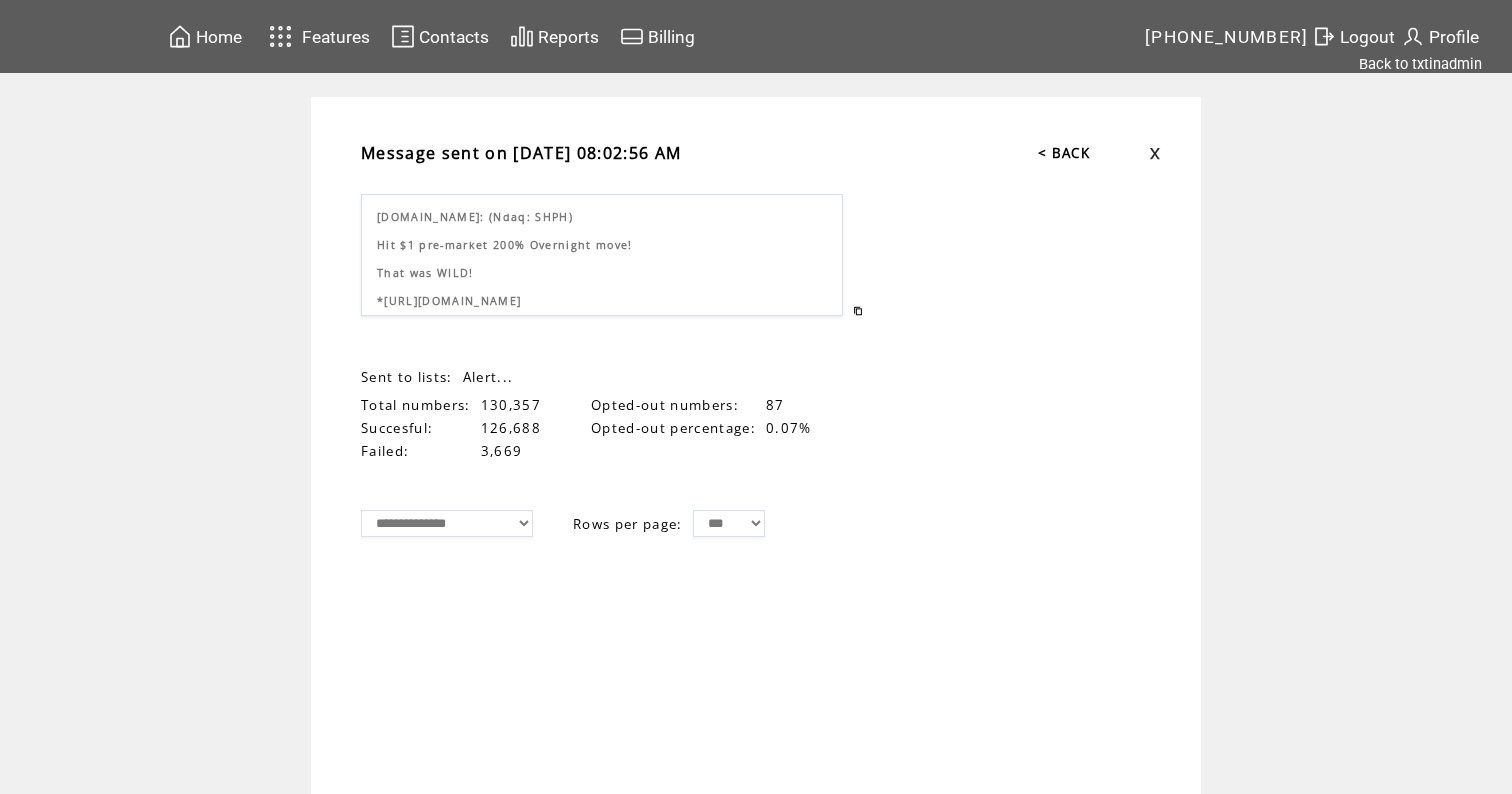 scroll, scrollTop: 0, scrollLeft: 0, axis: both 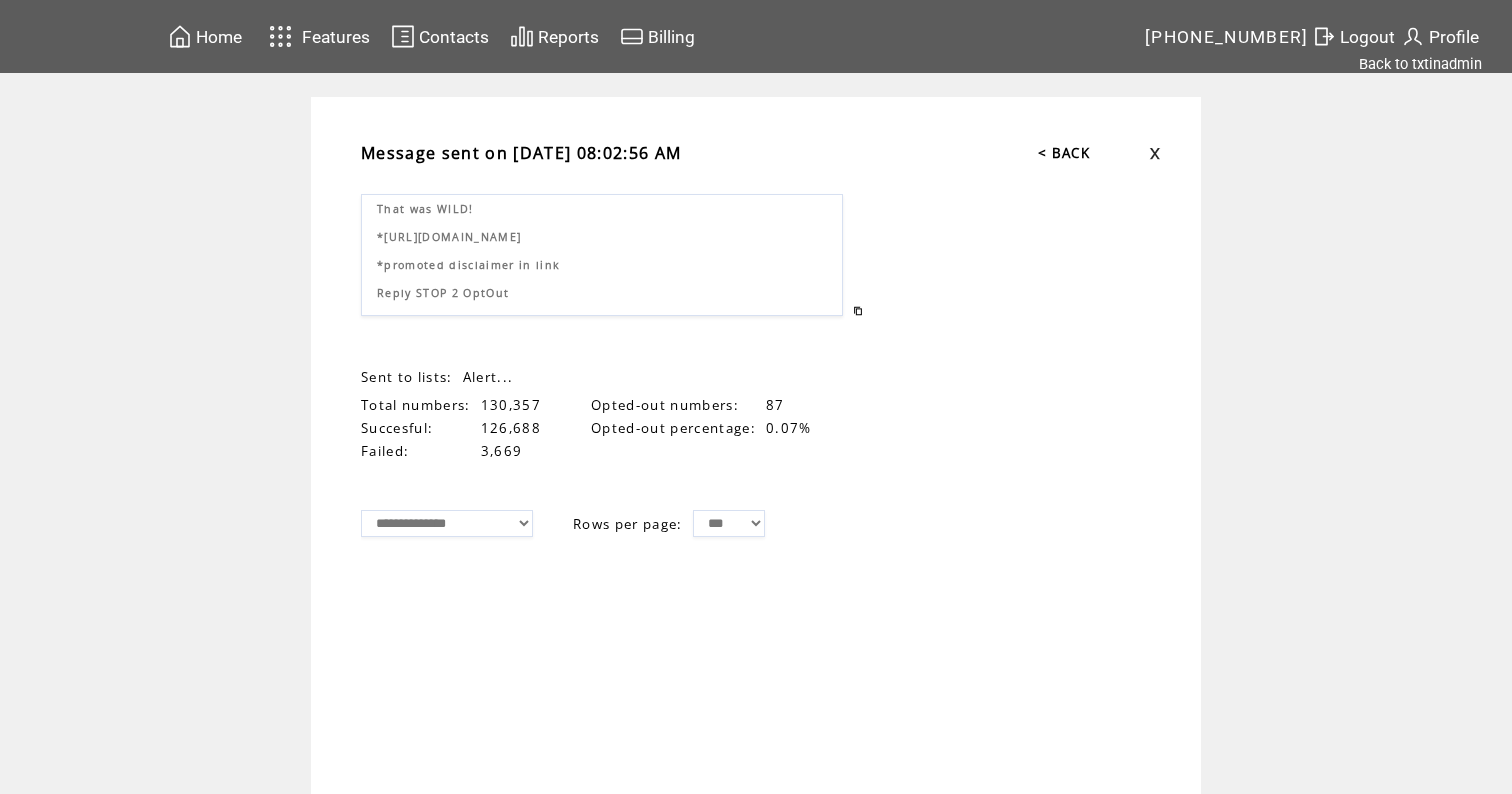 click on "Home" at bounding box center [219, 37] 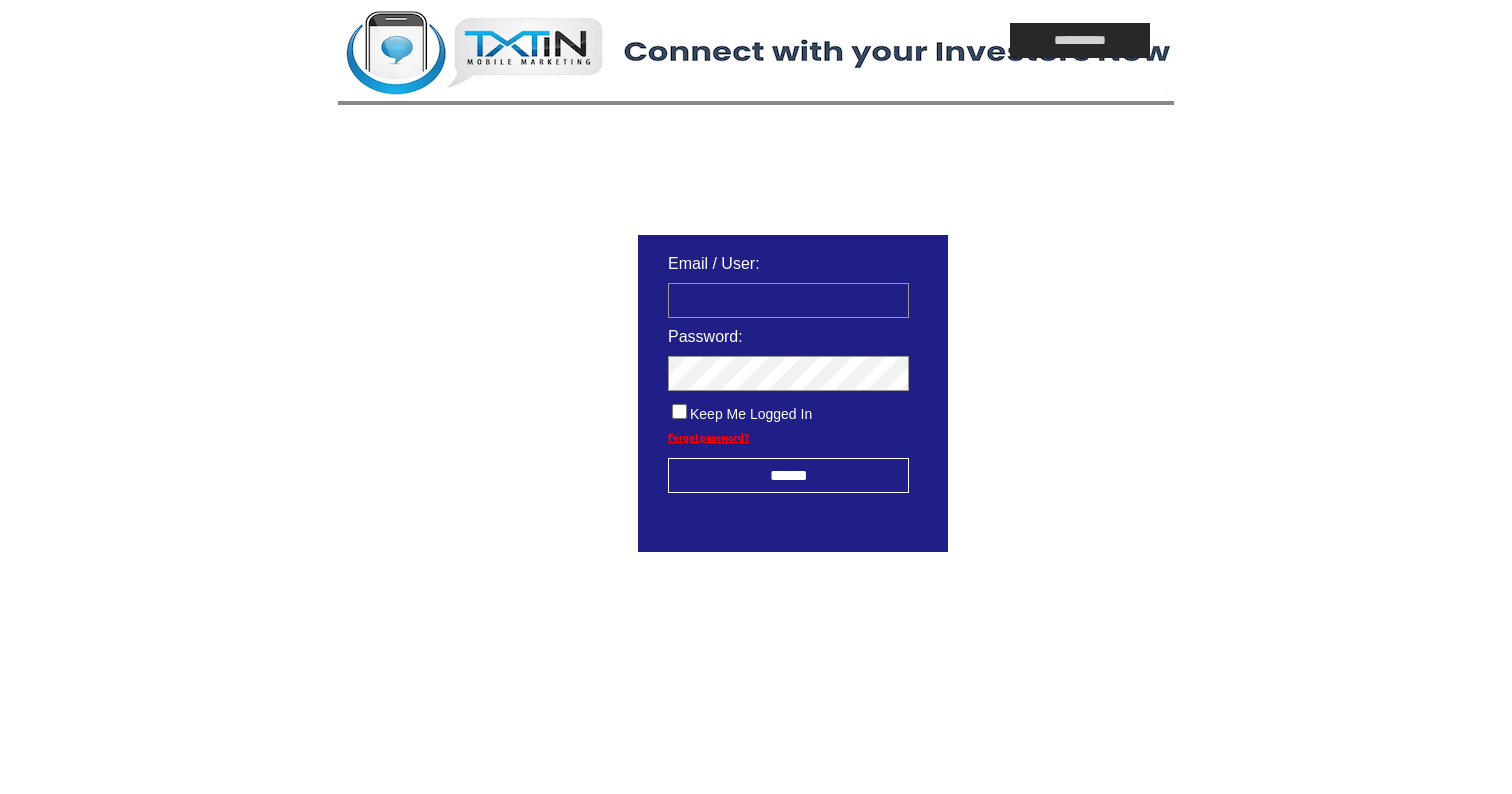 scroll, scrollTop: 0, scrollLeft: 0, axis: both 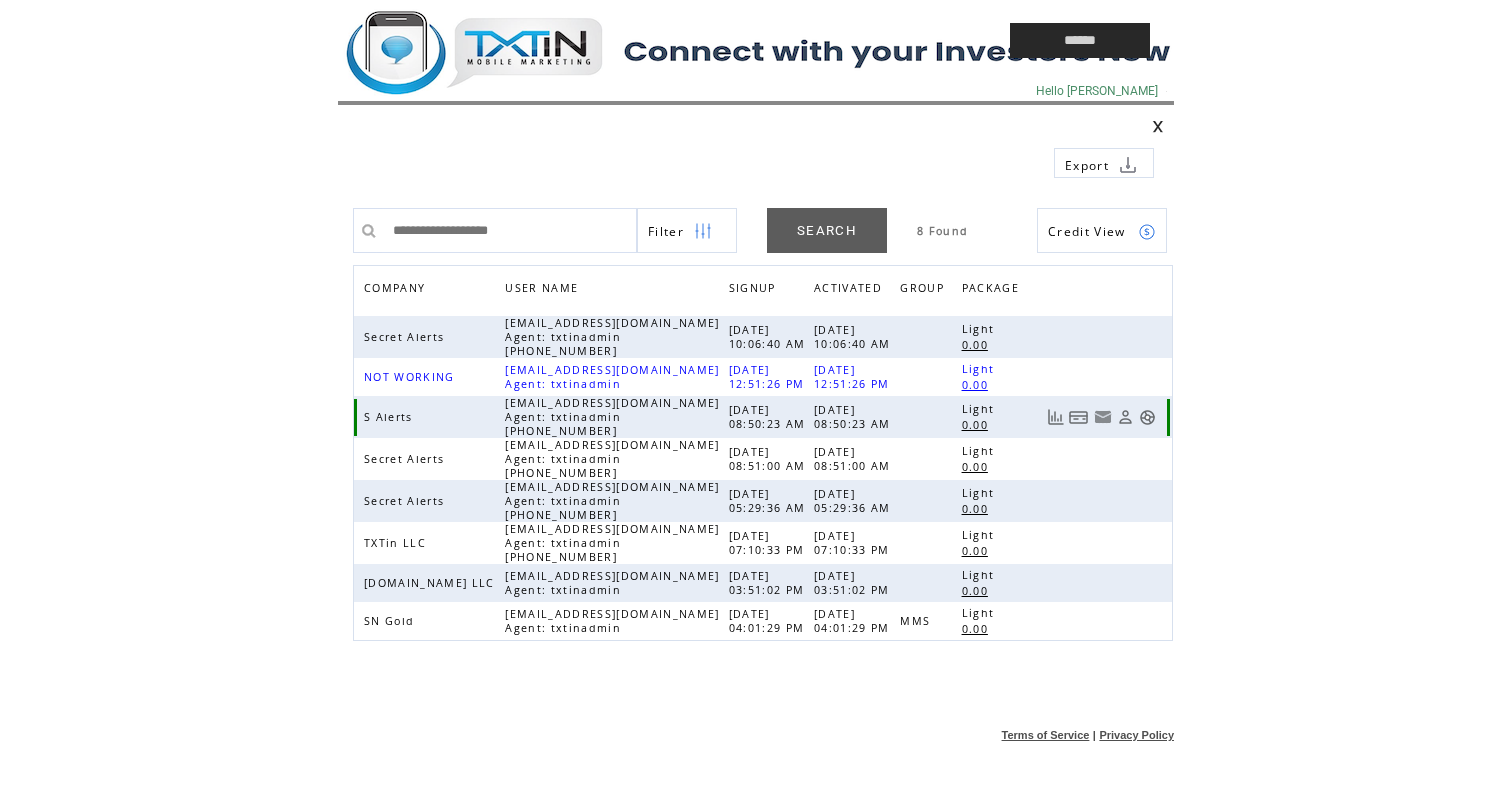 click at bounding box center (1147, 417) 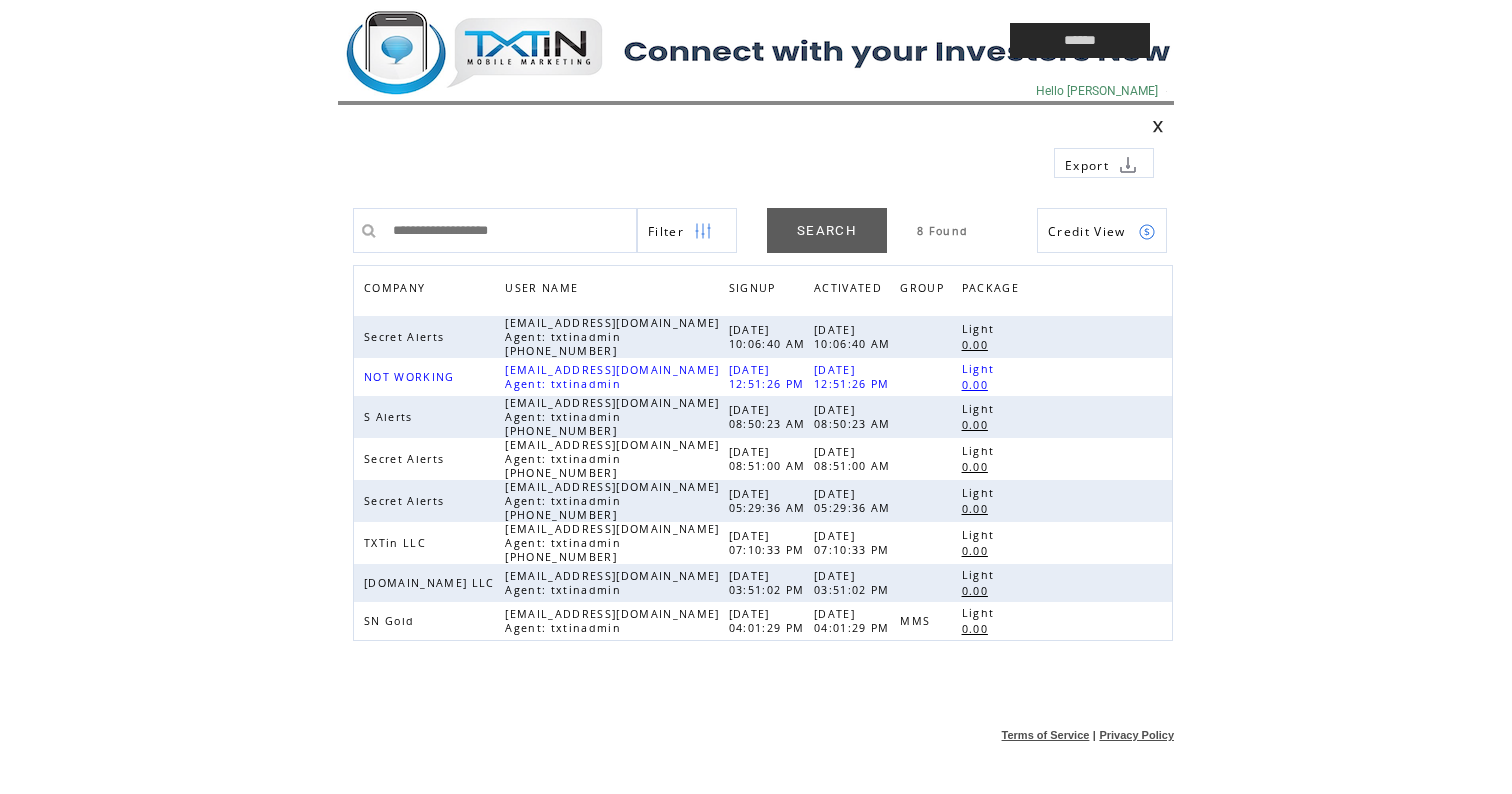 click at bounding box center (628, 40) 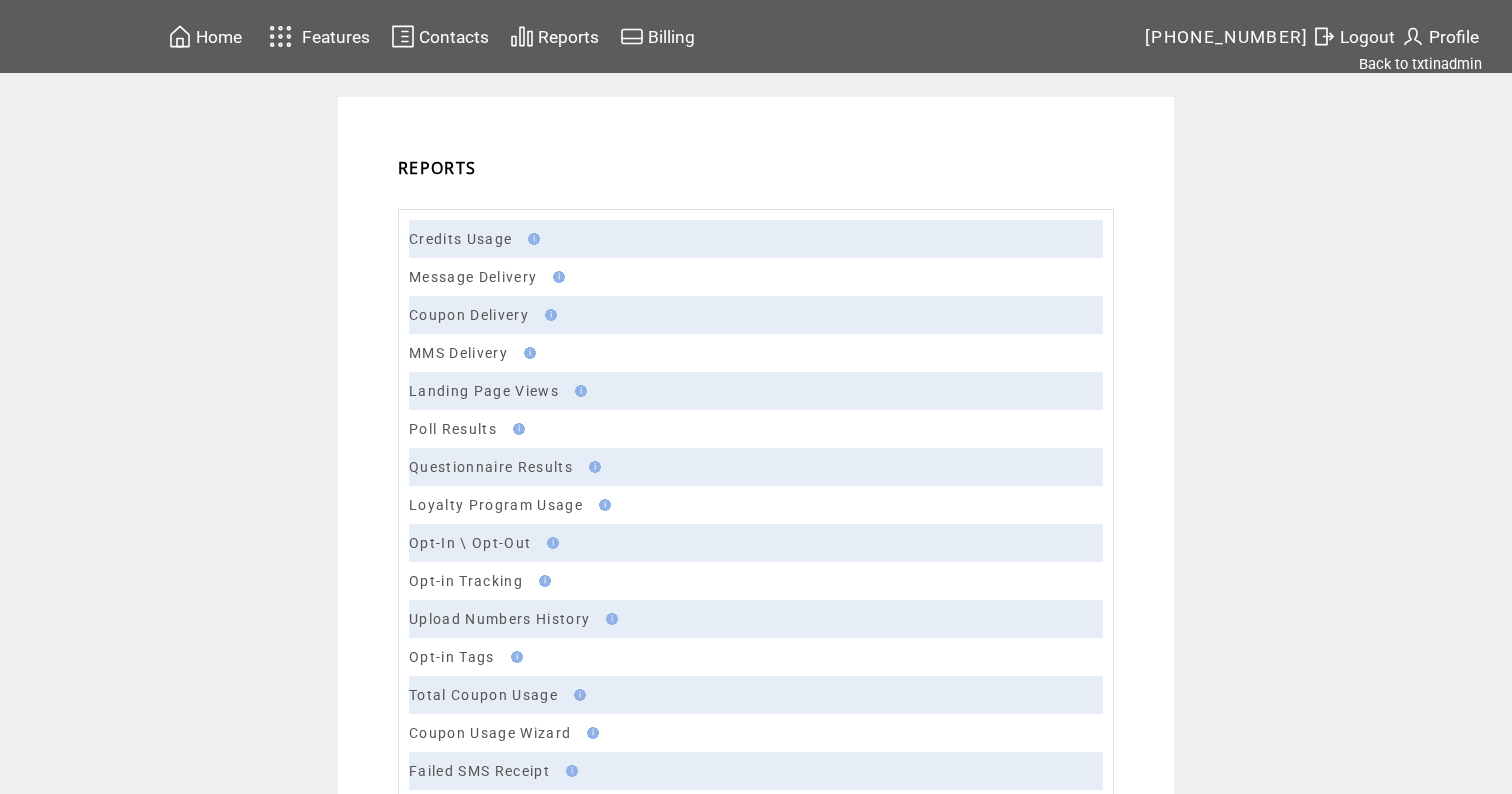 scroll, scrollTop: 0, scrollLeft: 0, axis: both 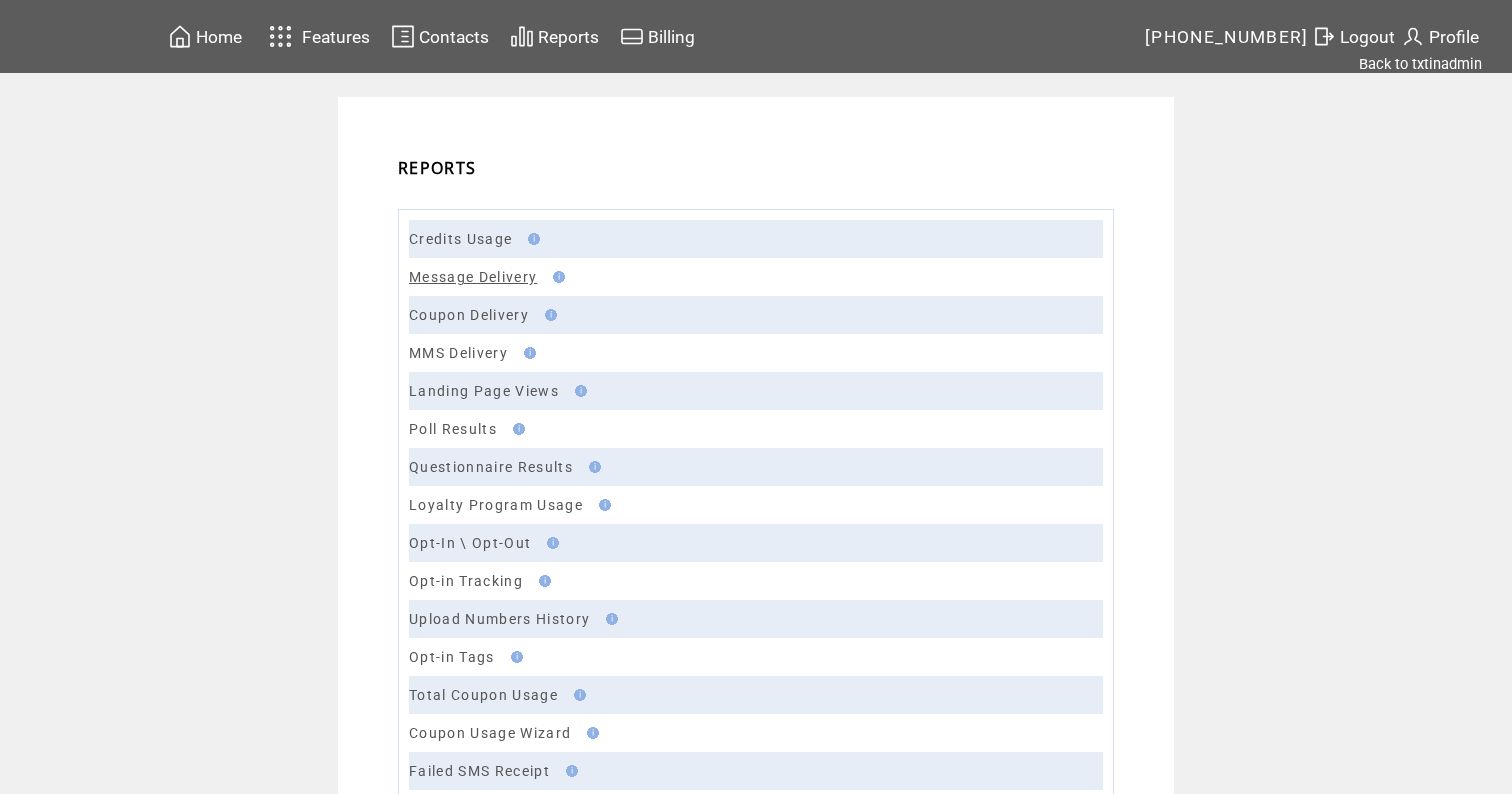click on "Message Delivery" at bounding box center (473, 277) 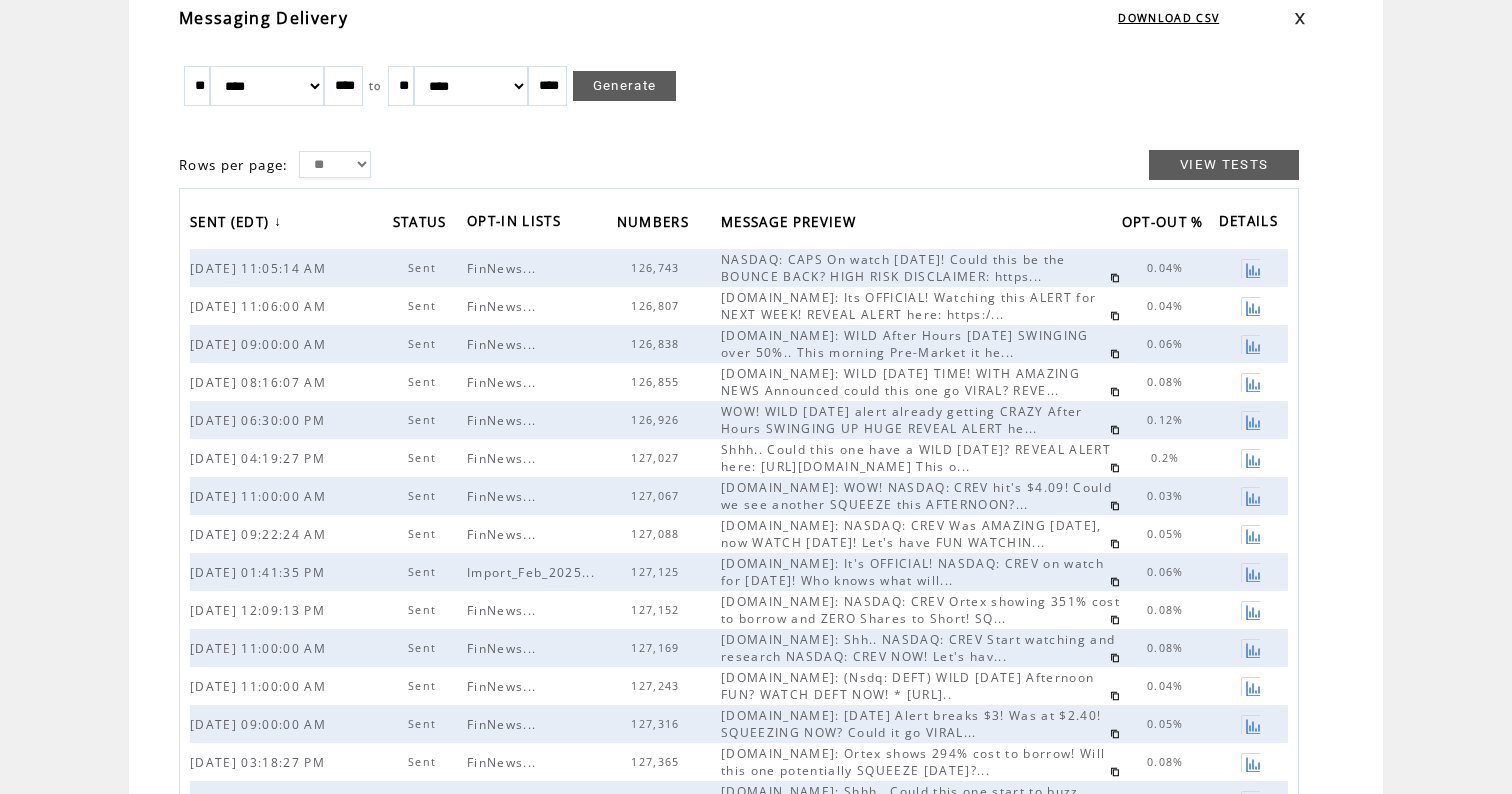 scroll, scrollTop: 139, scrollLeft: 0, axis: vertical 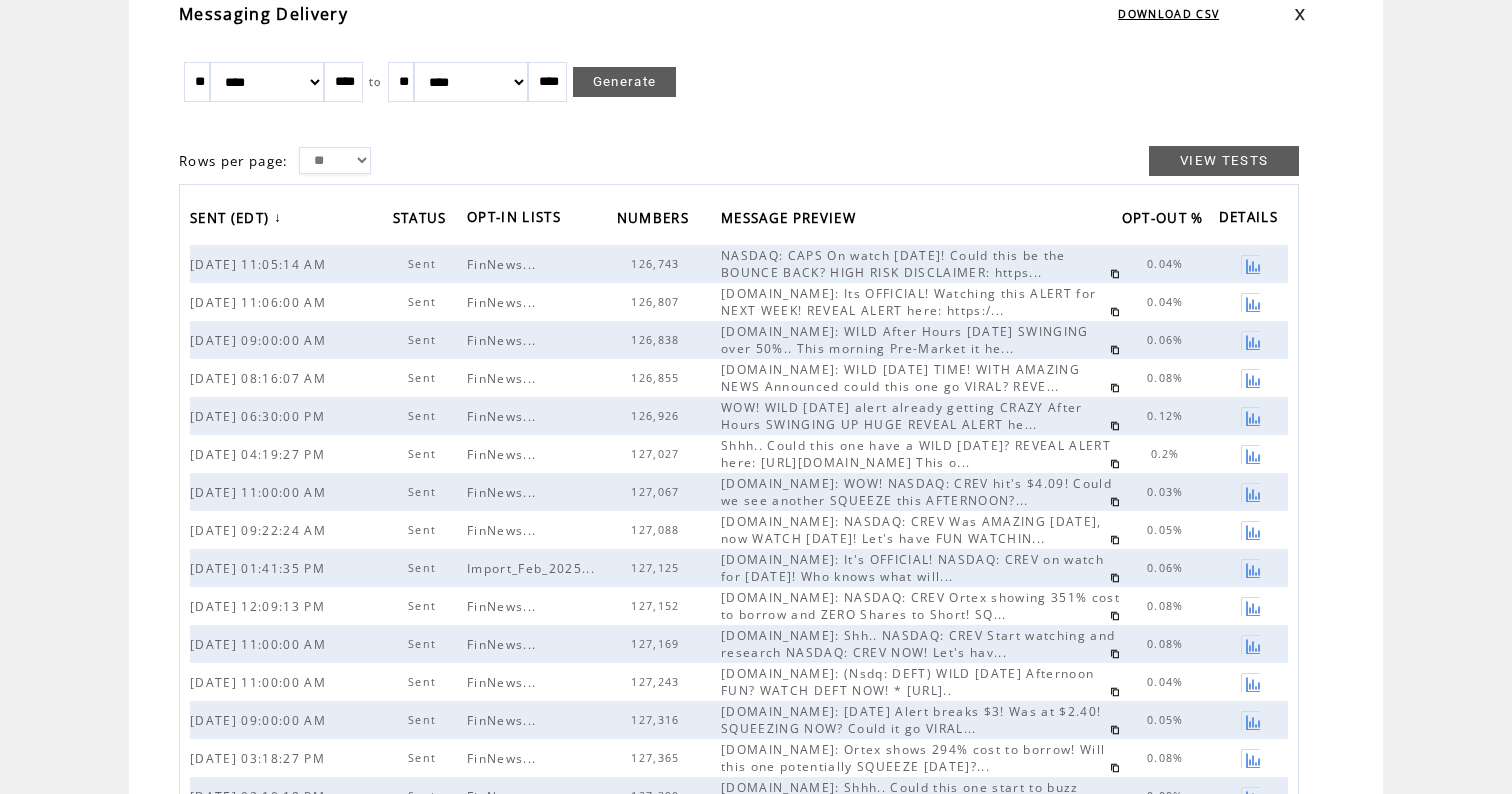 click at bounding box center [1115, 540] 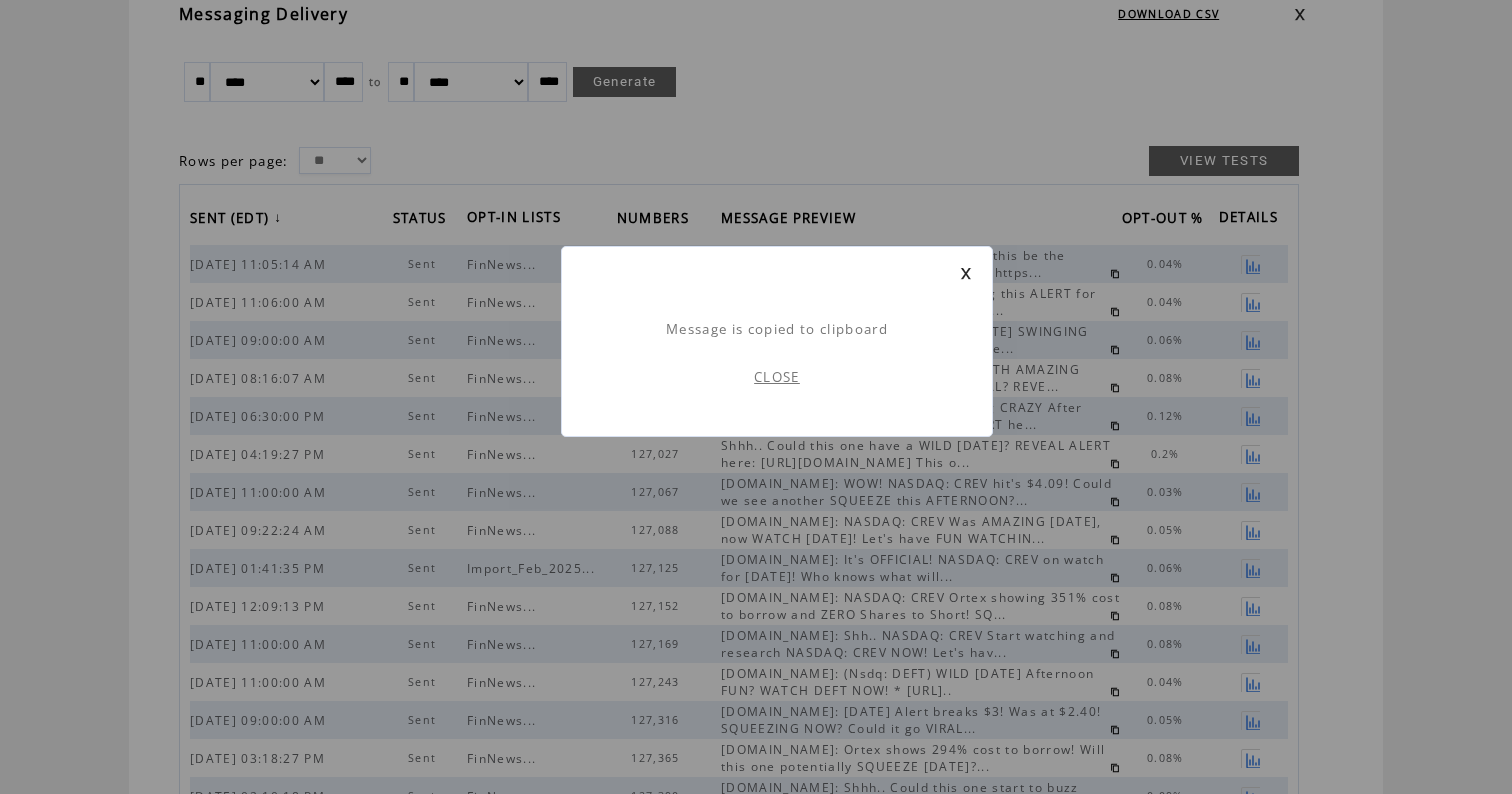 scroll, scrollTop: 1, scrollLeft: 0, axis: vertical 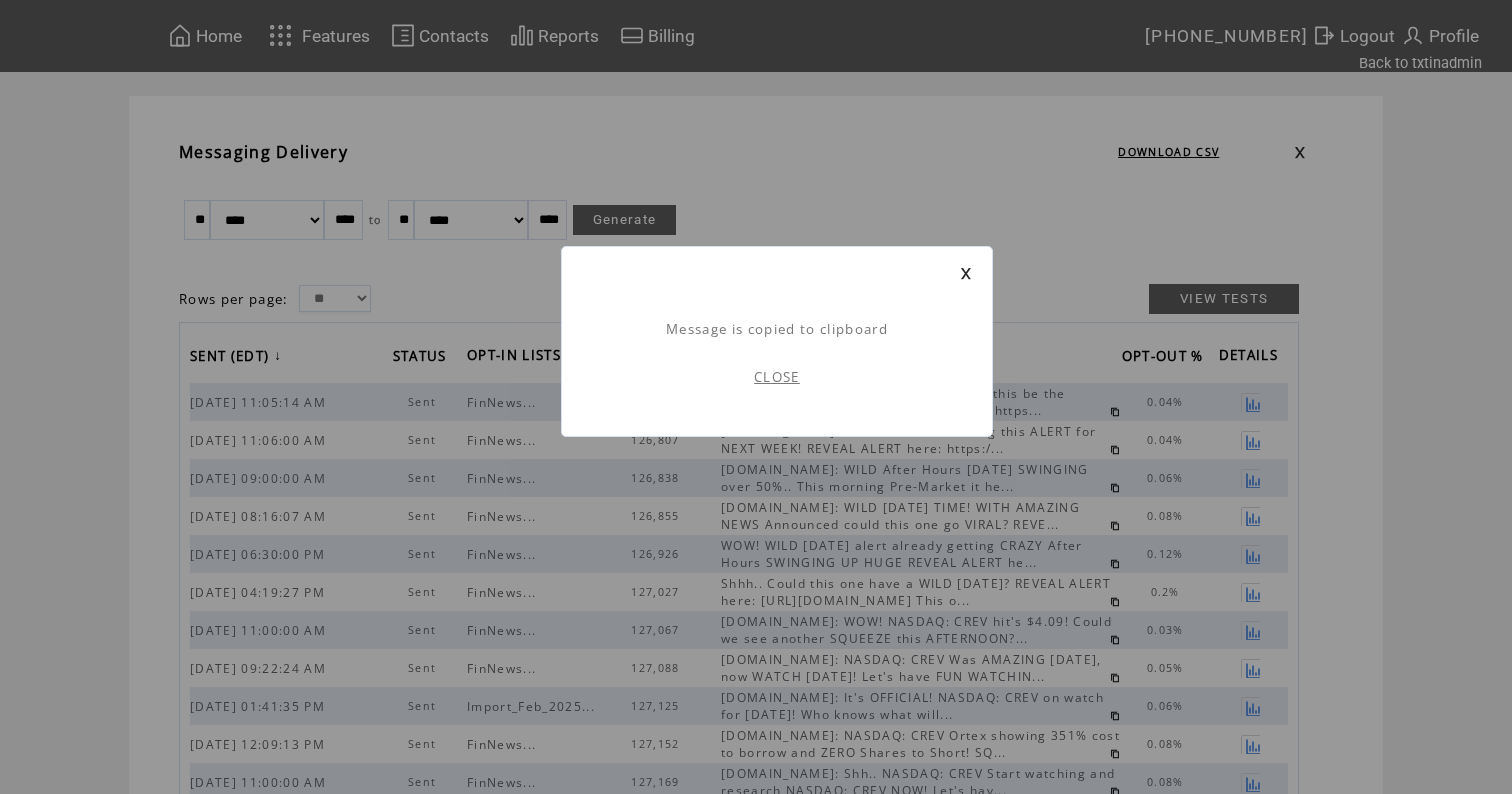 click on "CLOSE" at bounding box center (777, 377) 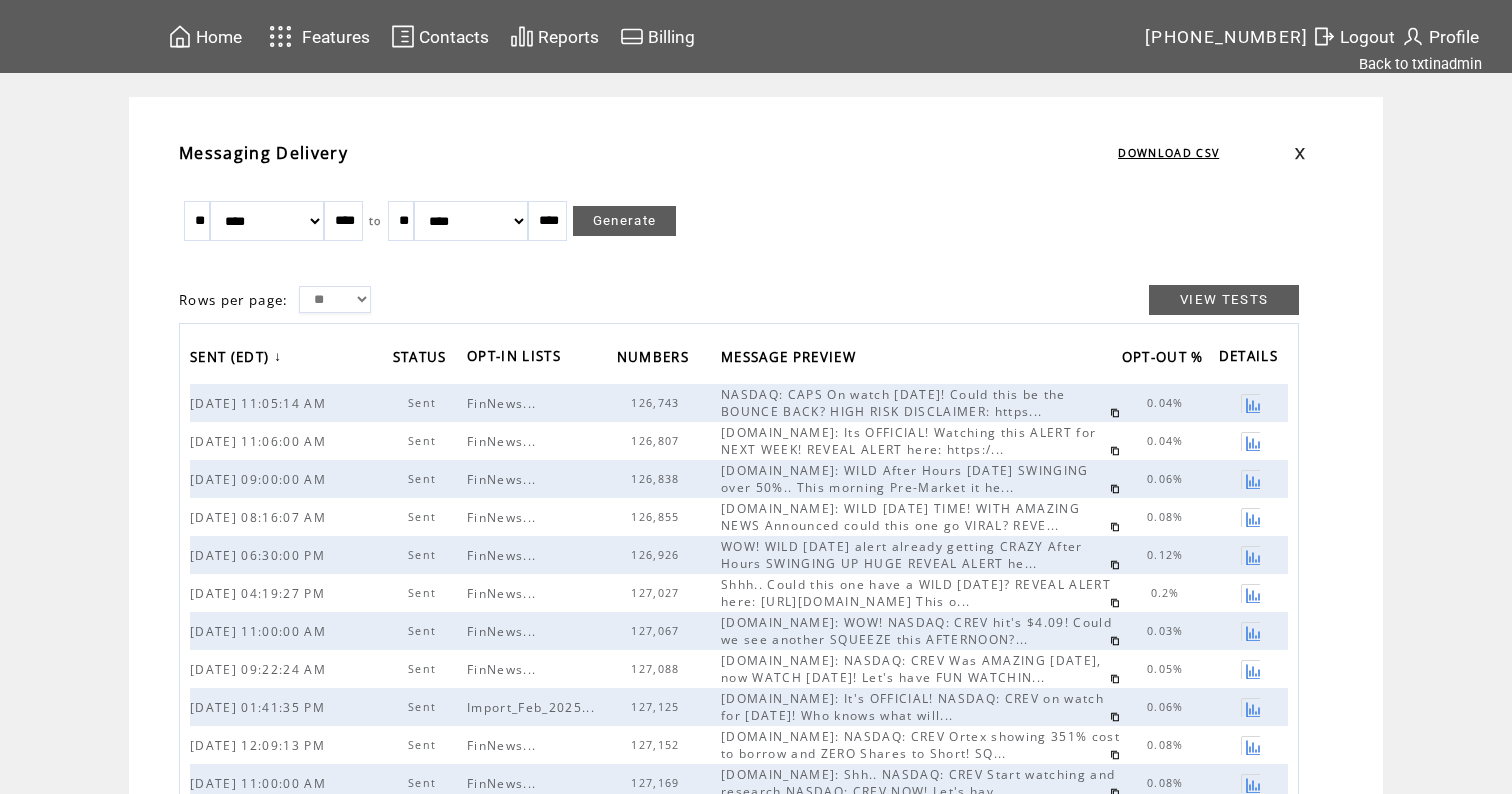 click on "Home" at bounding box center [219, 37] 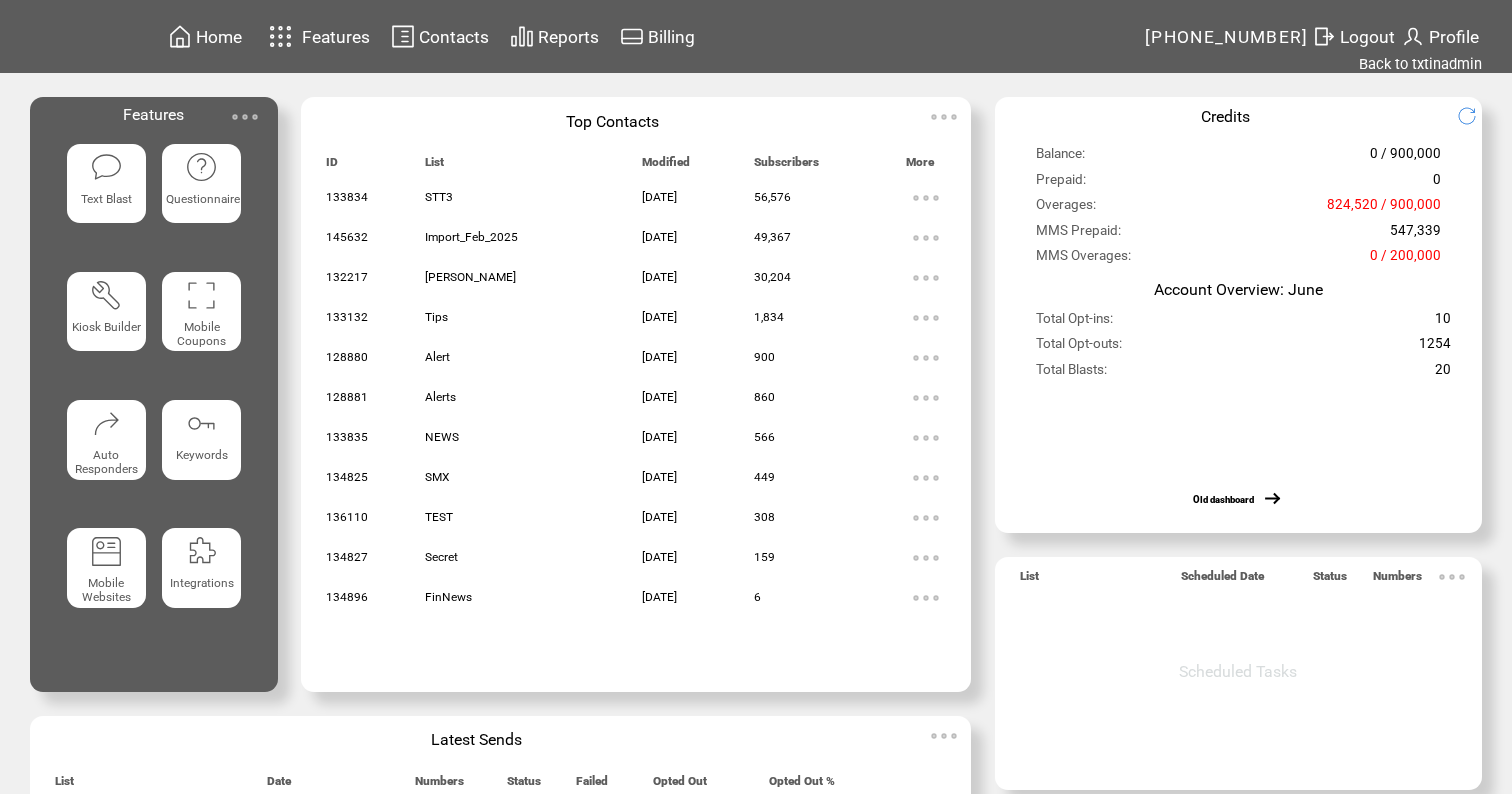 scroll, scrollTop: 0, scrollLeft: 0, axis: both 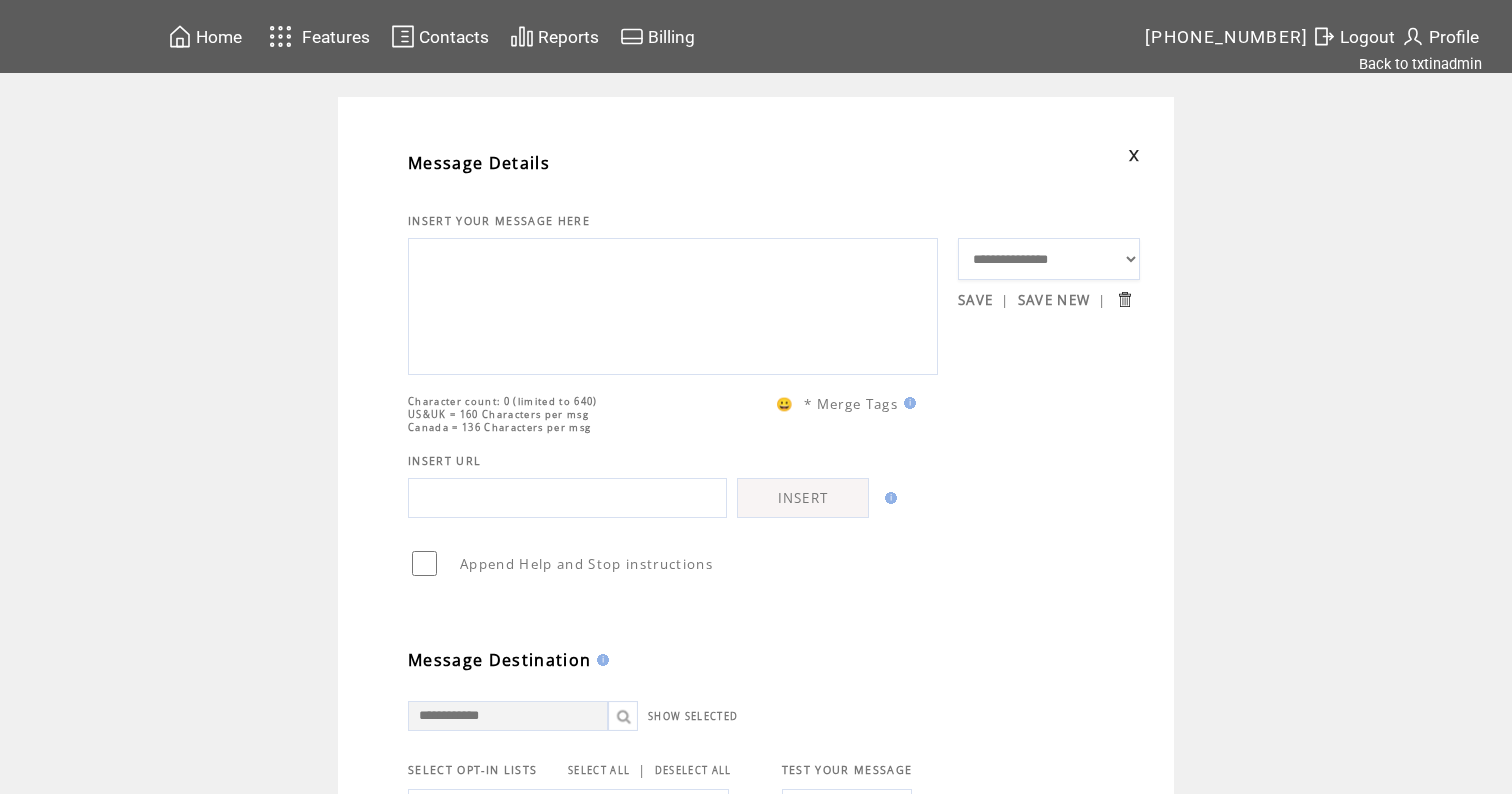 click at bounding box center (673, 304) 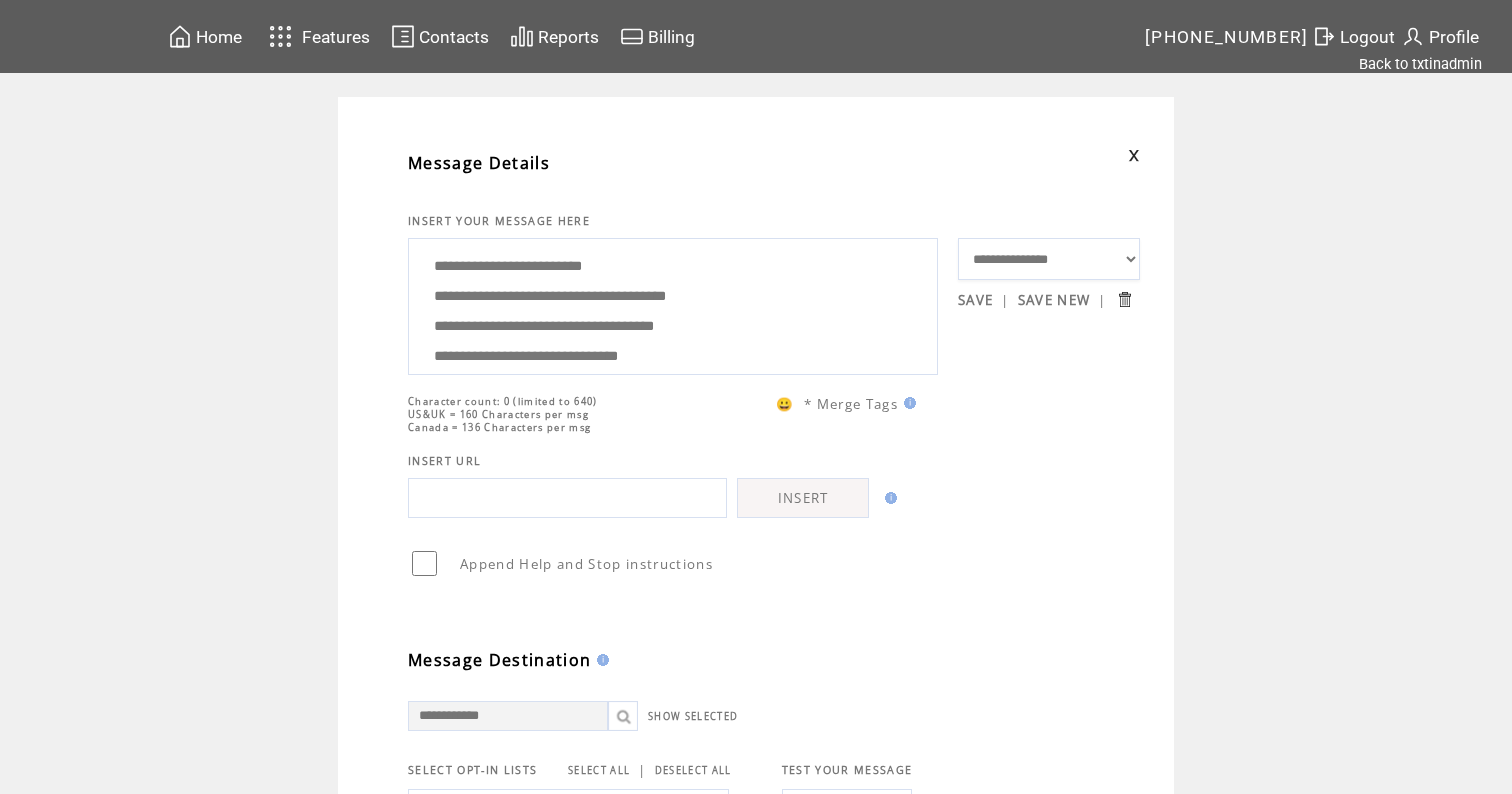 scroll, scrollTop: 60, scrollLeft: 0, axis: vertical 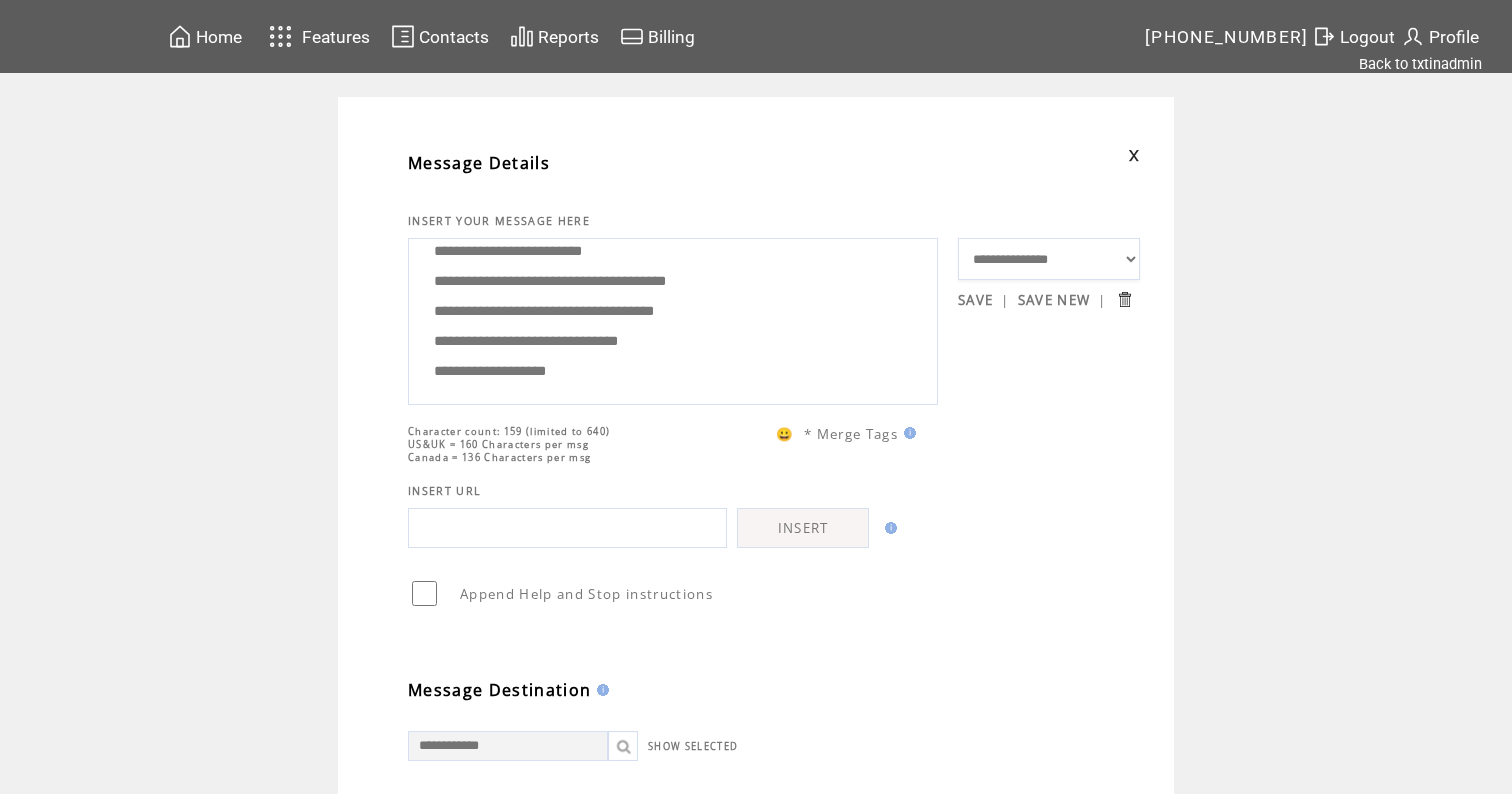 drag, startPoint x: 697, startPoint y: 332, endPoint x: 532, endPoint y: 337, distance: 165.07574 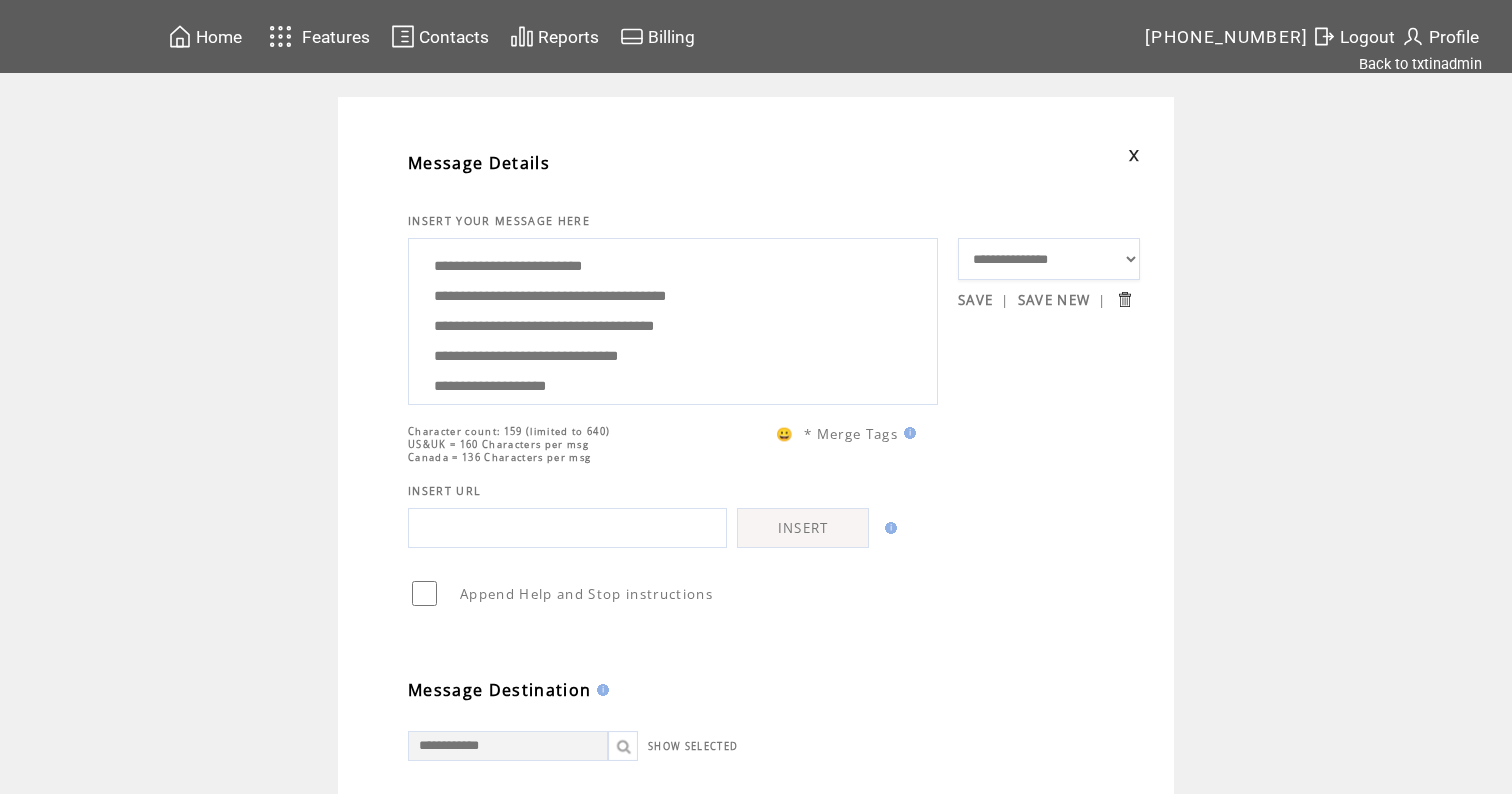 scroll, scrollTop: 0, scrollLeft: 0, axis: both 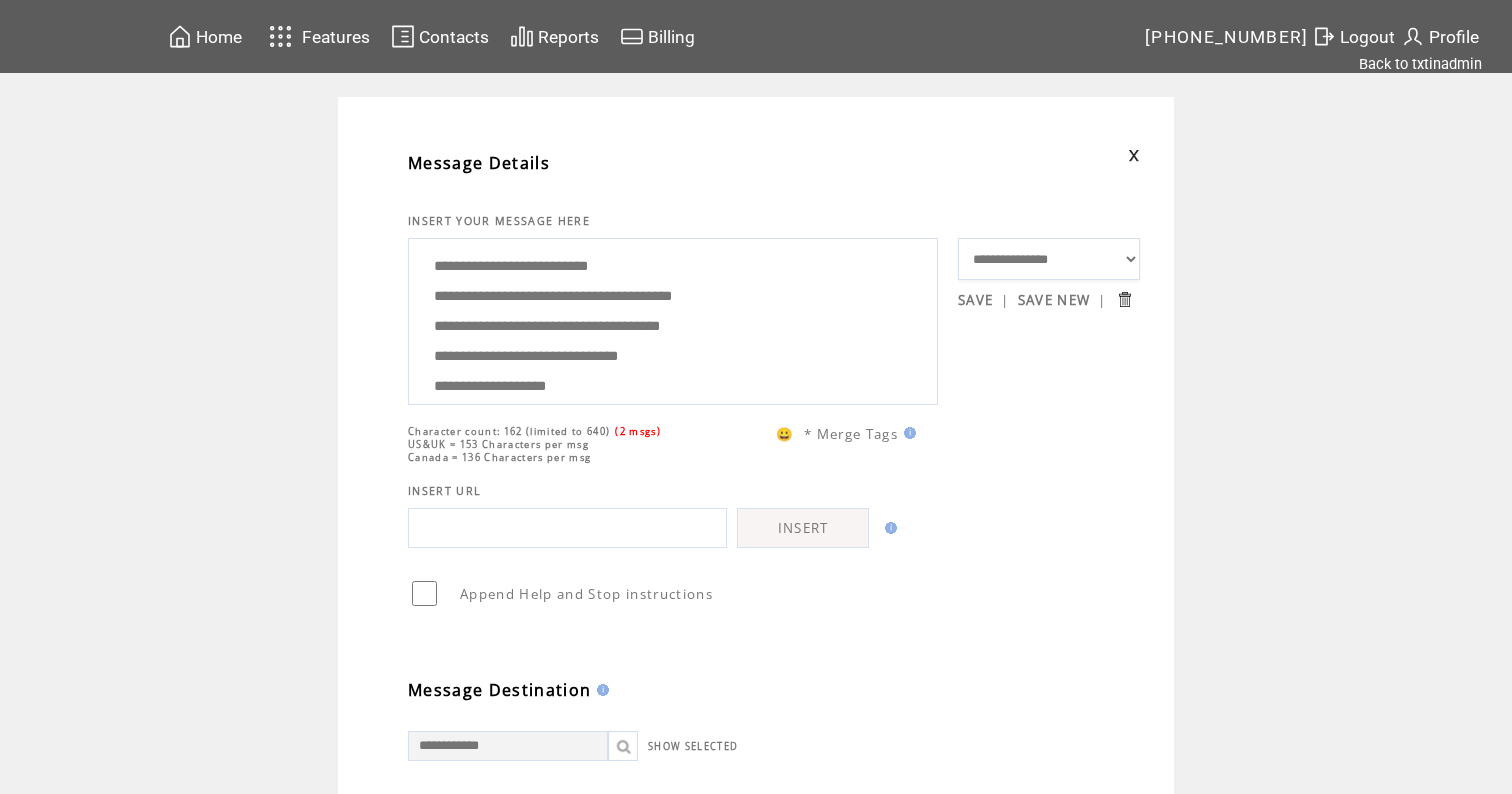 click on "**********" at bounding box center [673, 319] 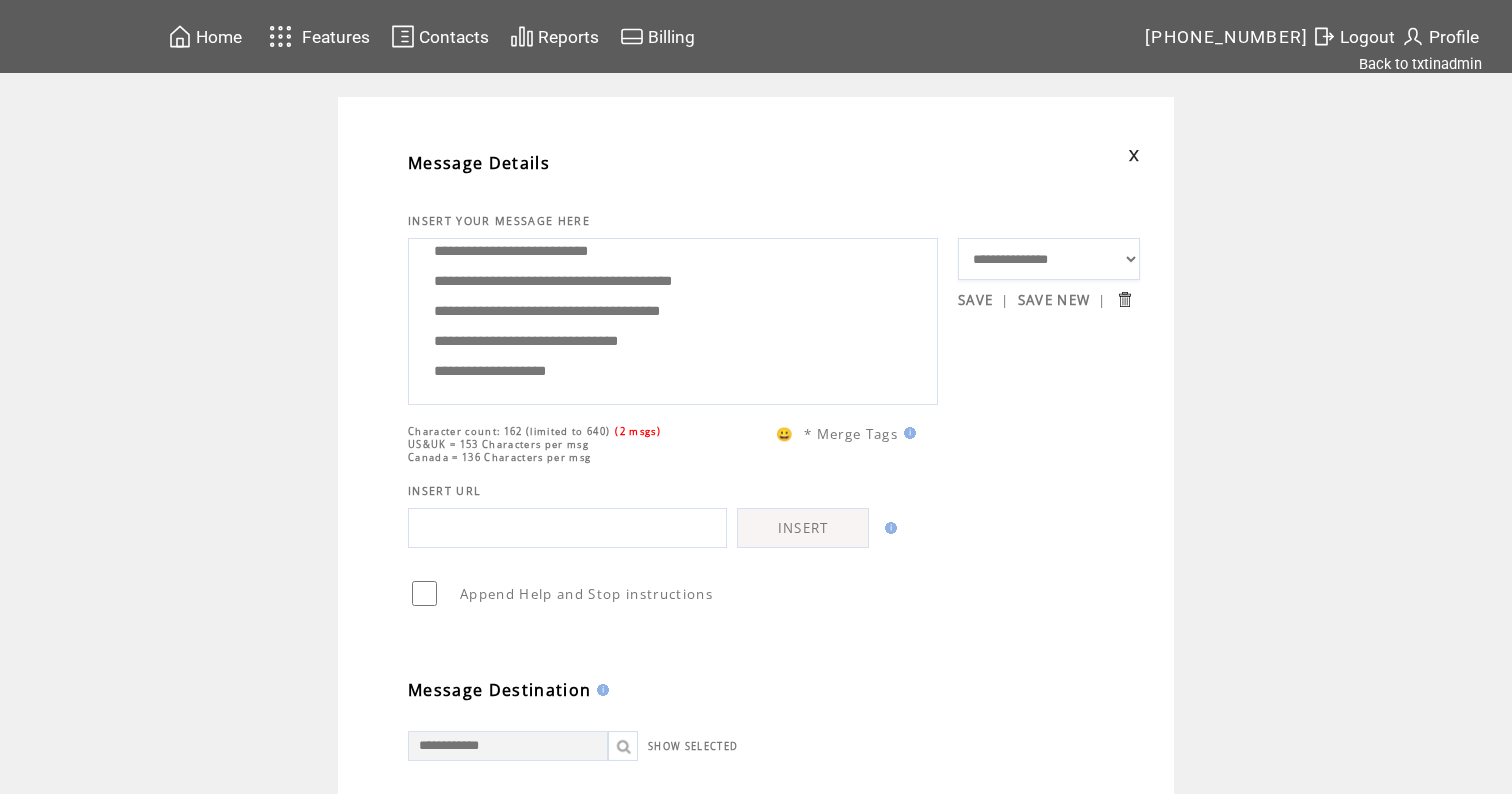 scroll, scrollTop: 21, scrollLeft: 0, axis: vertical 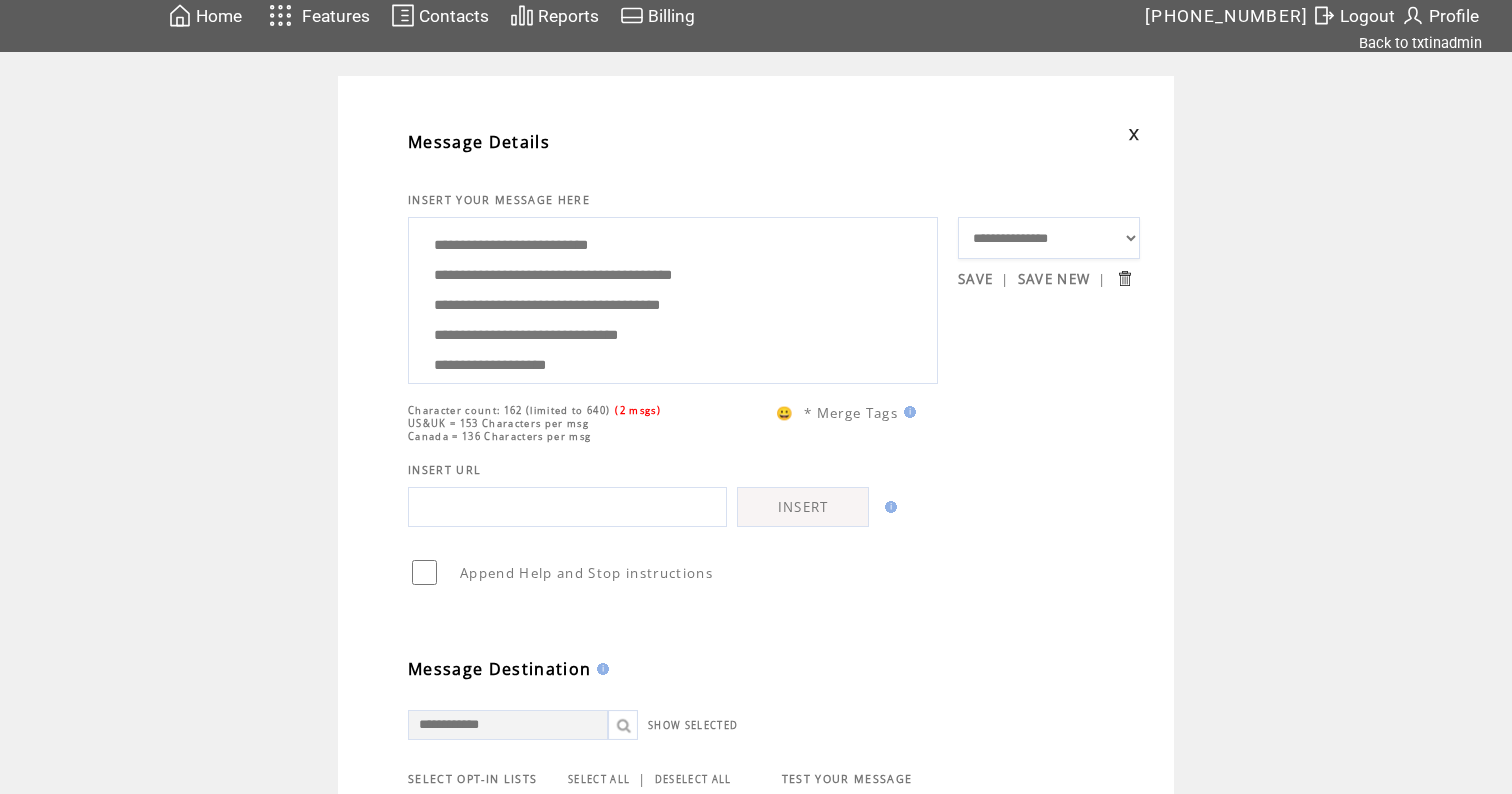 click on "**********" at bounding box center [673, 298] 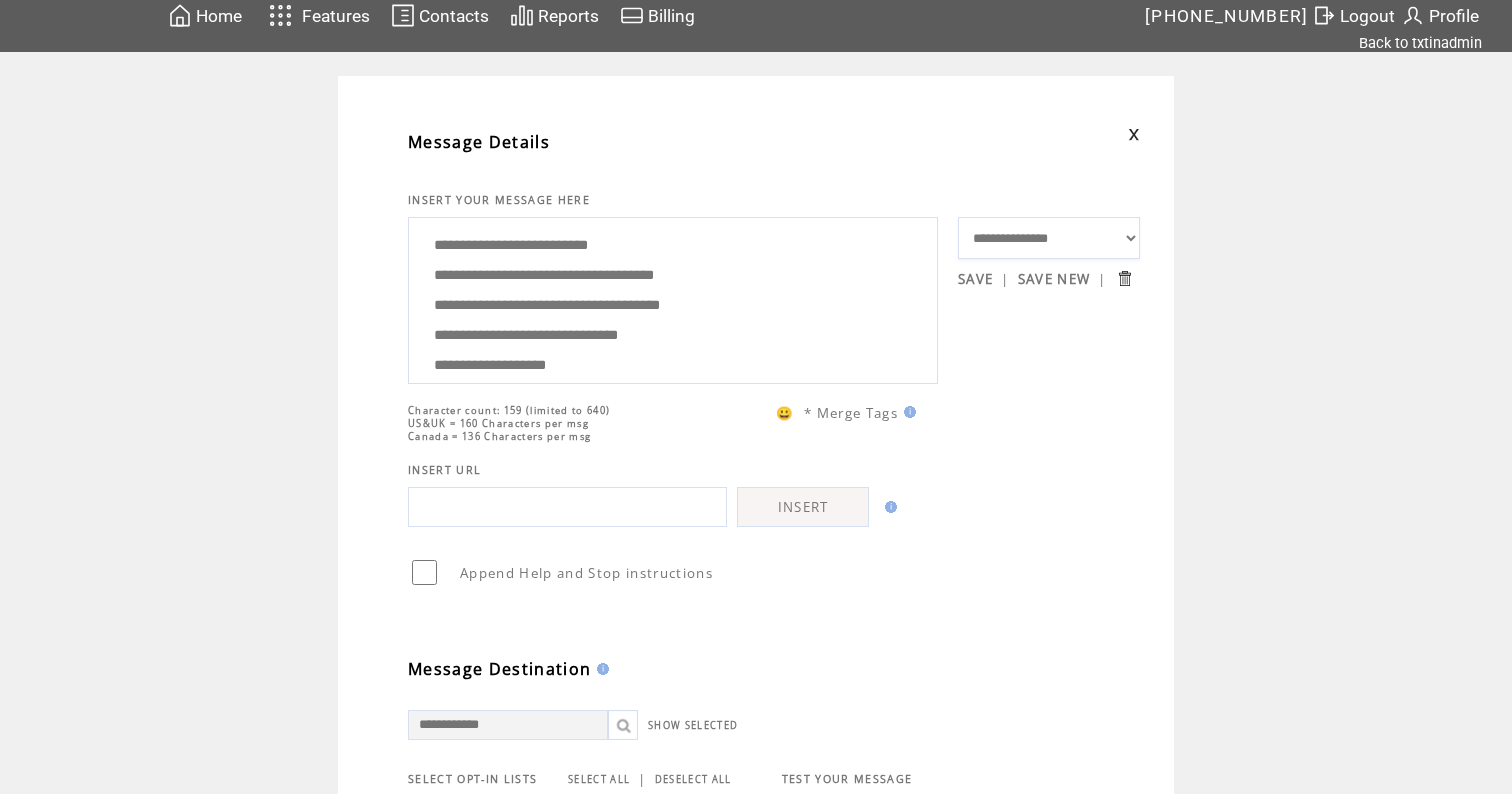 click on "**********" at bounding box center (673, 298) 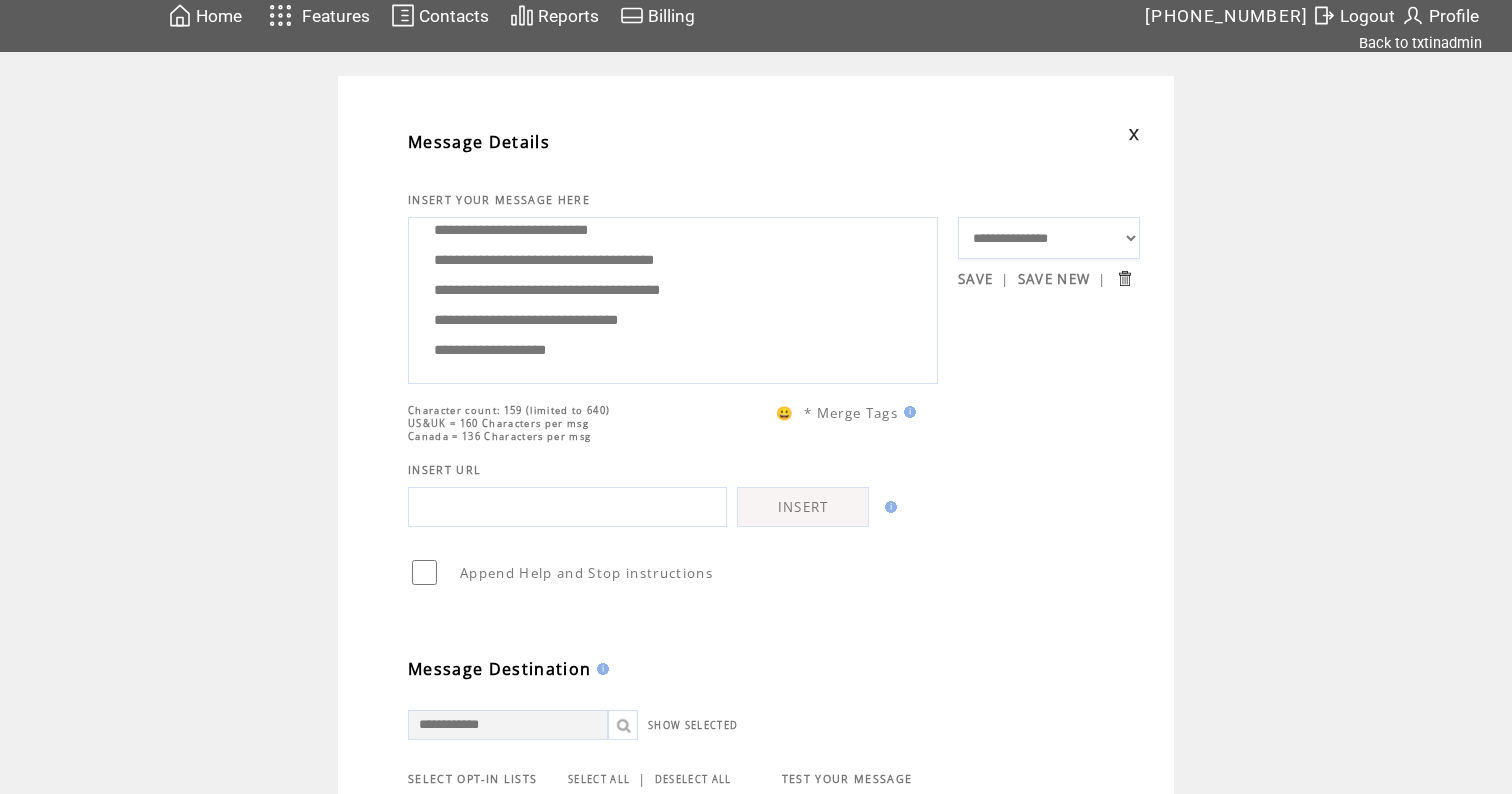scroll, scrollTop: 60, scrollLeft: 0, axis: vertical 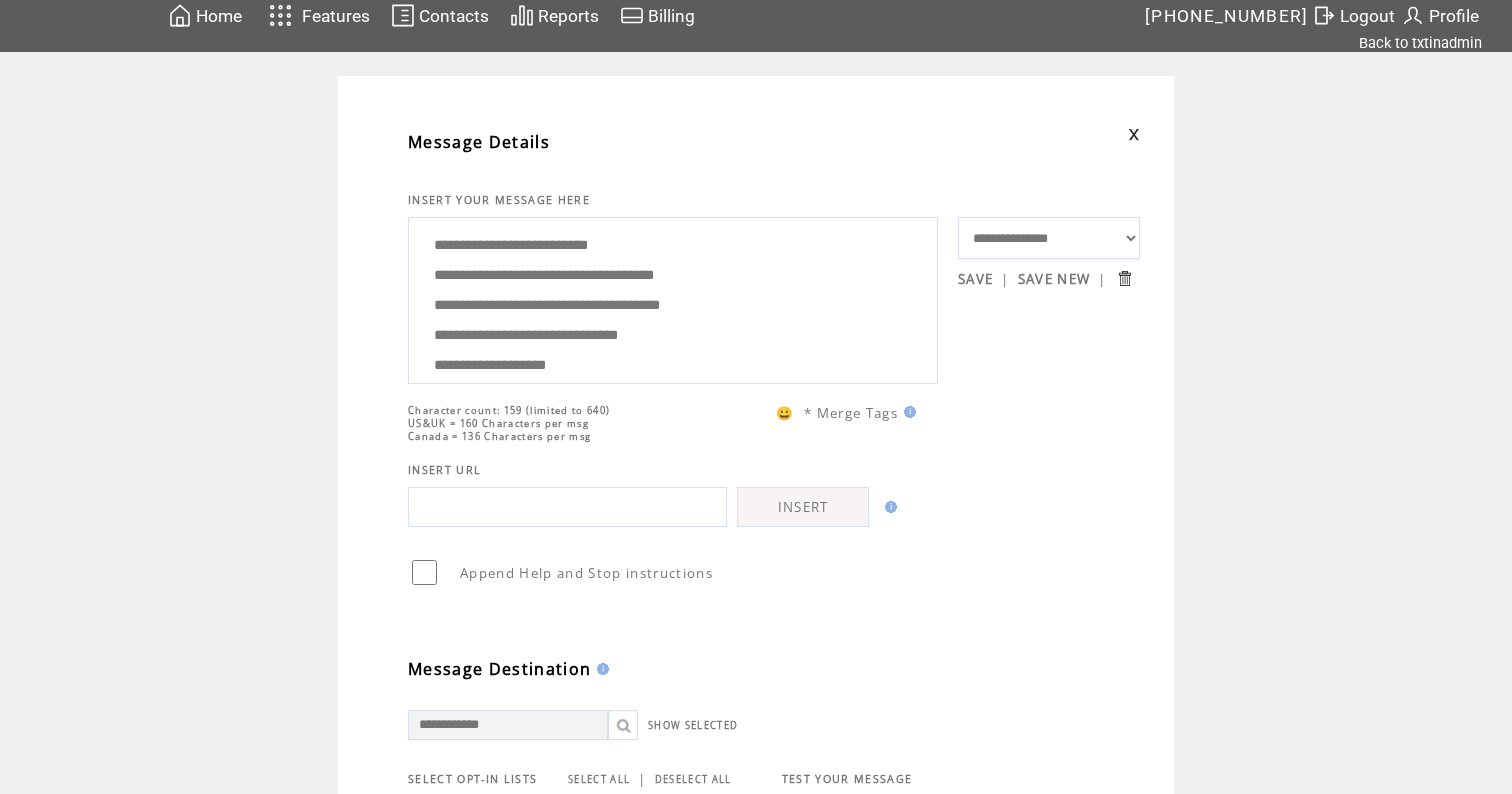 drag, startPoint x: 620, startPoint y: 351, endPoint x: 570, endPoint y: 174, distance: 183.92662 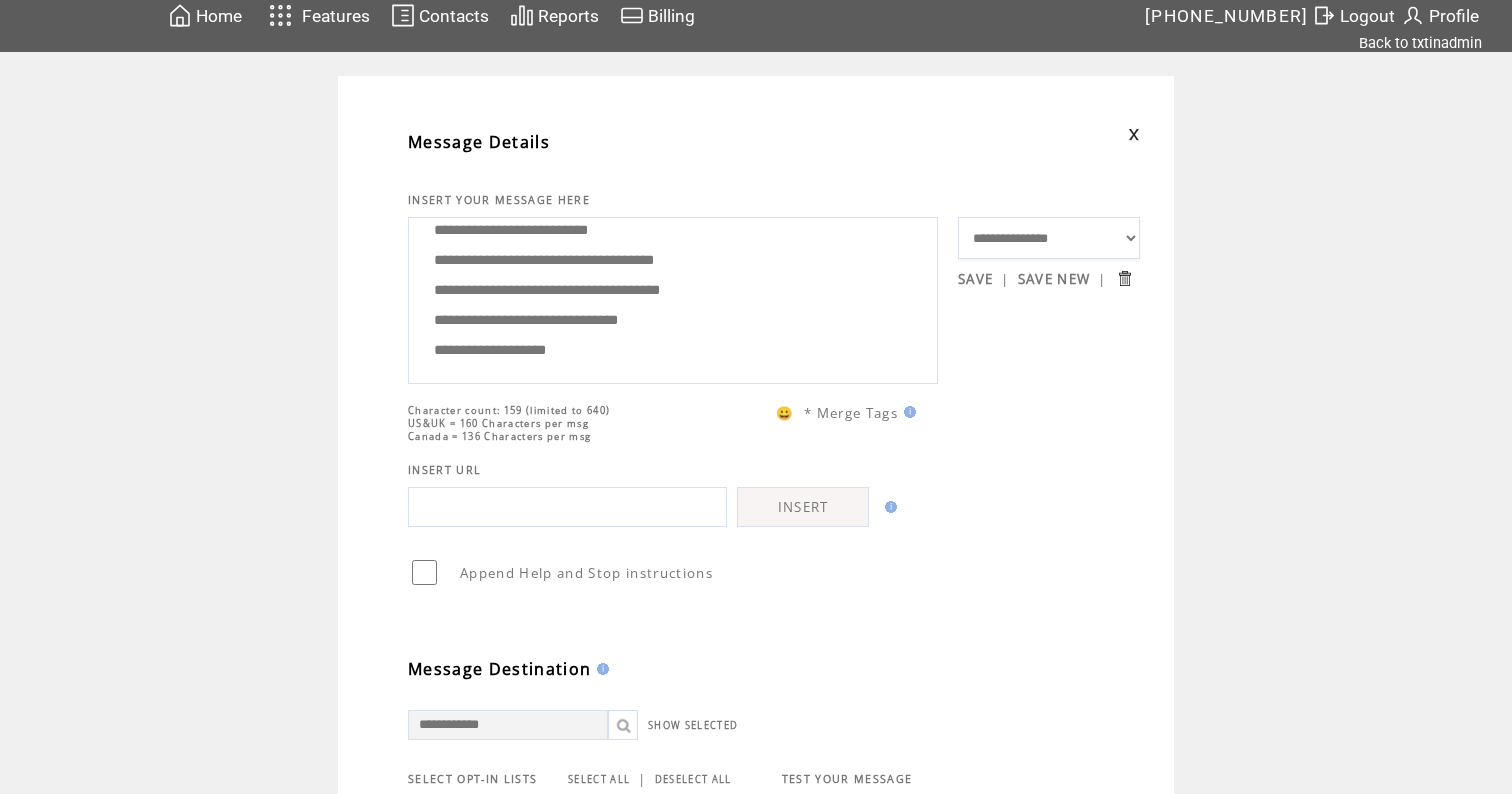 scroll, scrollTop: 60, scrollLeft: 0, axis: vertical 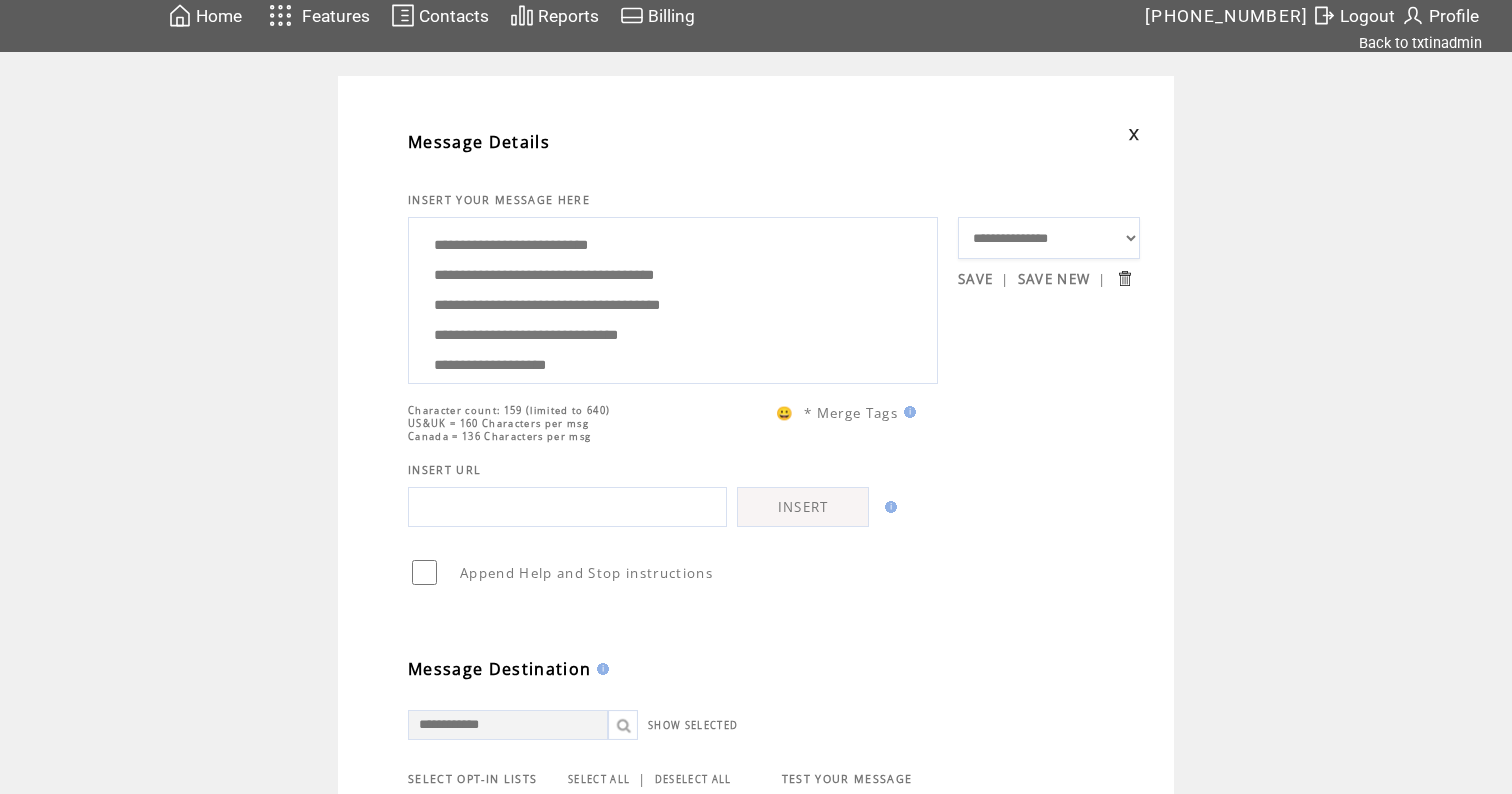 drag, startPoint x: 629, startPoint y: 356, endPoint x: 589, endPoint y: 106, distance: 253.17978 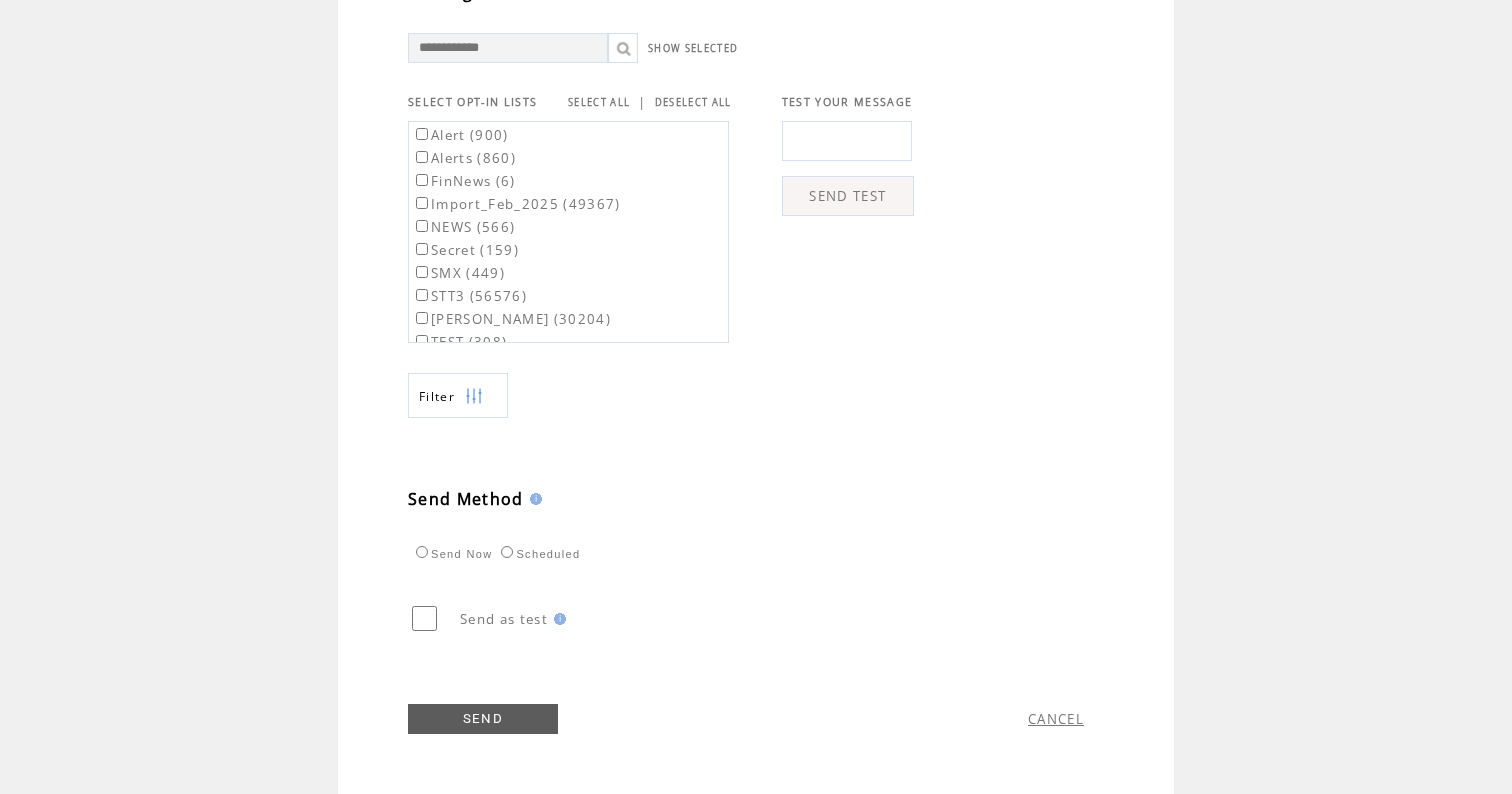 scroll, scrollTop: 709, scrollLeft: 0, axis: vertical 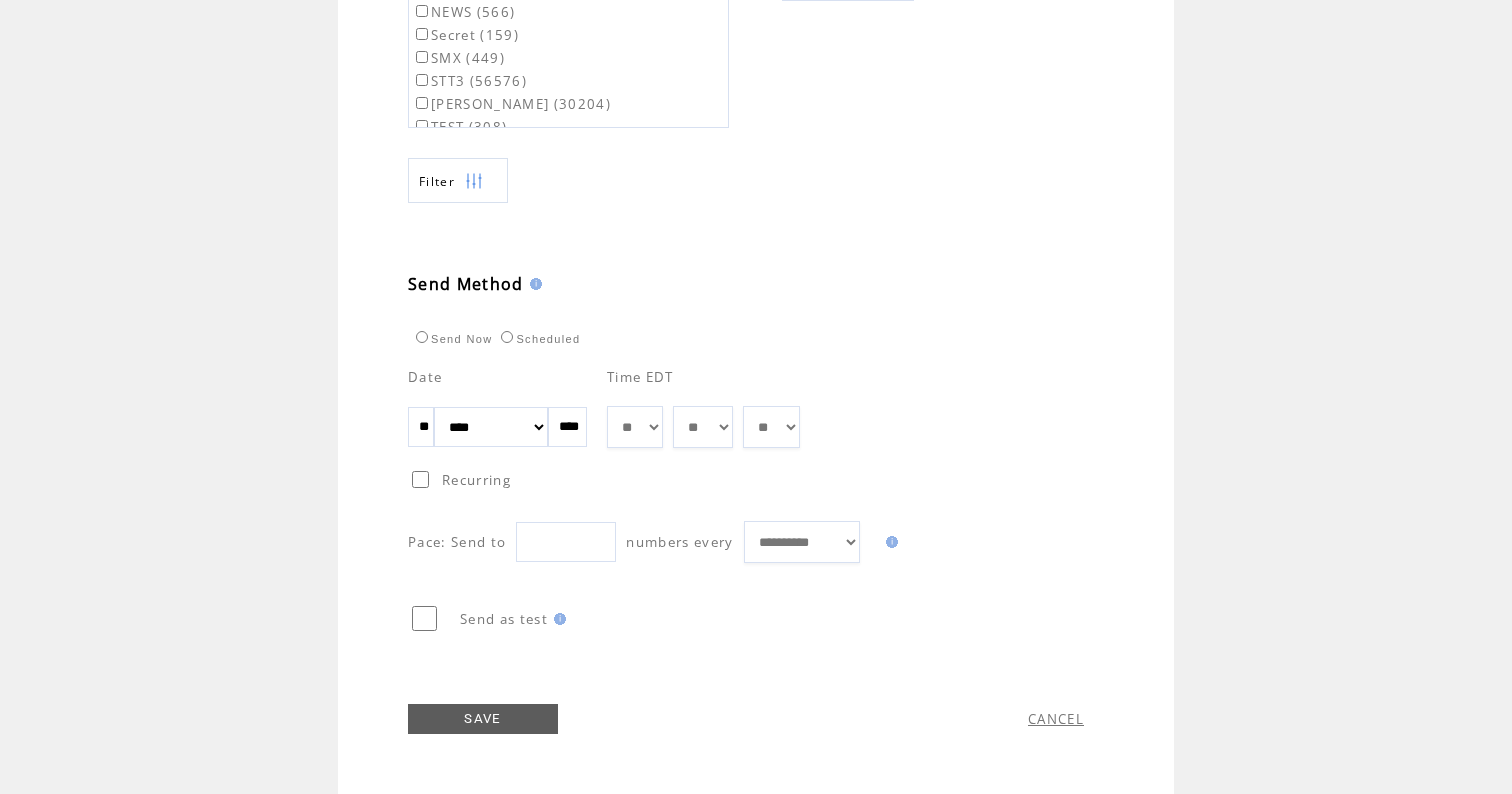 select on "*" 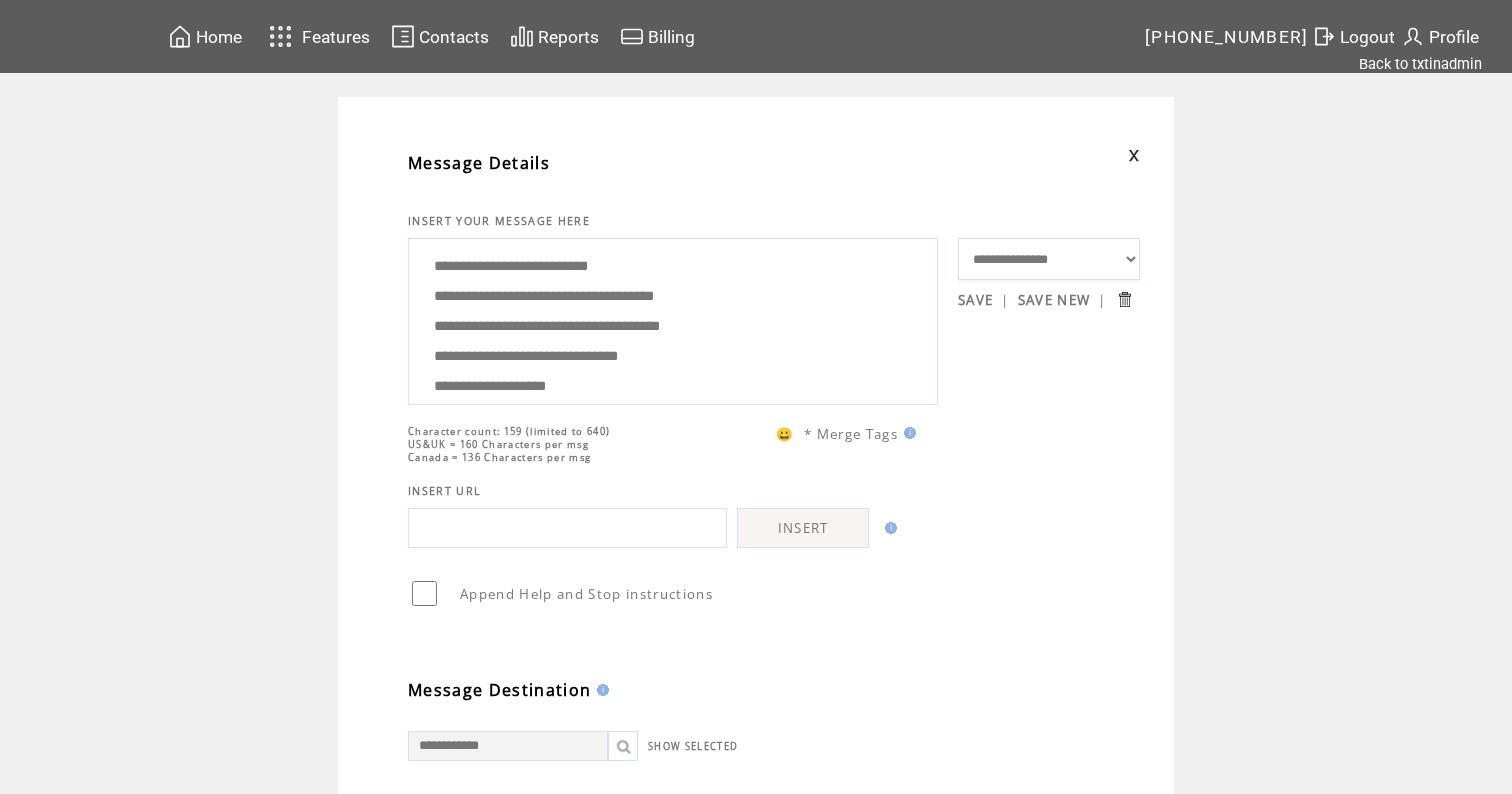 click on "**********" at bounding box center (673, 319) 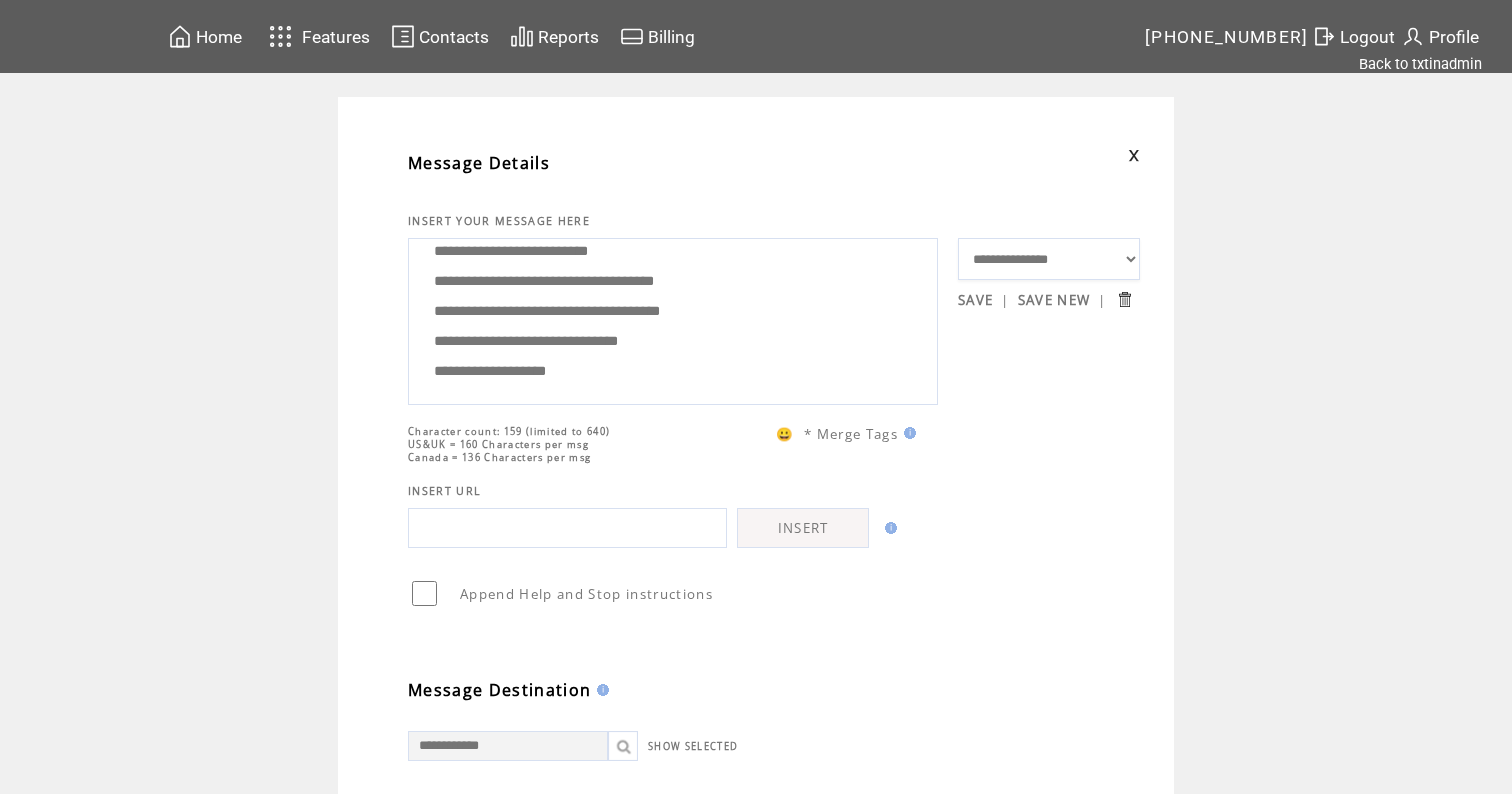 scroll, scrollTop: 0, scrollLeft: 0, axis: both 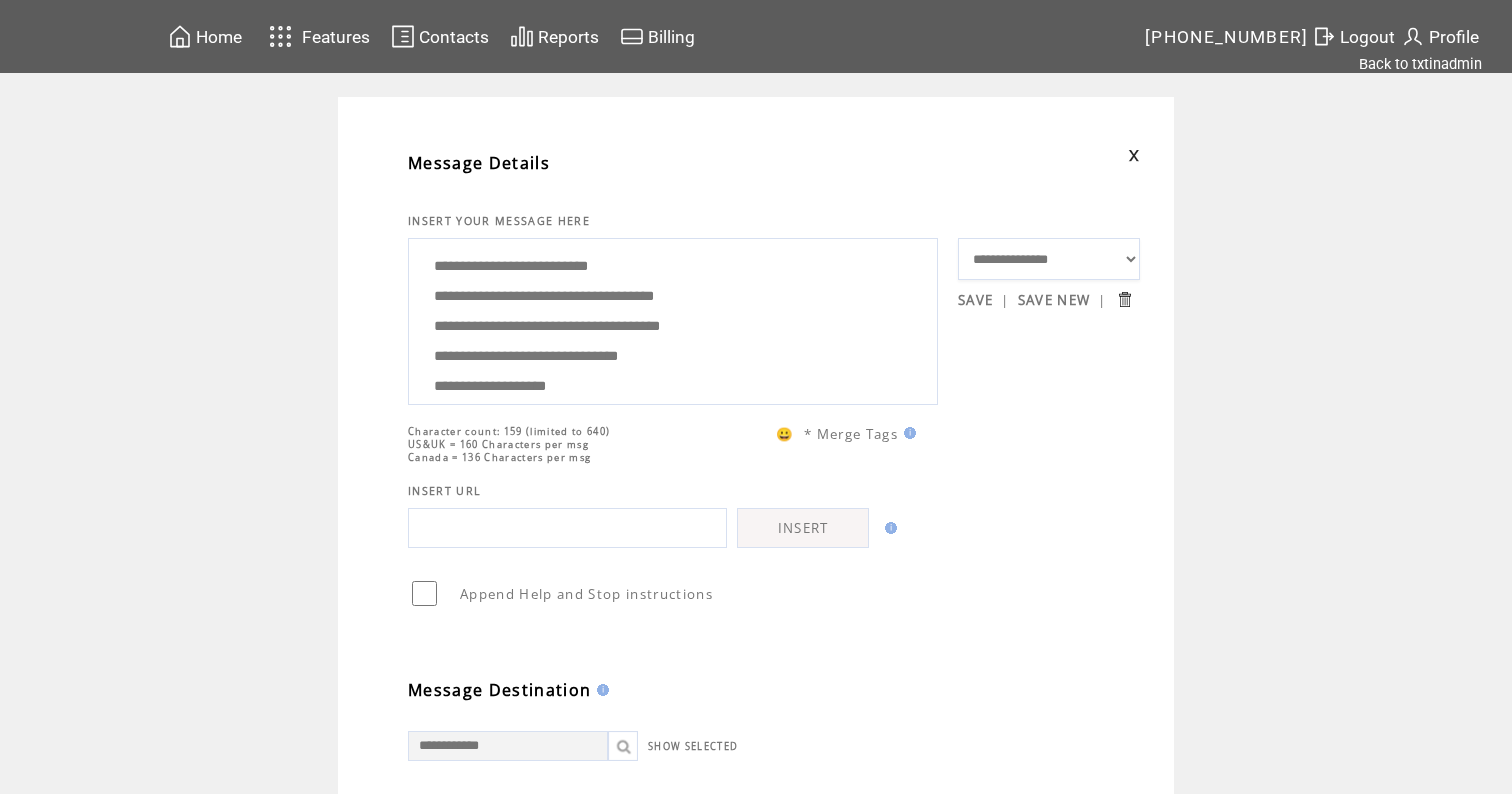 drag, startPoint x: 610, startPoint y: 375, endPoint x: 605, endPoint y: 148, distance: 227.05505 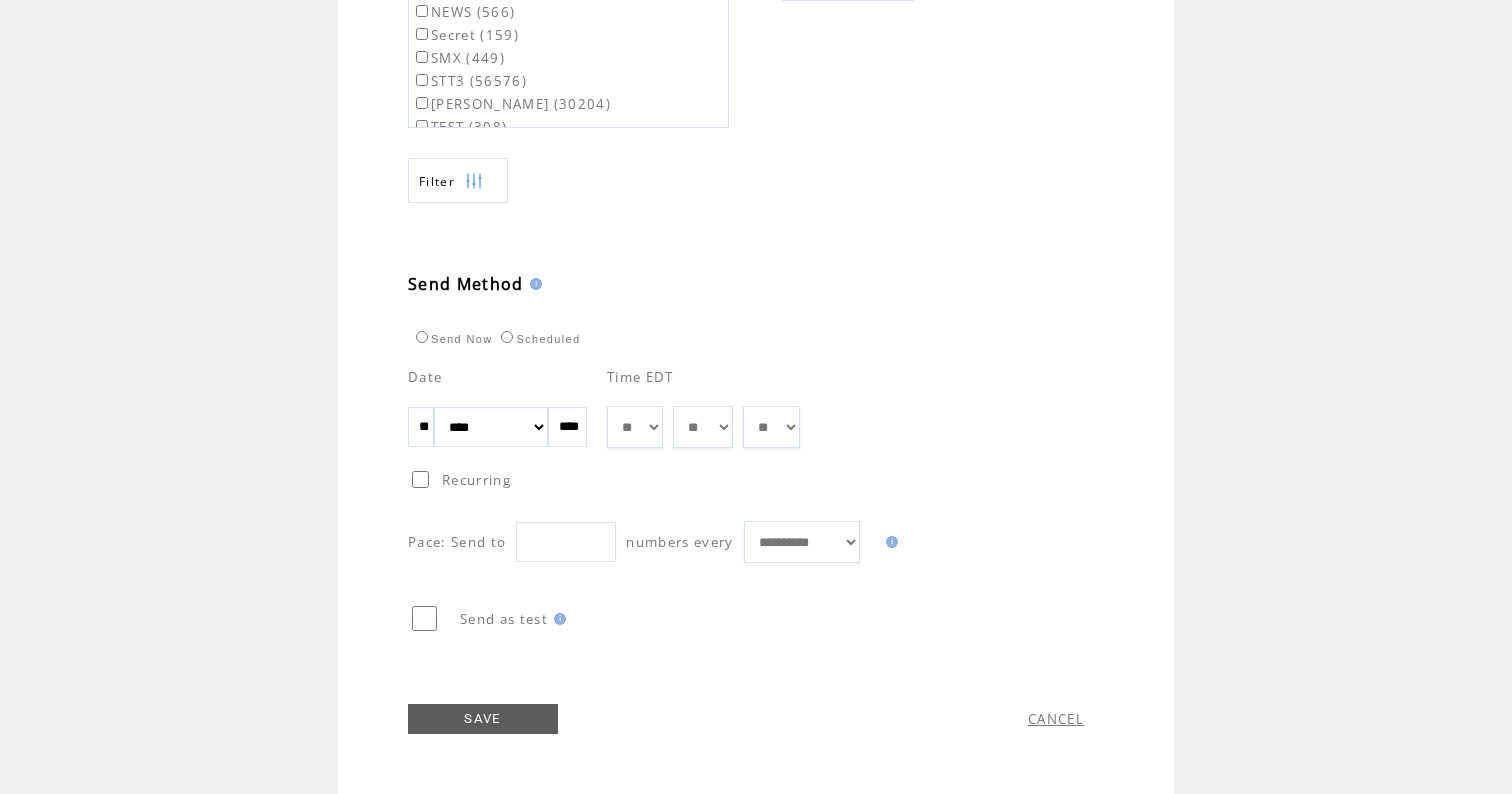 scroll, scrollTop: 924, scrollLeft: 0, axis: vertical 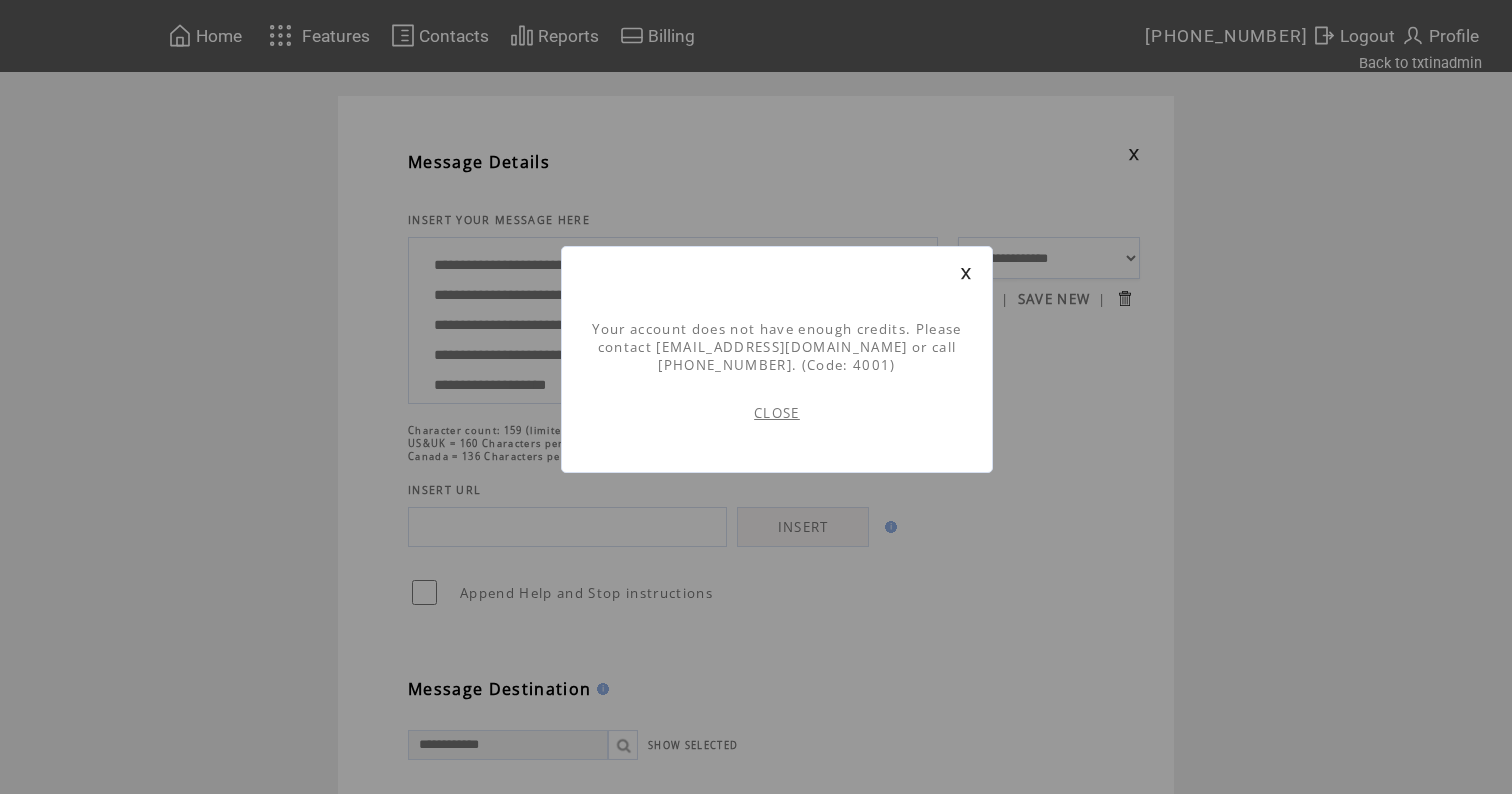click on "CLOSE" at bounding box center [777, 413] 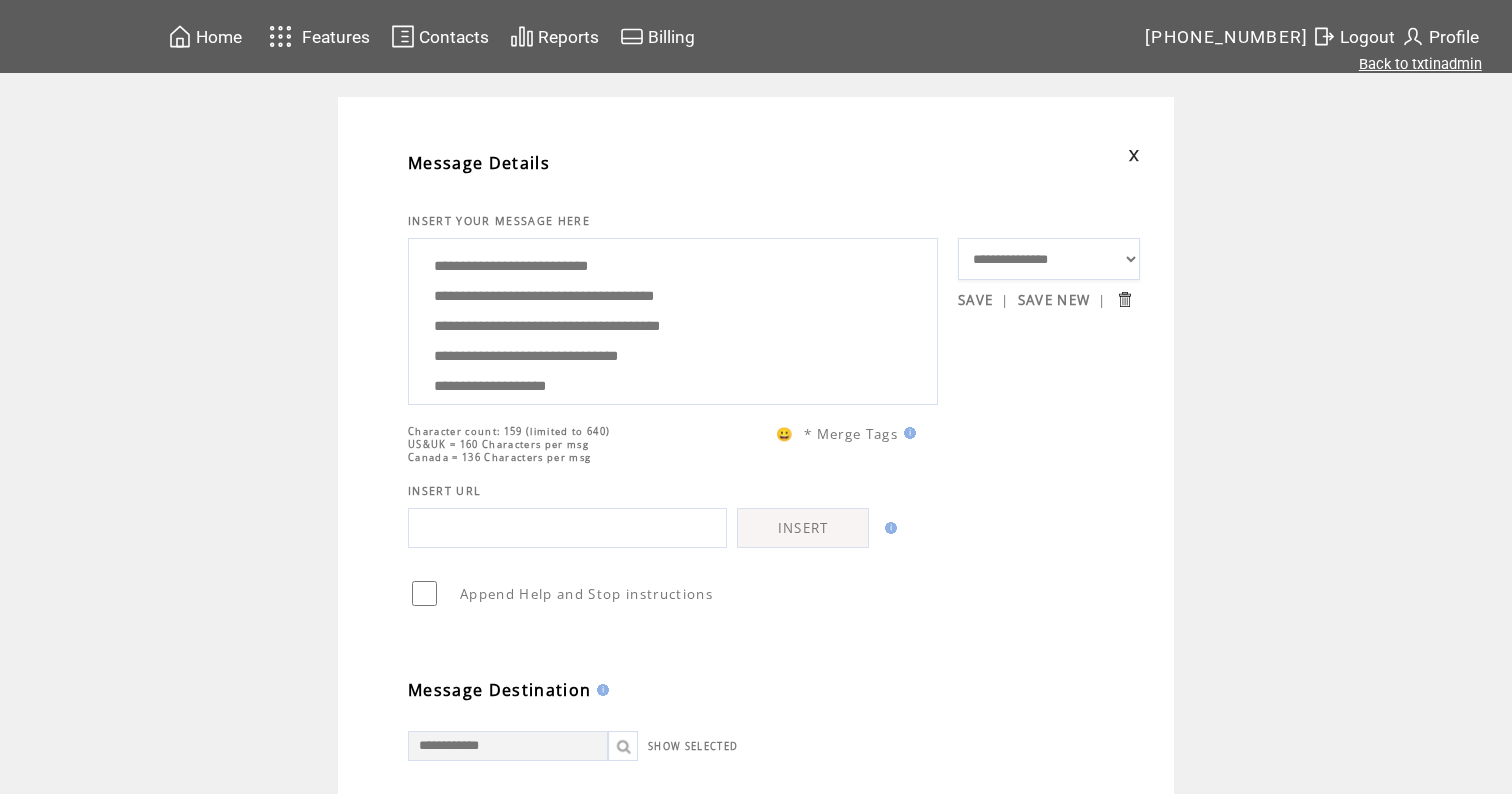 click on "Back to txtinadmin" at bounding box center (1420, 64) 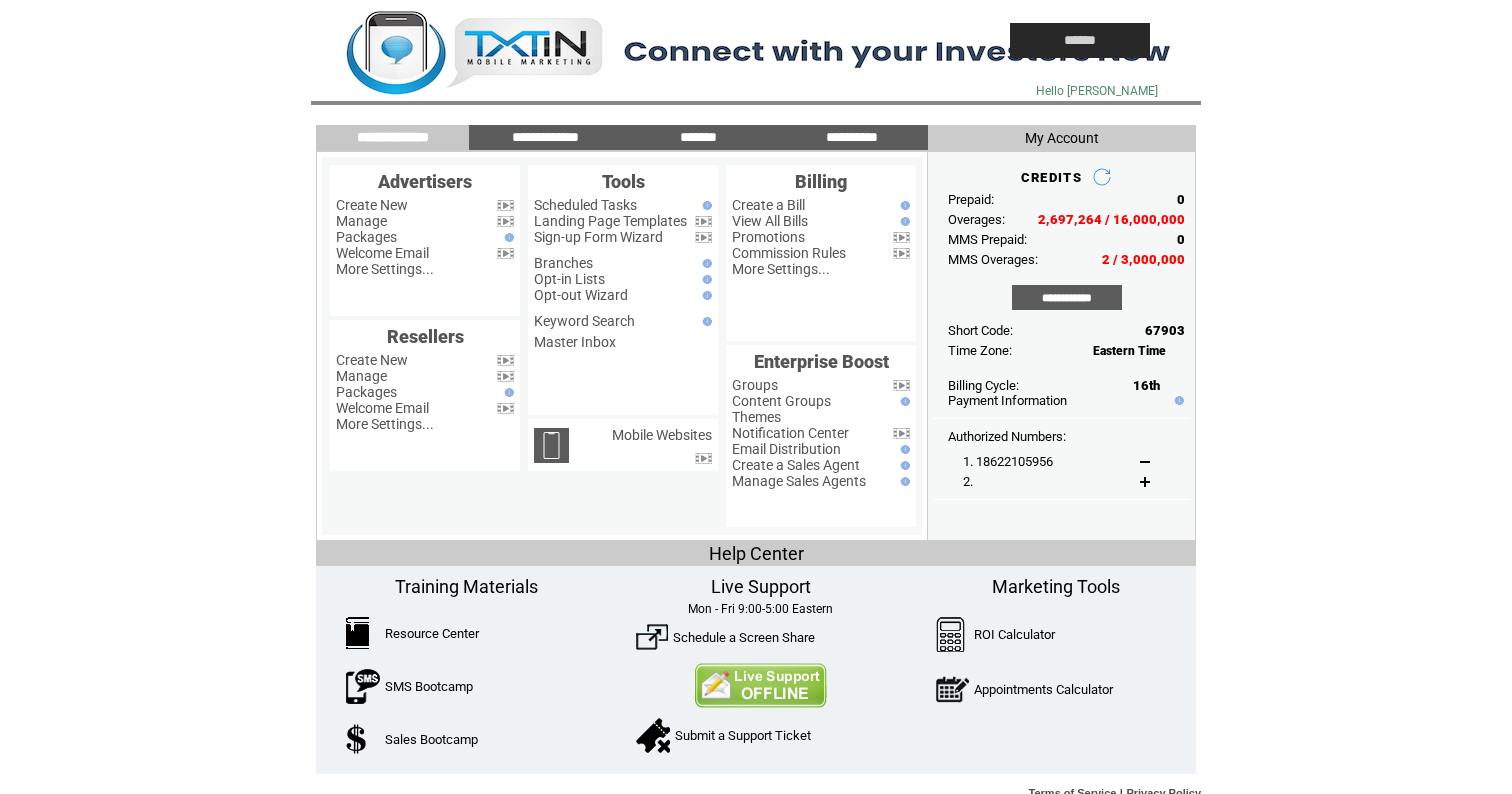 scroll, scrollTop: 0, scrollLeft: 0, axis: both 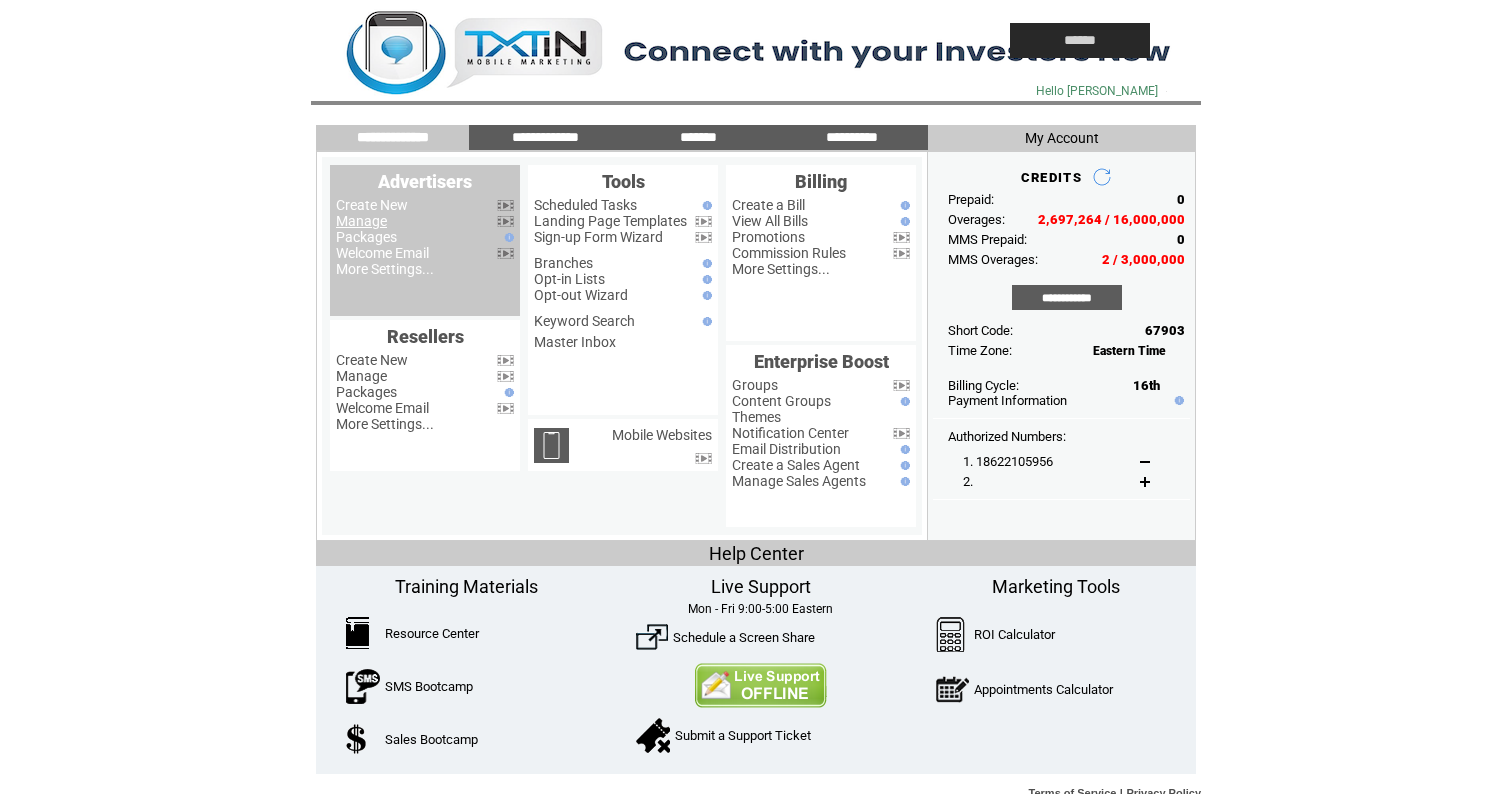 click on "Manage" at bounding box center [361, 221] 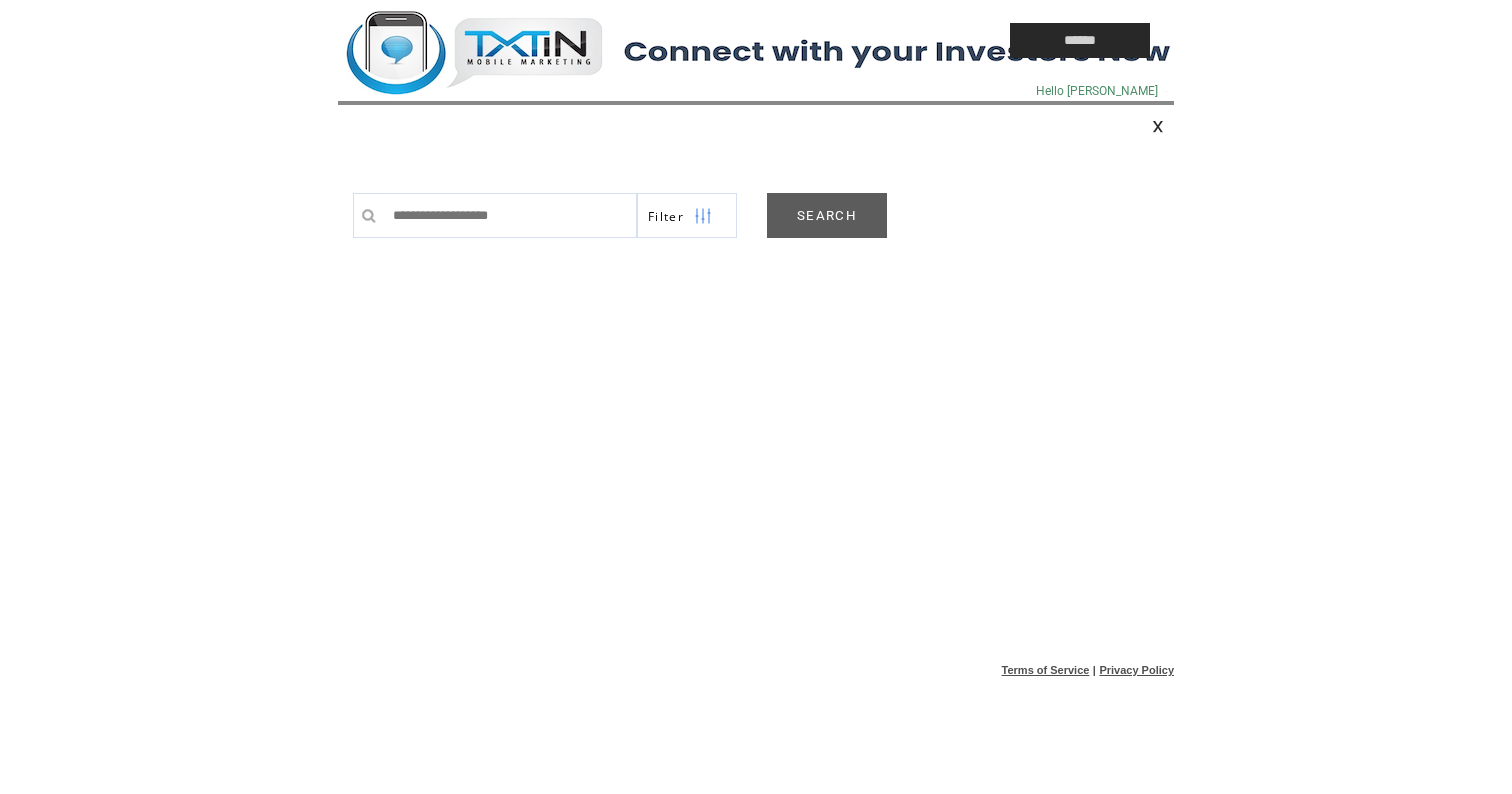 scroll, scrollTop: 0, scrollLeft: 0, axis: both 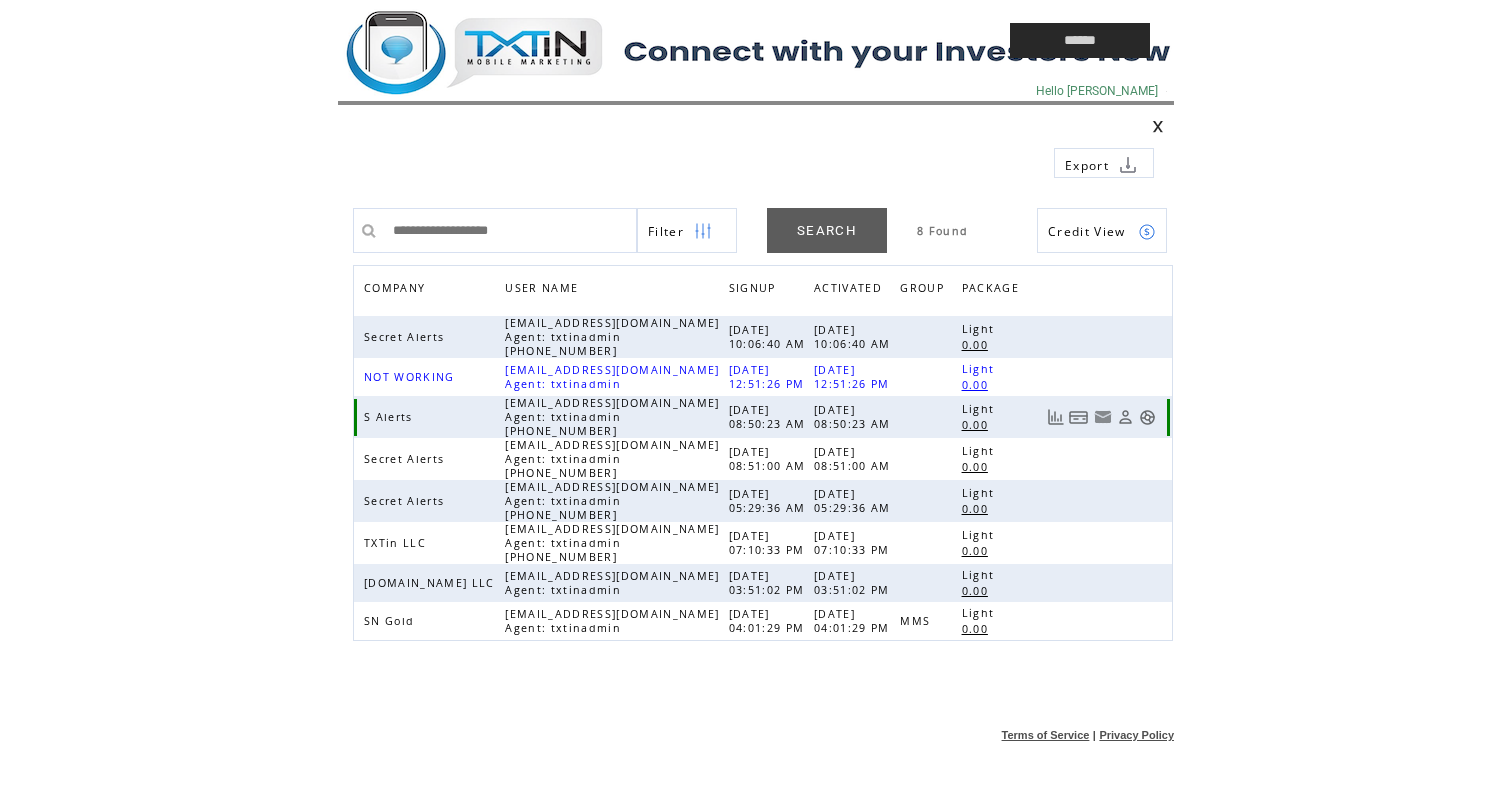 click at bounding box center (1125, 417) 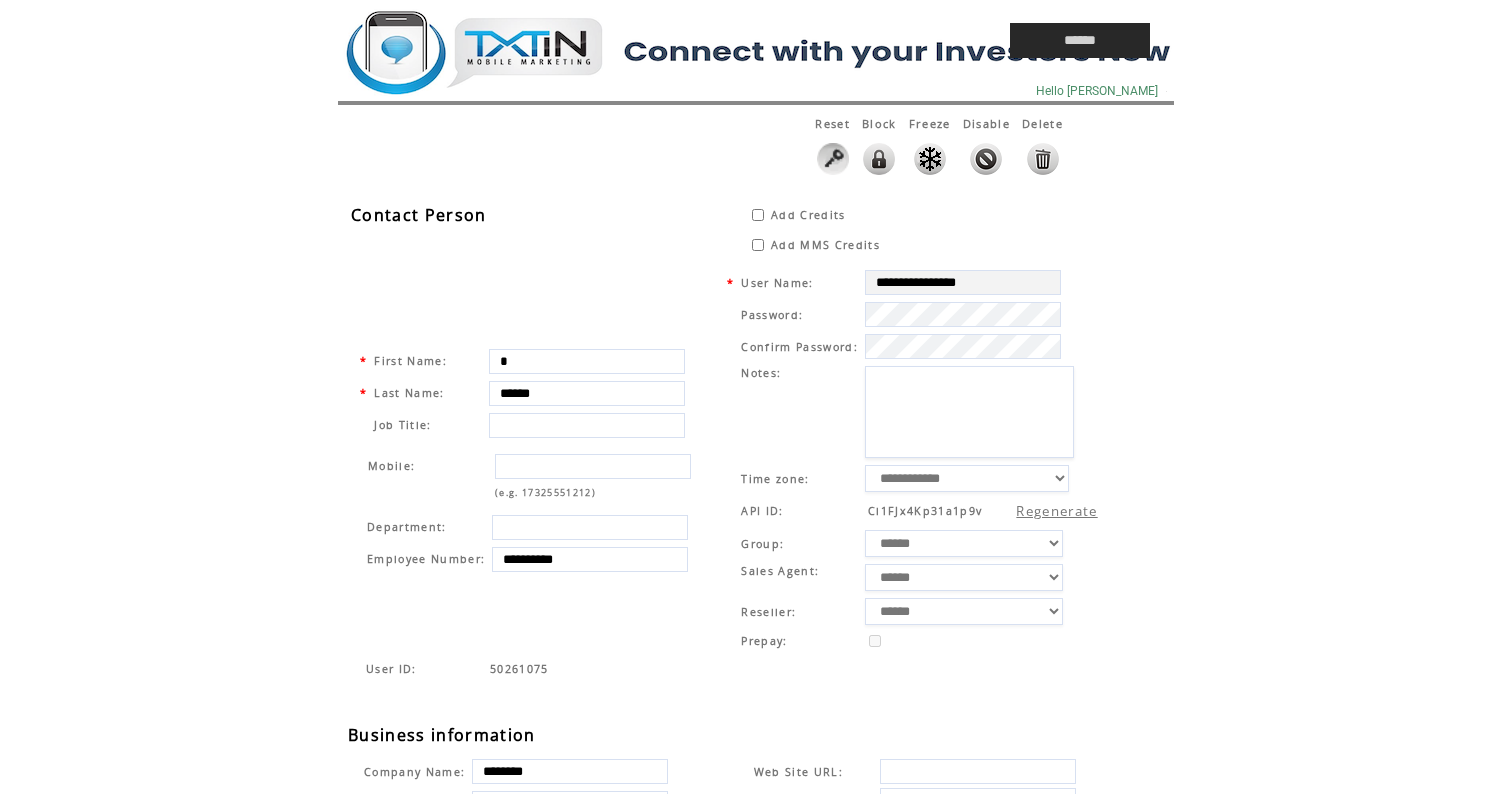 scroll, scrollTop: 0, scrollLeft: 0, axis: both 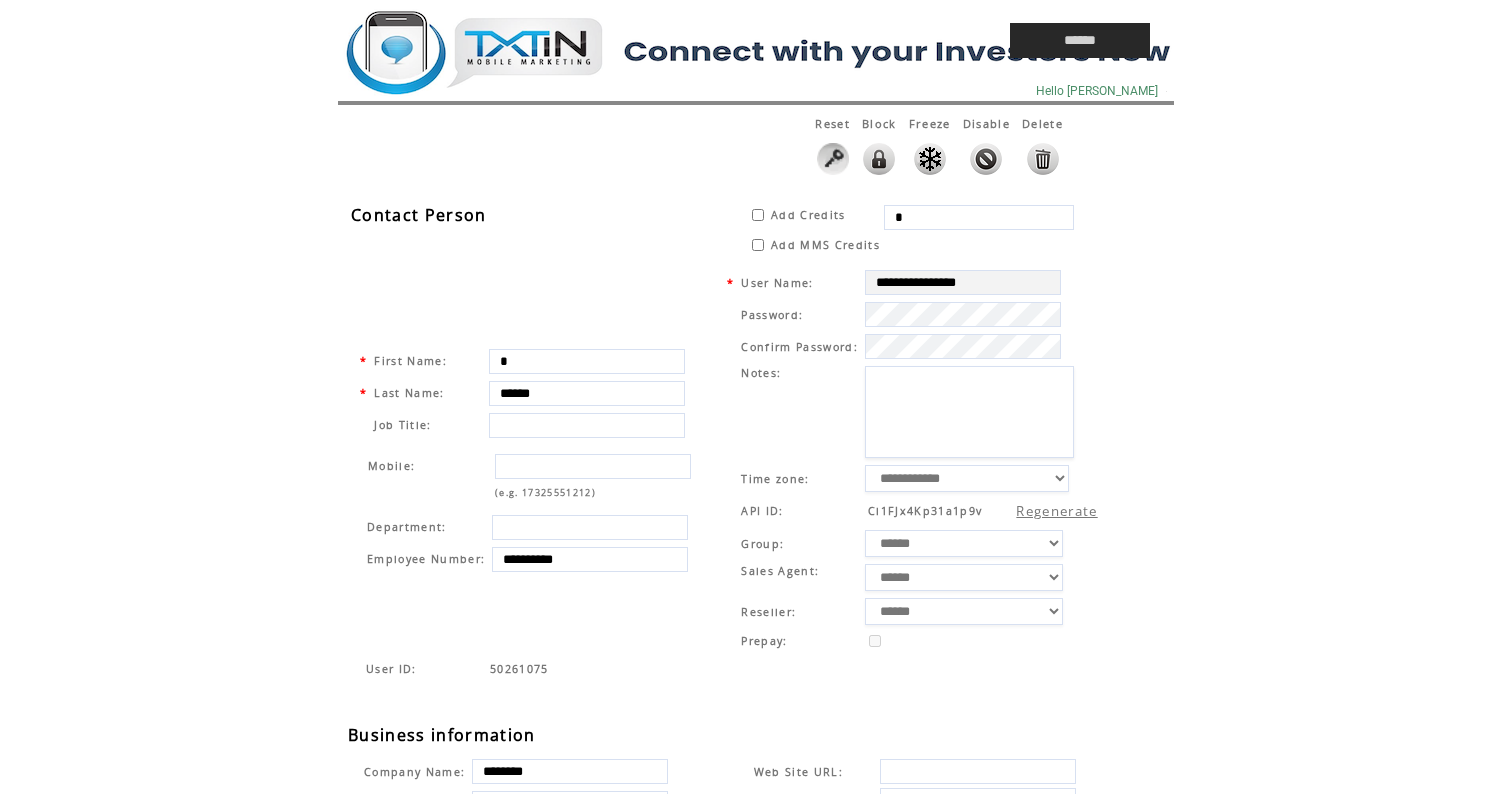 click on "*" at bounding box center (986, 245) 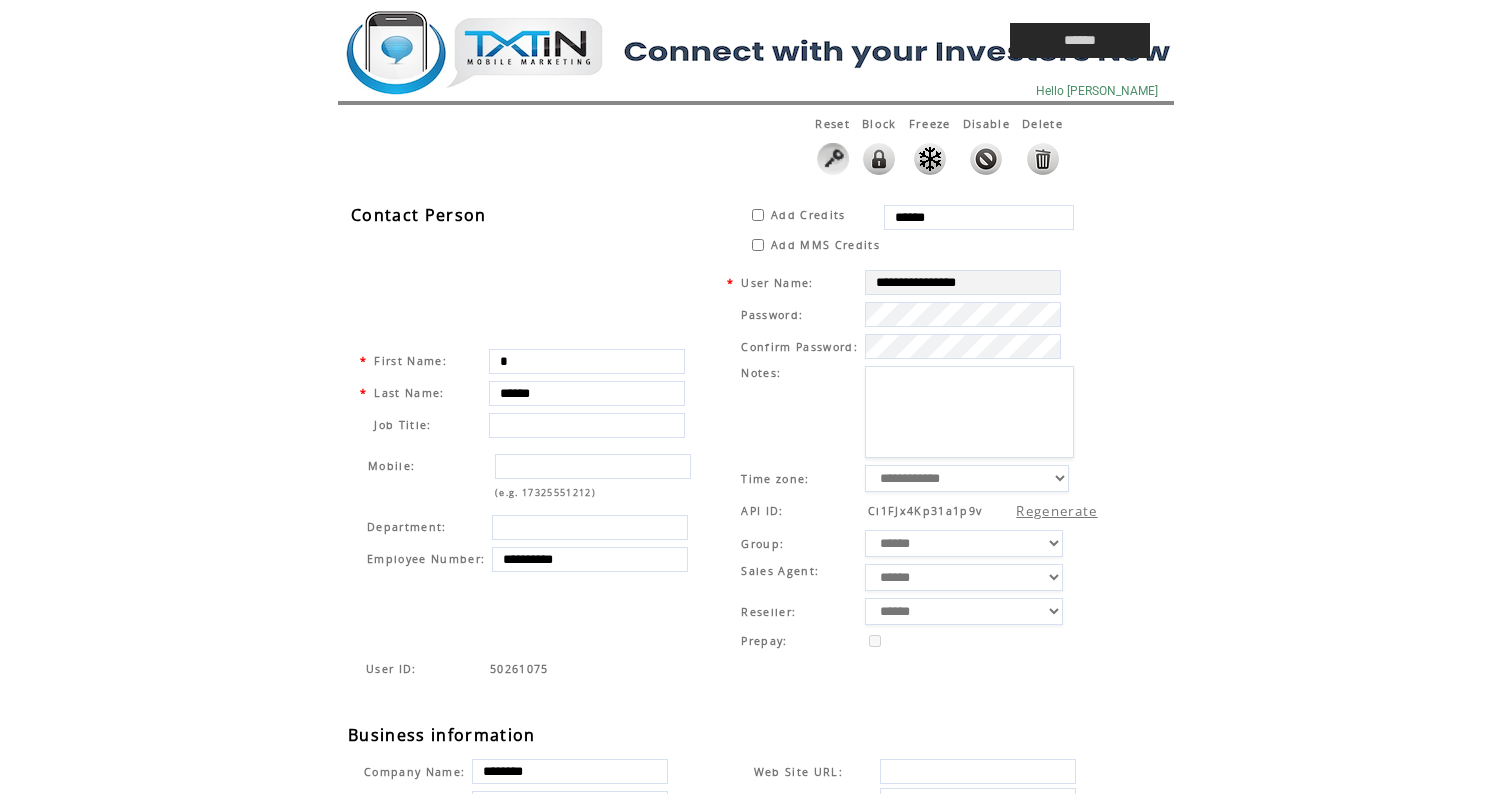 type on "******" 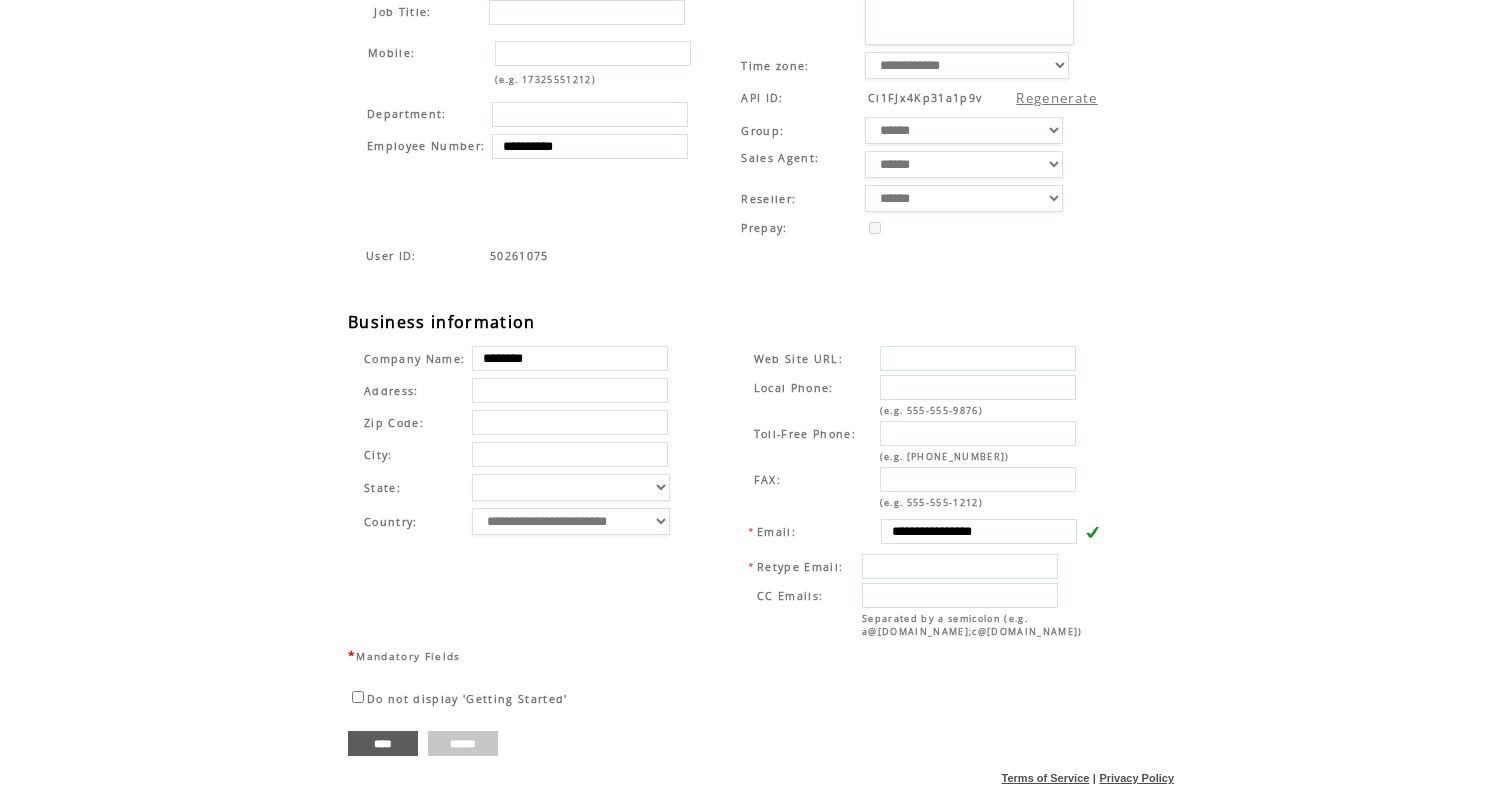 scroll, scrollTop: 433, scrollLeft: 0, axis: vertical 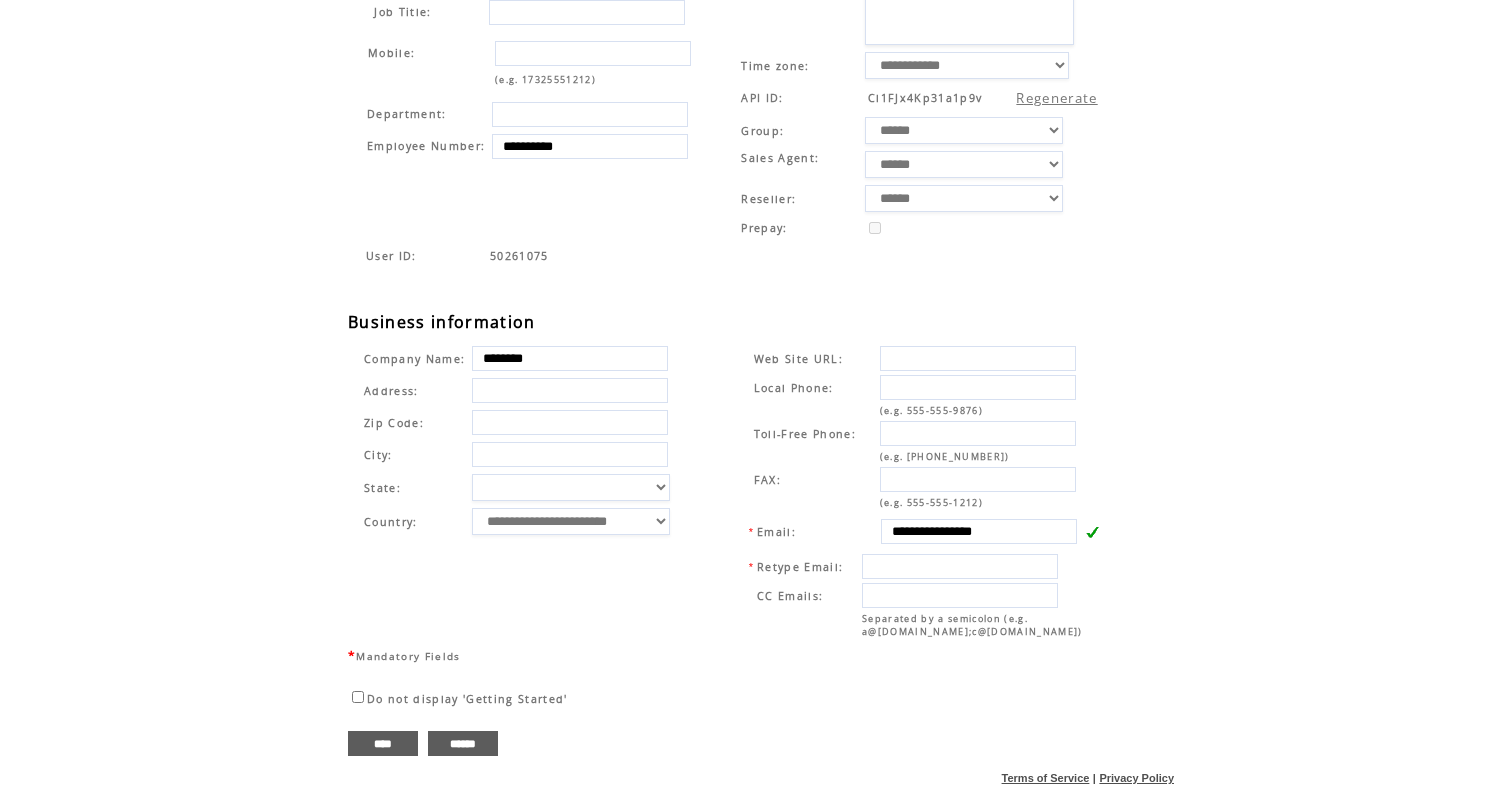 drag, startPoint x: 451, startPoint y: 745, endPoint x: 484, endPoint y: 645, distance: 105.30432 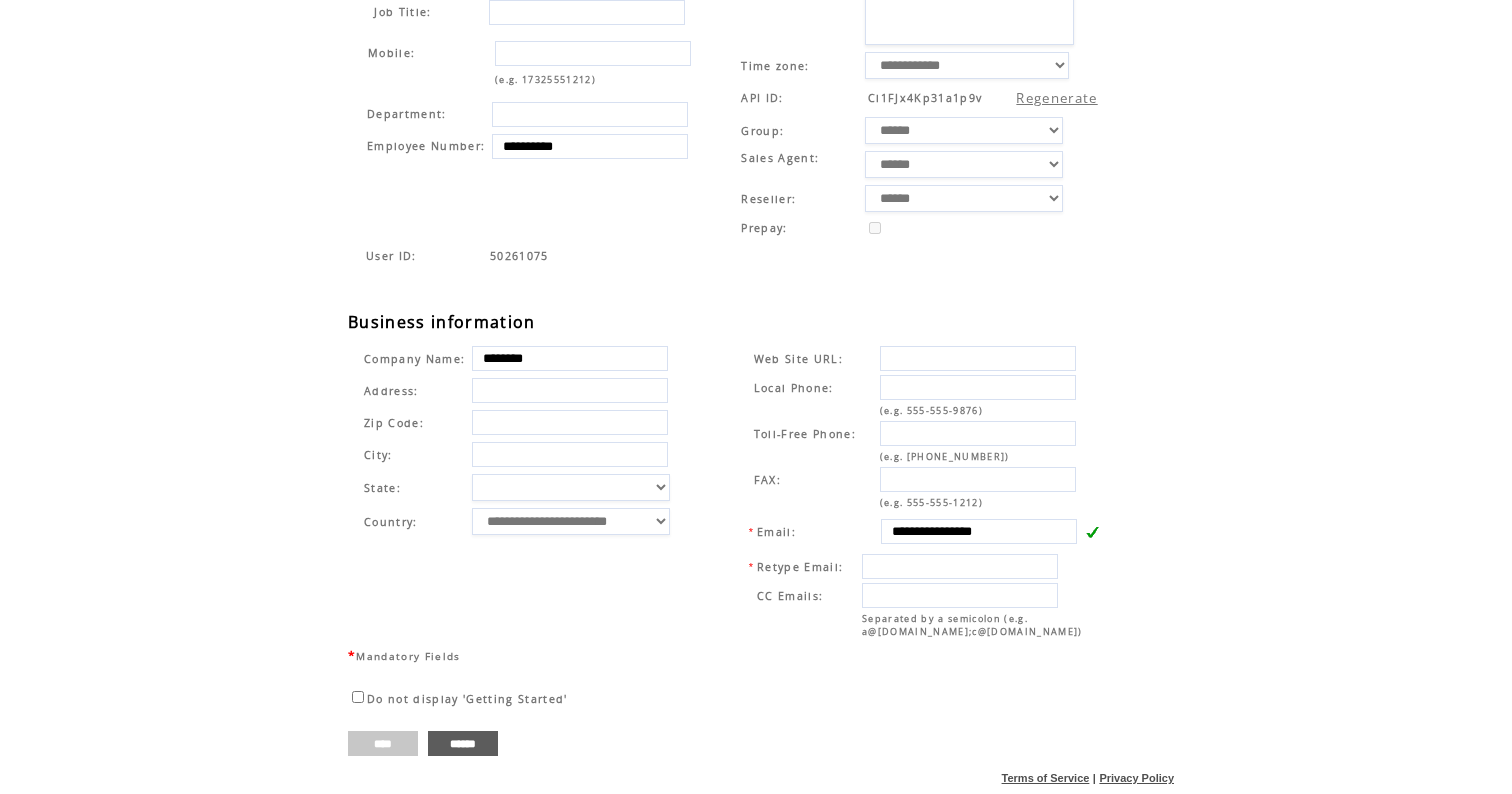 click on "****" at bounding box center (383, 743) 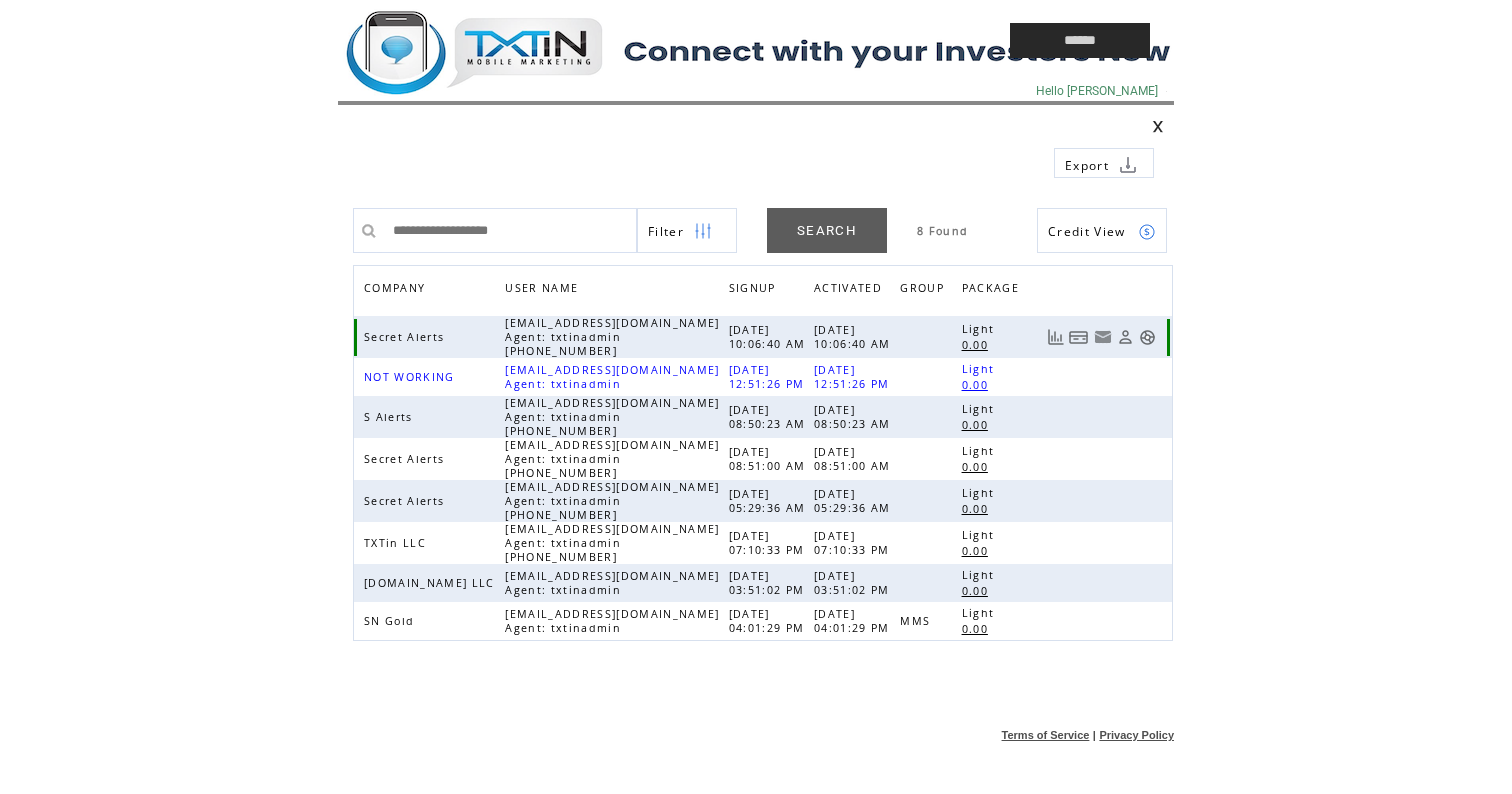 scroll, scrollTop: 0, scrollLeft: 0, axis: both 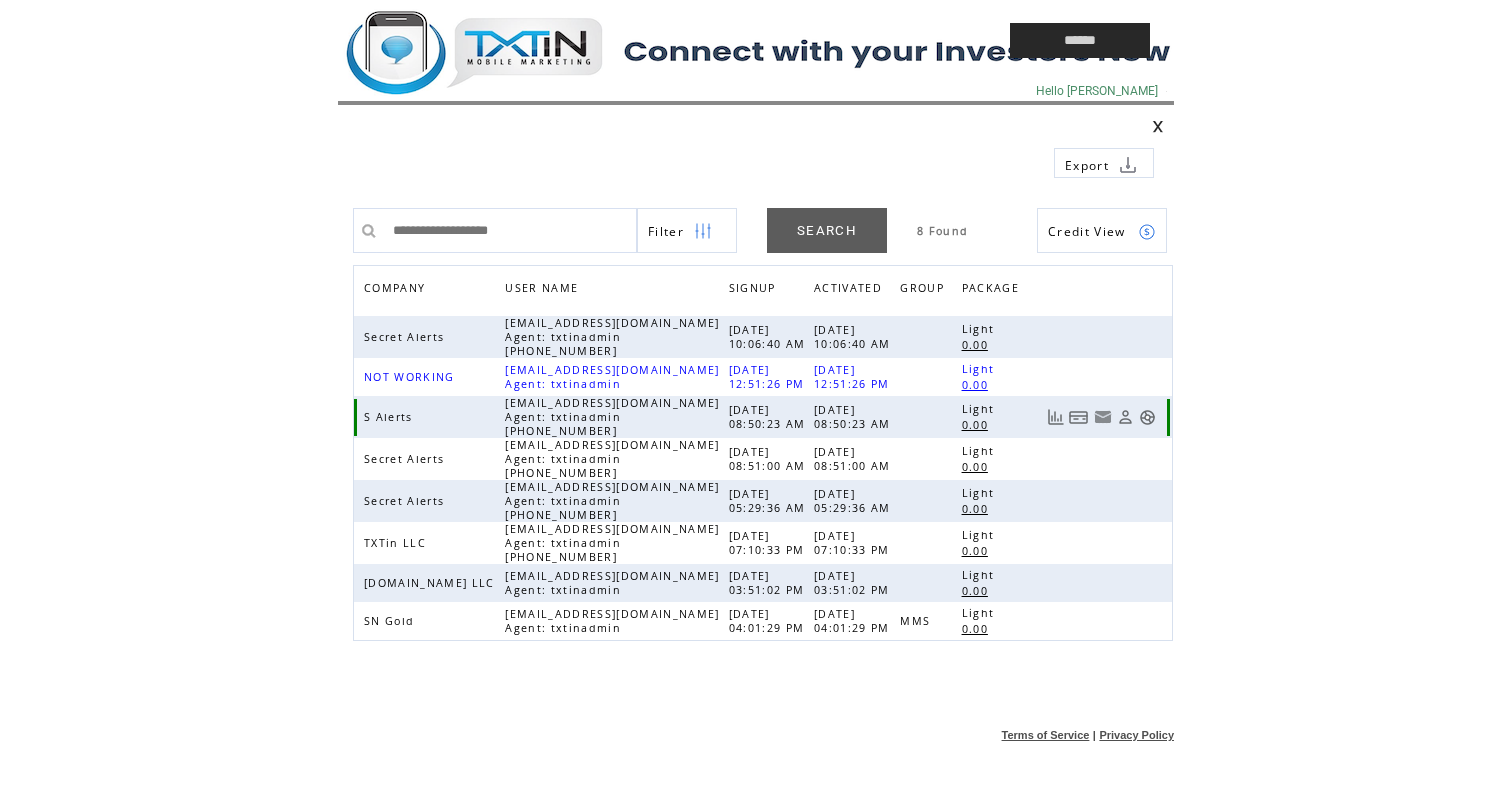 click at bounding box center (1147, 417) 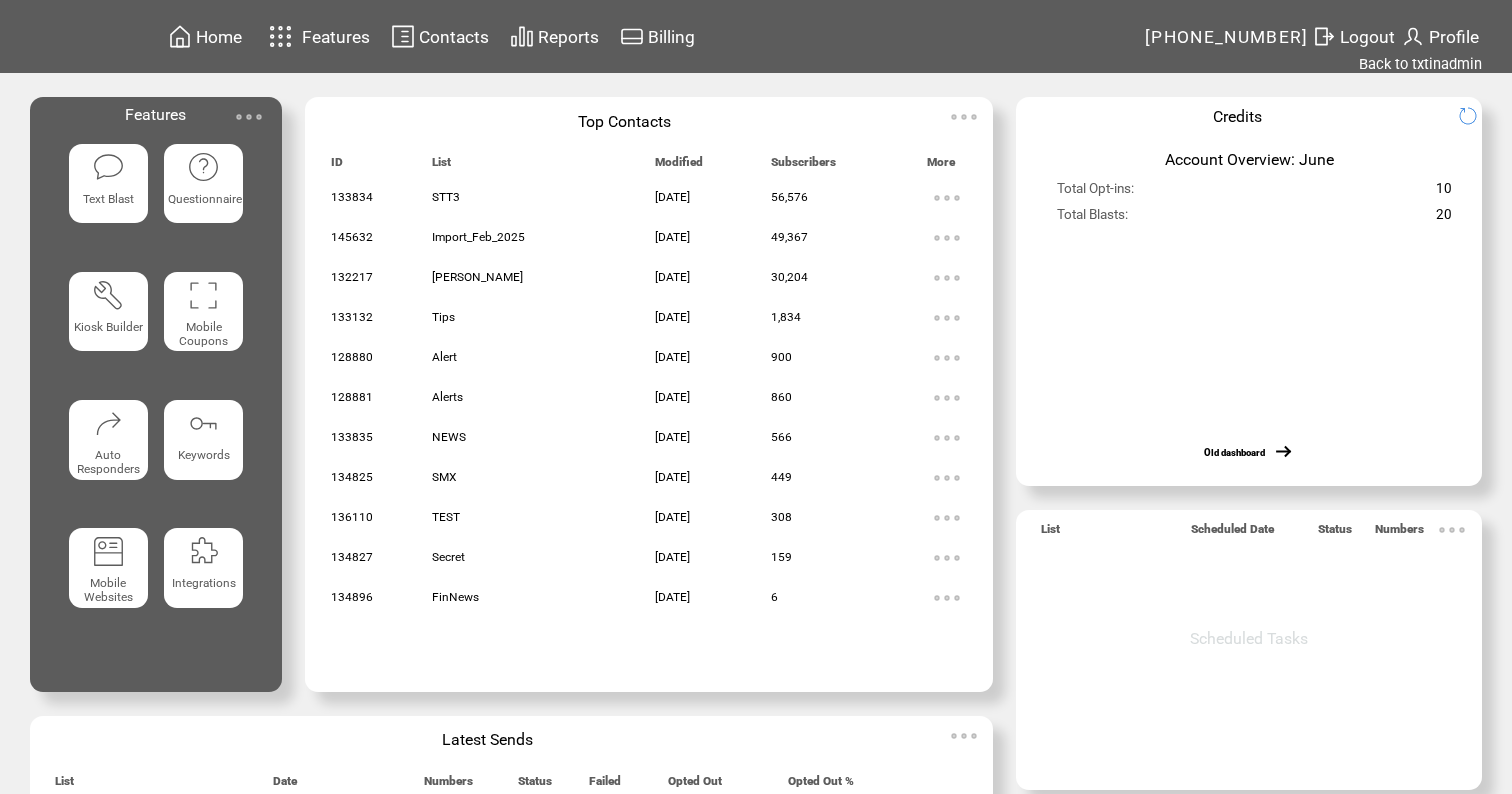 scroll, scrollTop: 0, scrollLeft: 0, axis: both 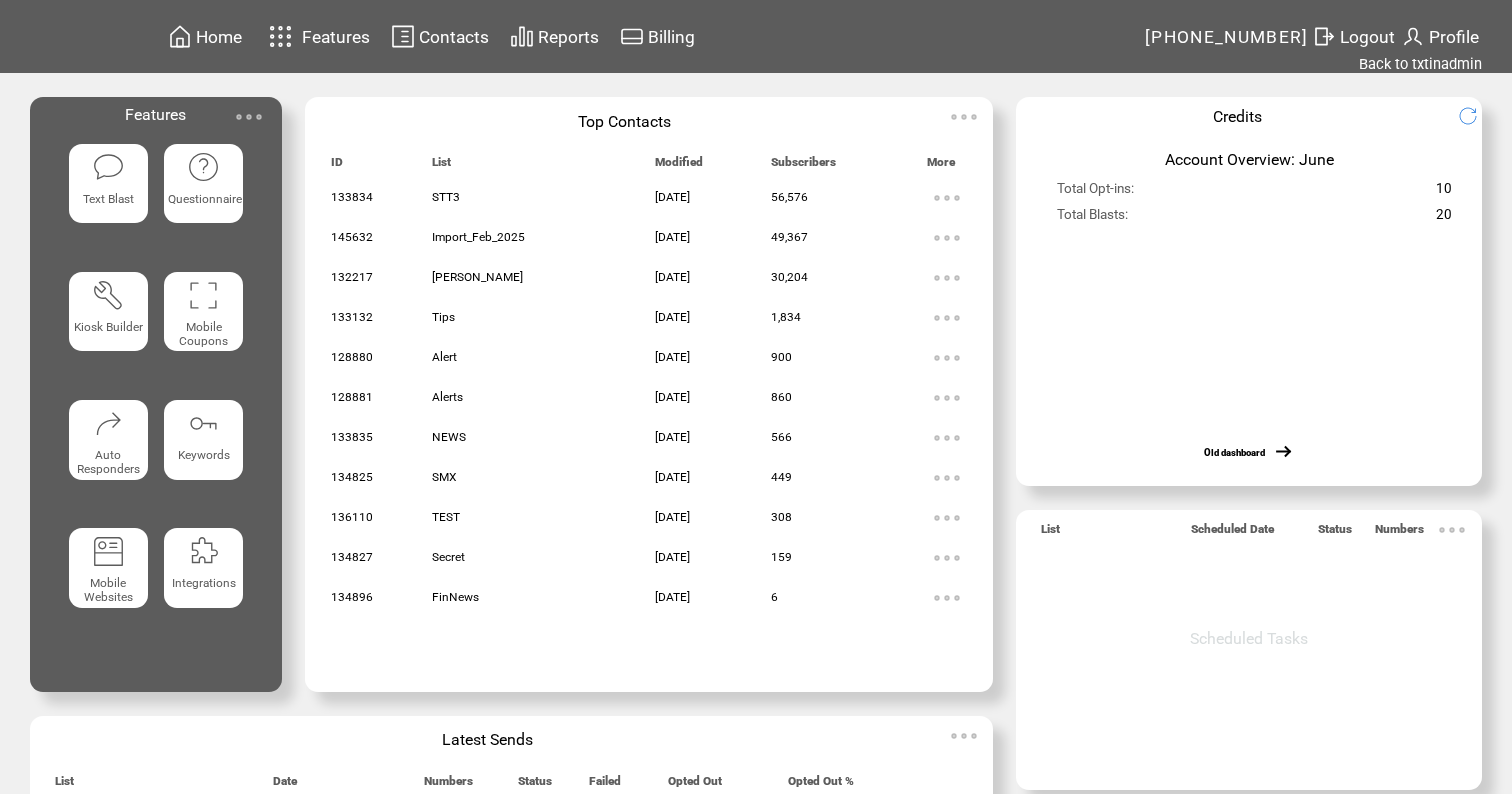 click at bounding box center [108, 167] 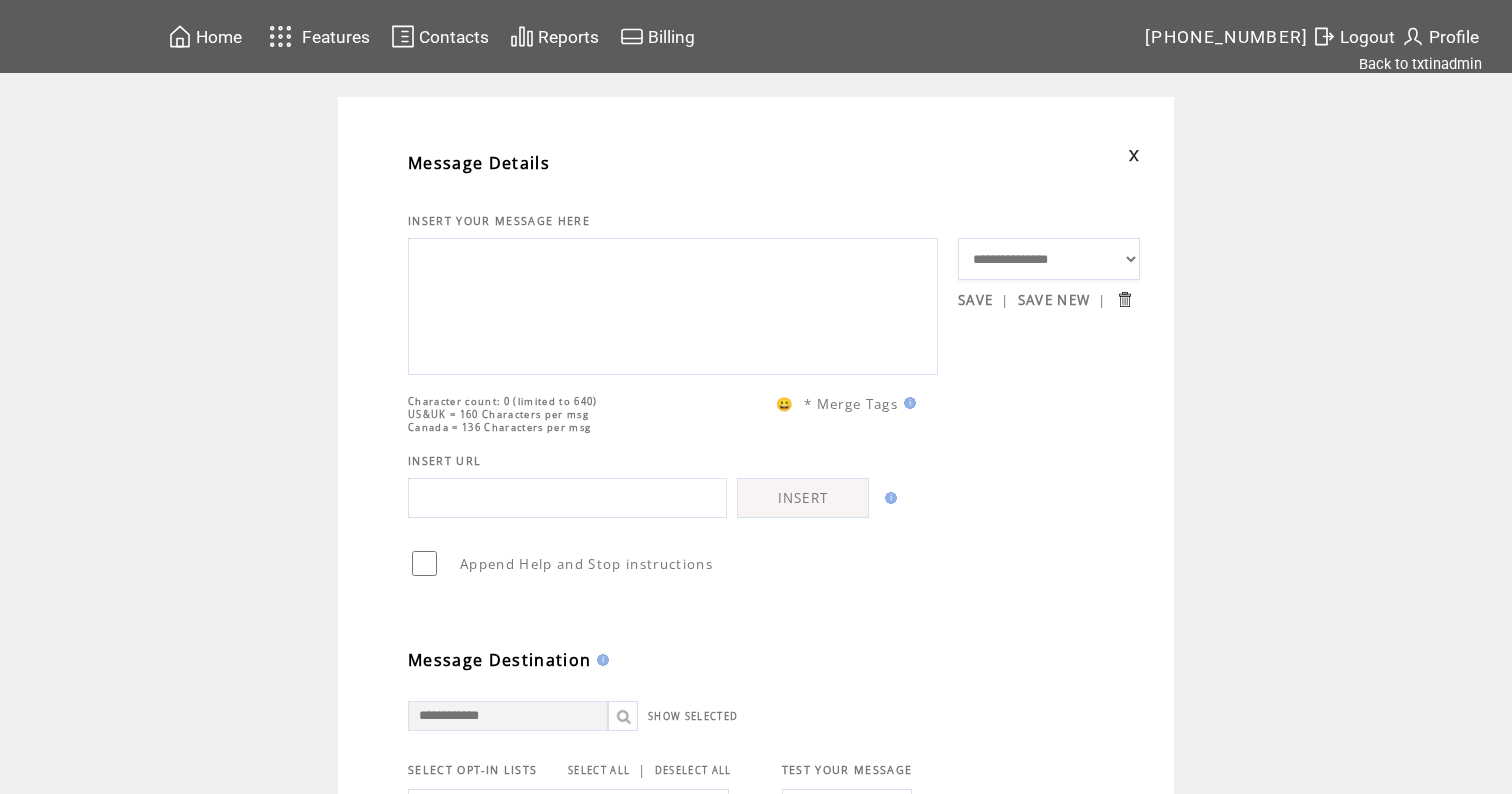 scroll, scrollTop: 0, scrollLeft: 0, axis: both 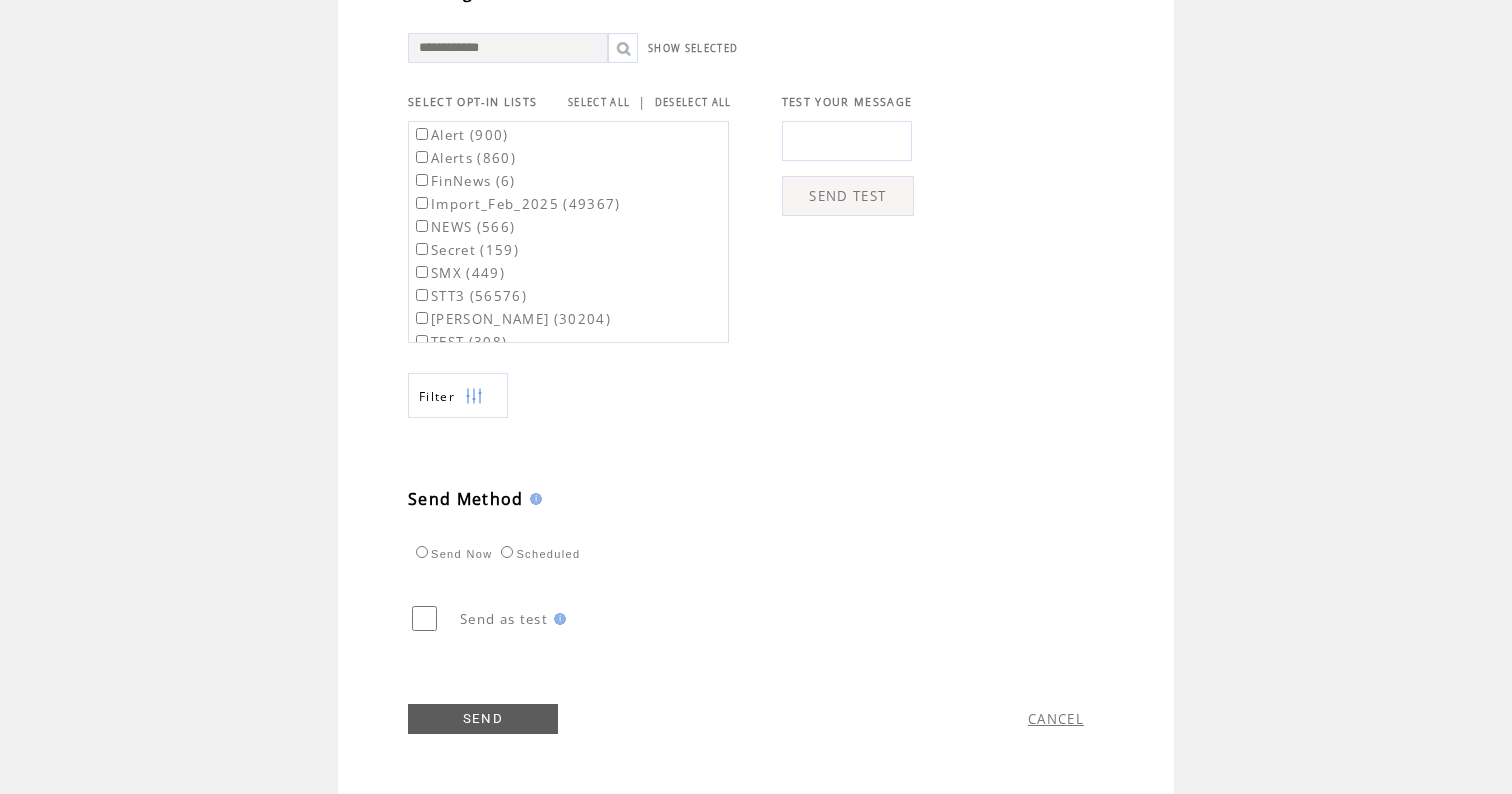 type on "**********" 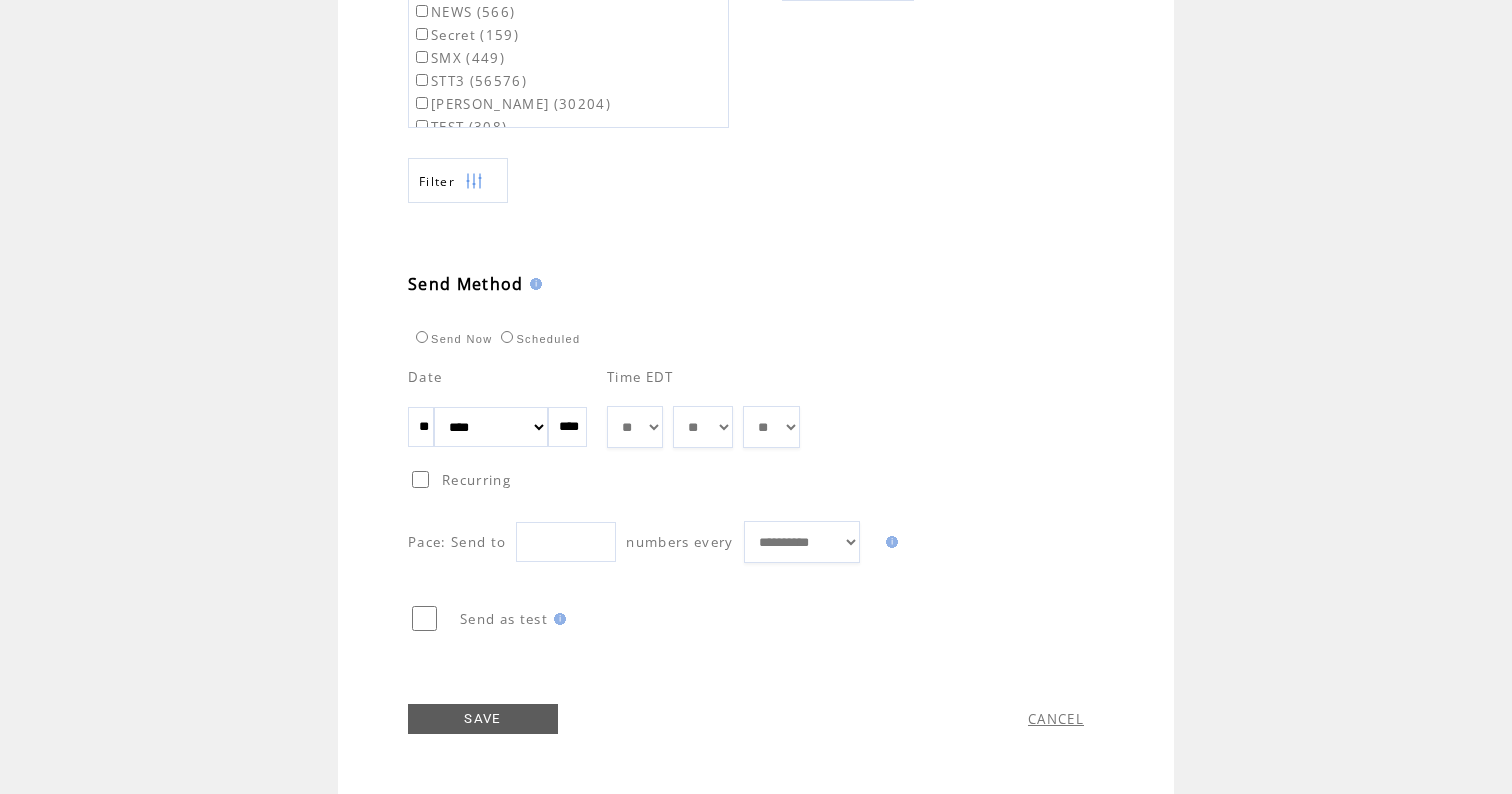 scroll, scrollTop: 924, scrollLeft: 0, axis: vertical 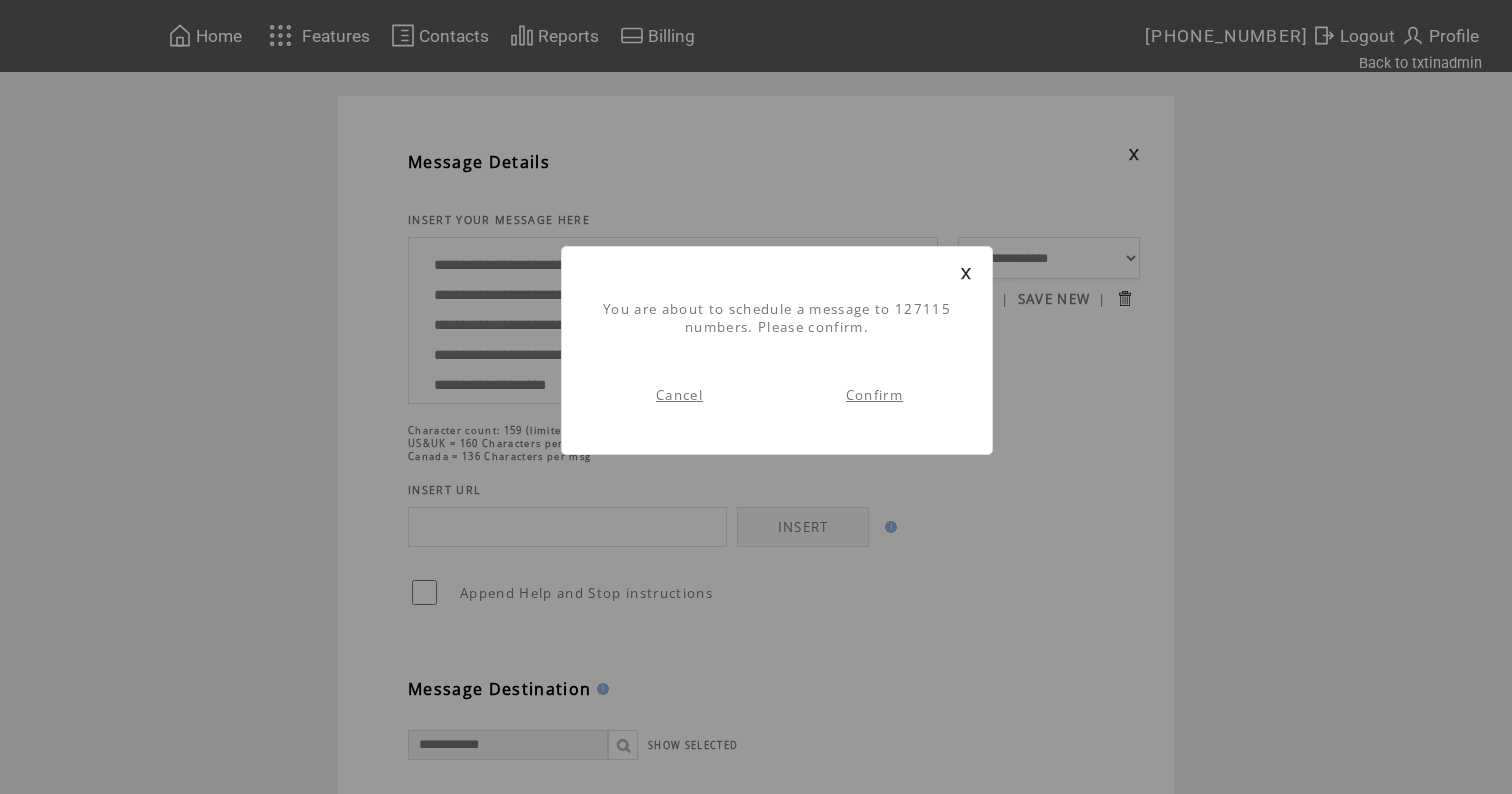 click on "Confirm" at bounding box center (874, 395) 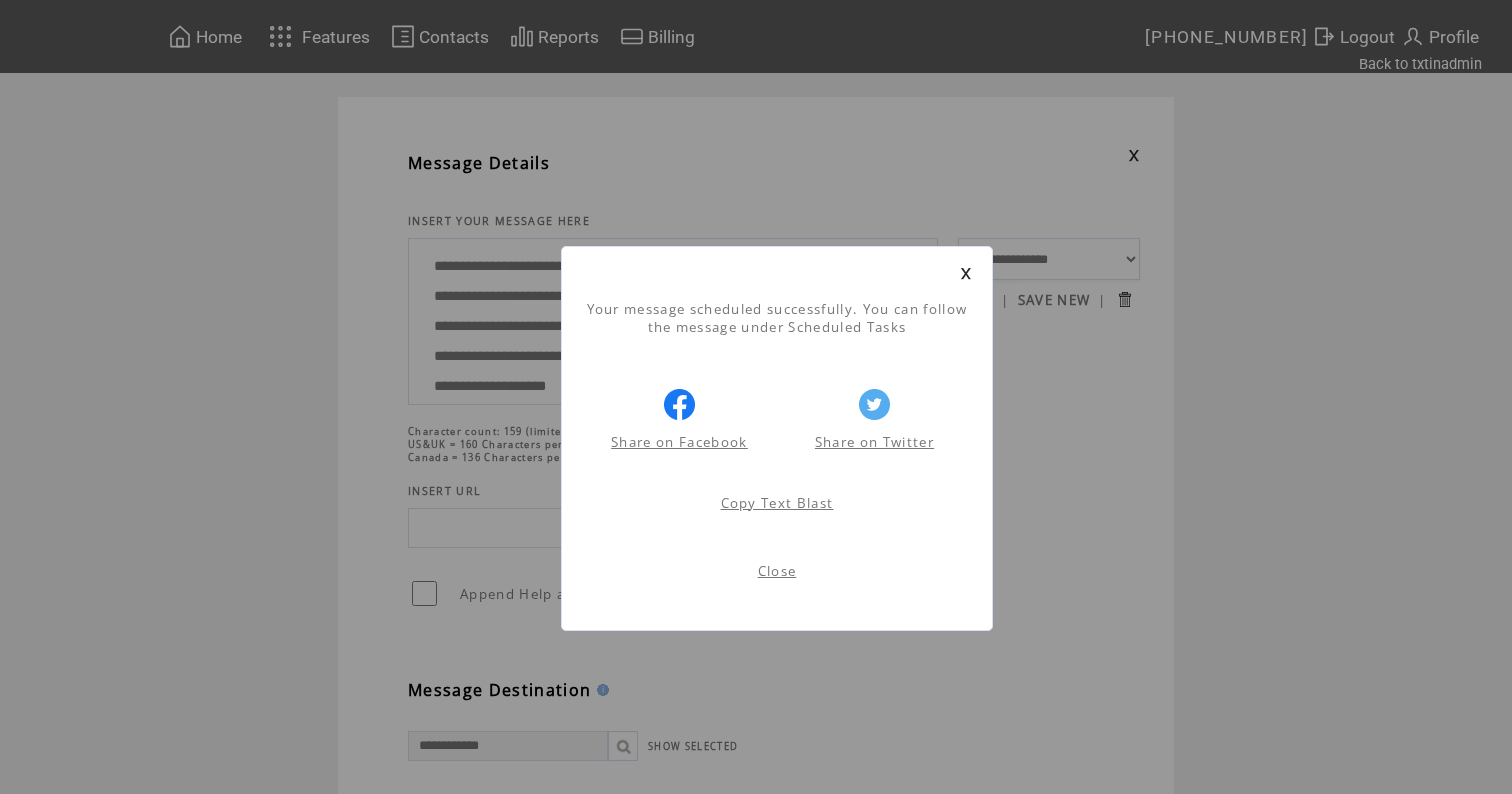 scroll, scrollTop: 1, scrollLeft: 0, axis: vertical 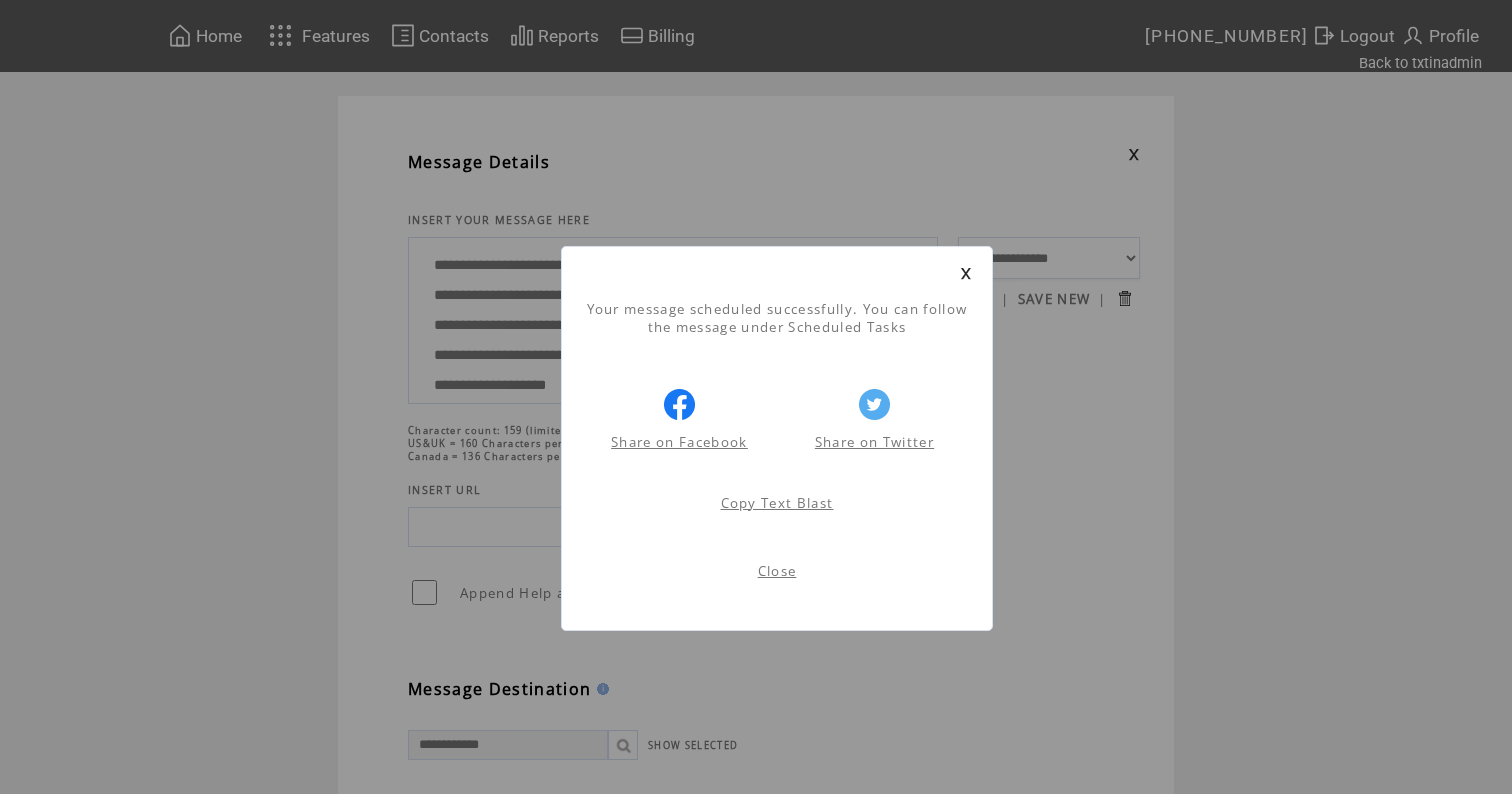 click at bounding box center [966, 273] 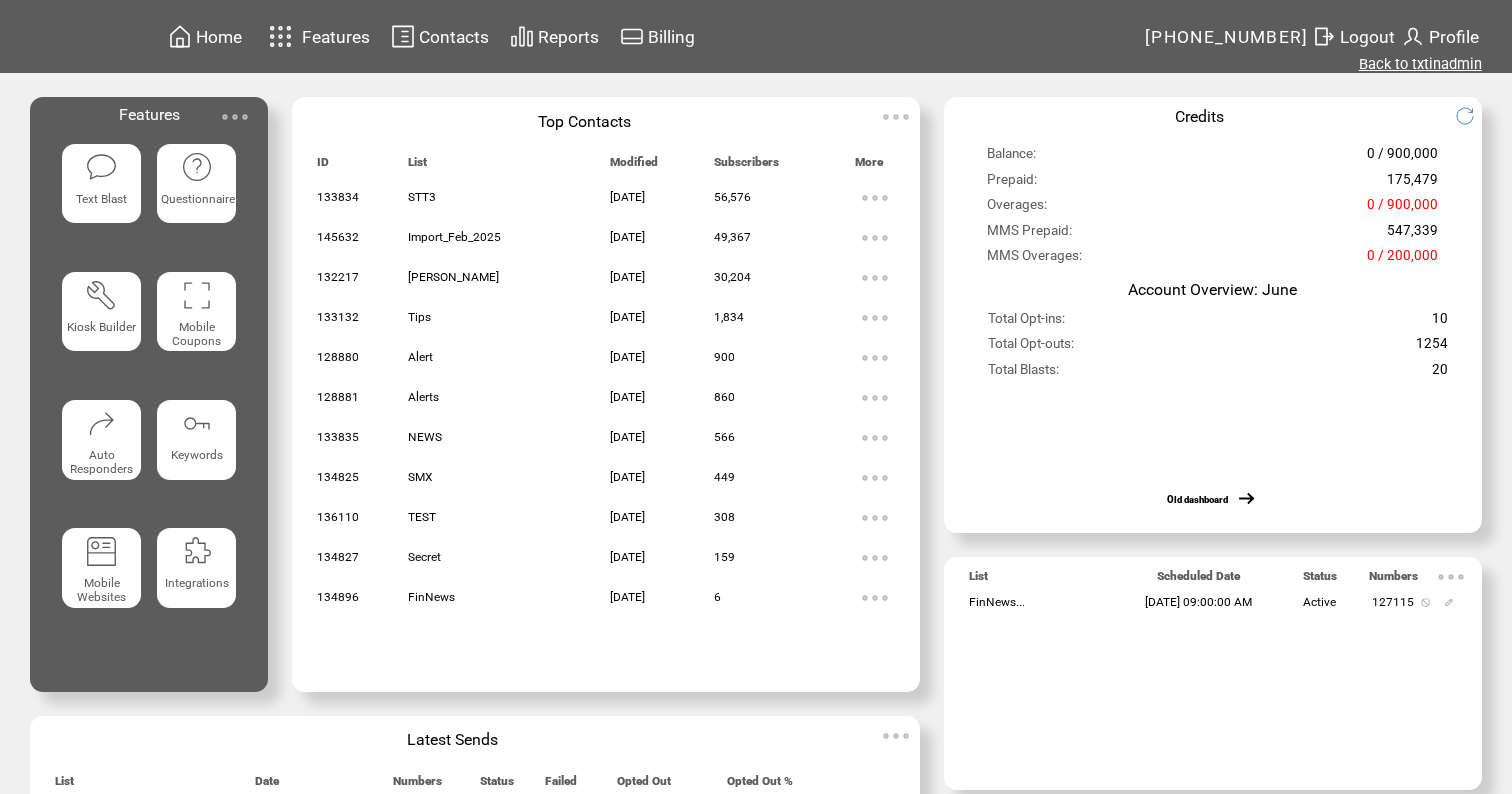 click on "Back to txtinadmin" at bounding box center [1420, 64] 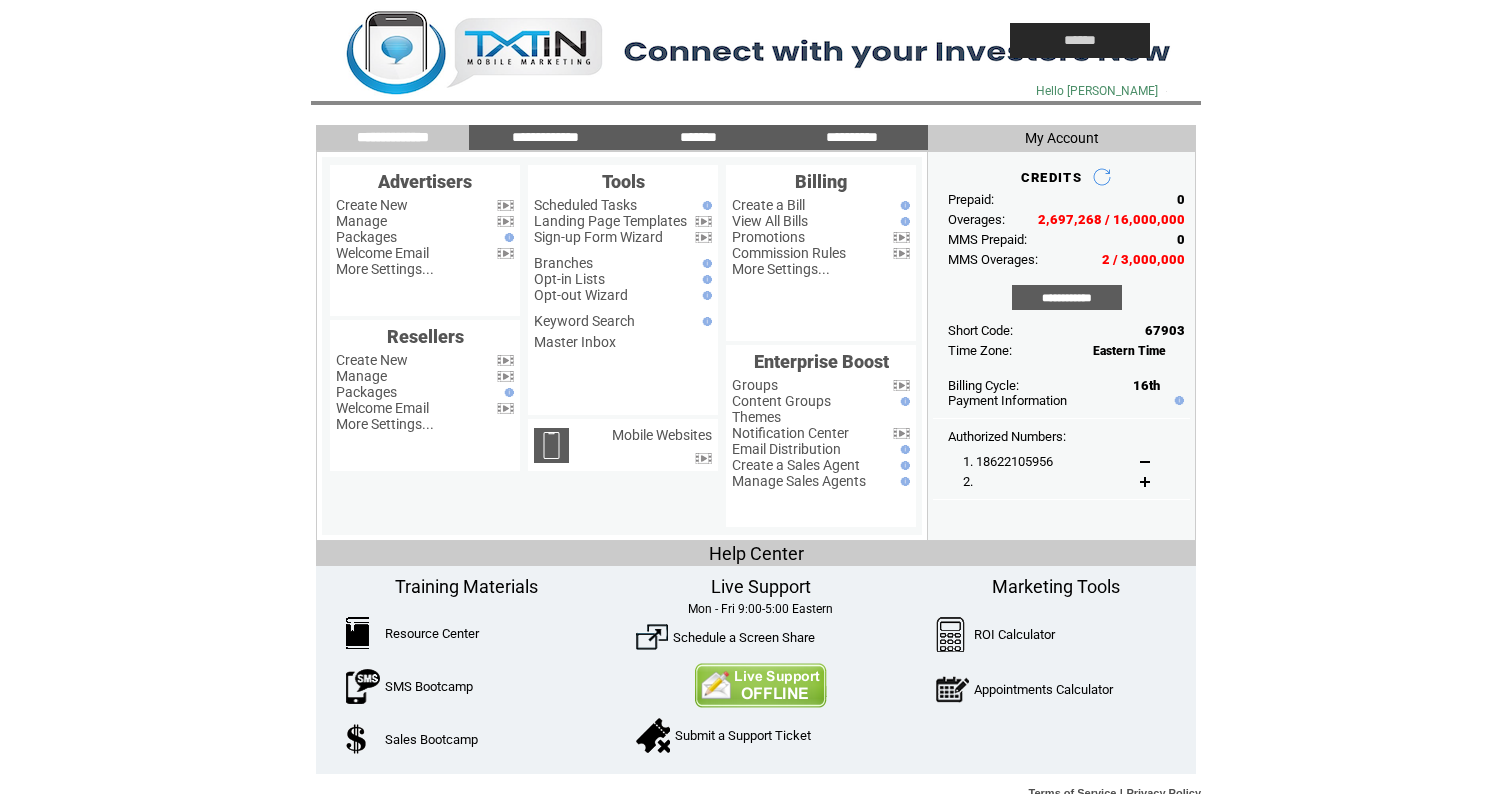 scroll, scrollTop: 0, scrollLeft: 0, axis: both 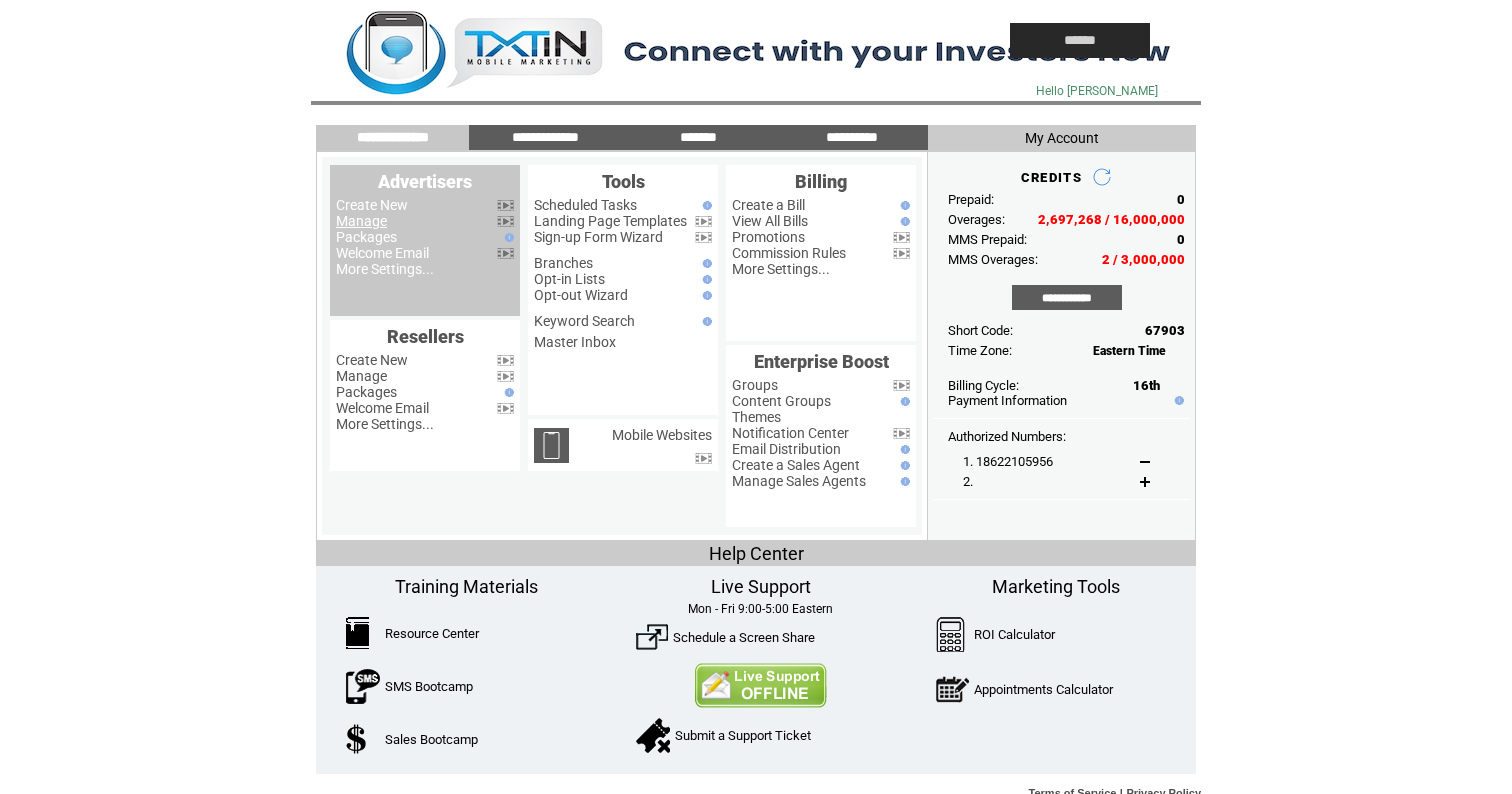 click on "Manage" at bounding box center (361, 221) 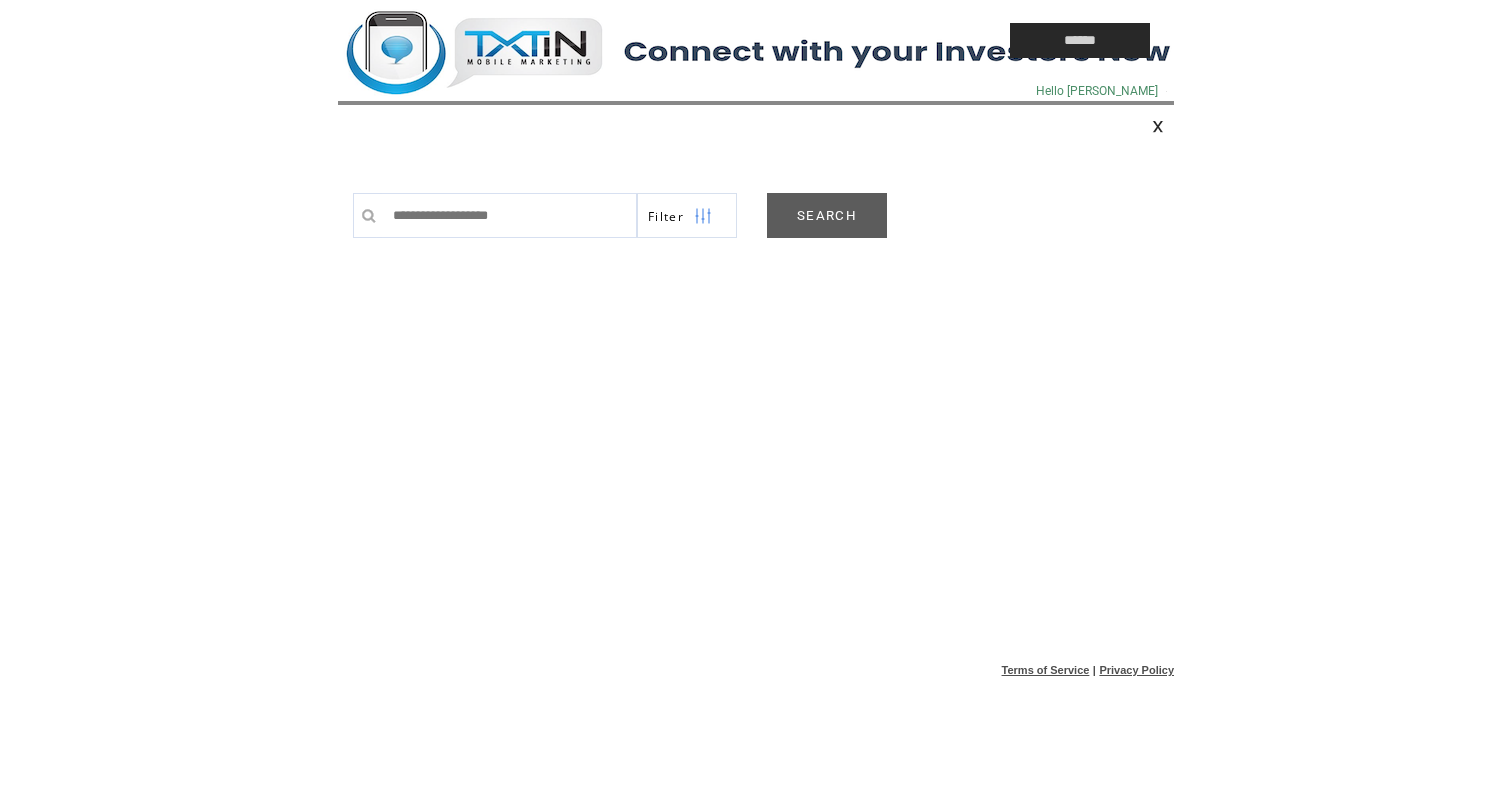 scroll, scrollTop: 0, scrollLeft: 0, axis: both 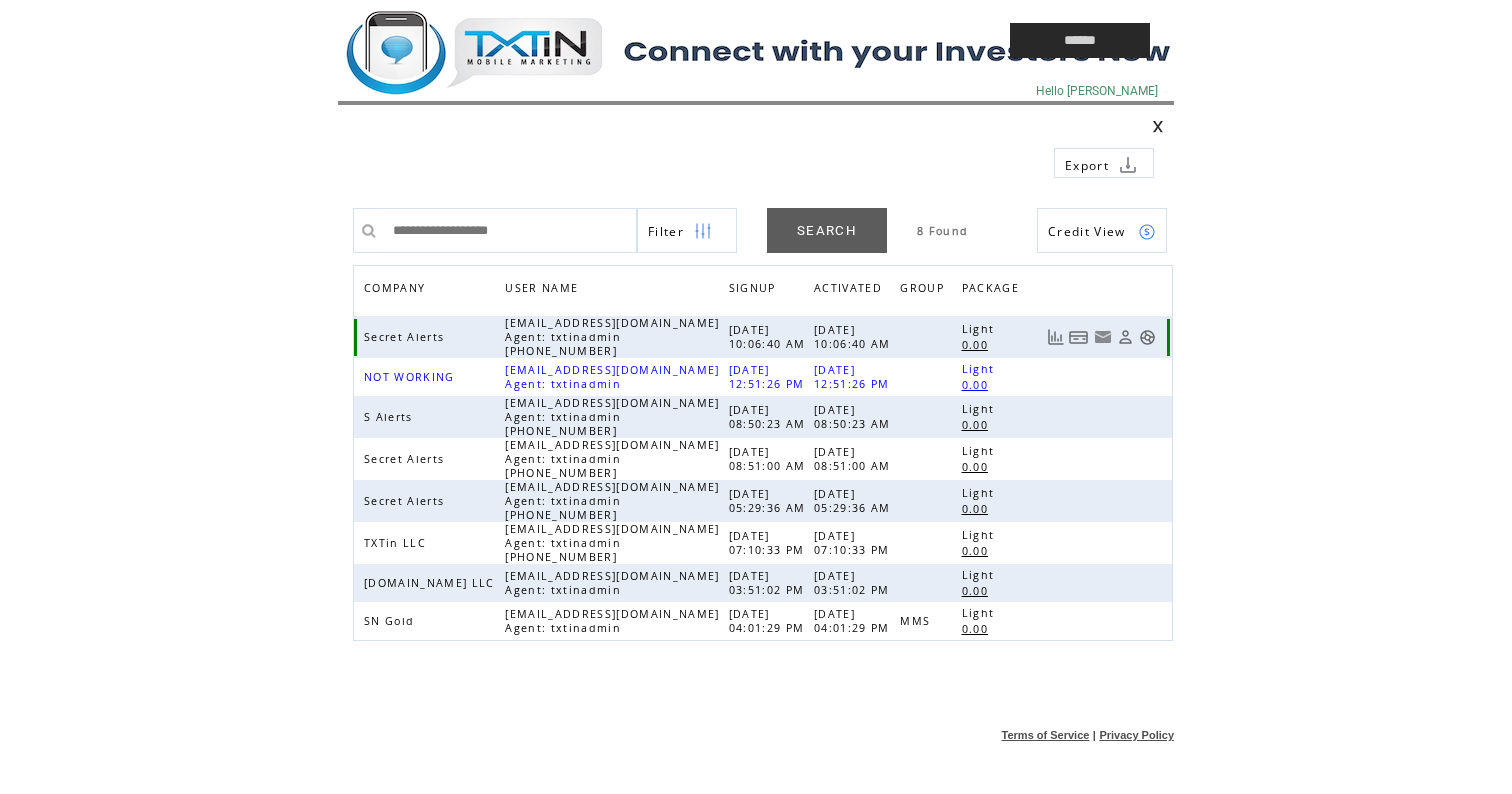 click at bounding box center [1147, 337] 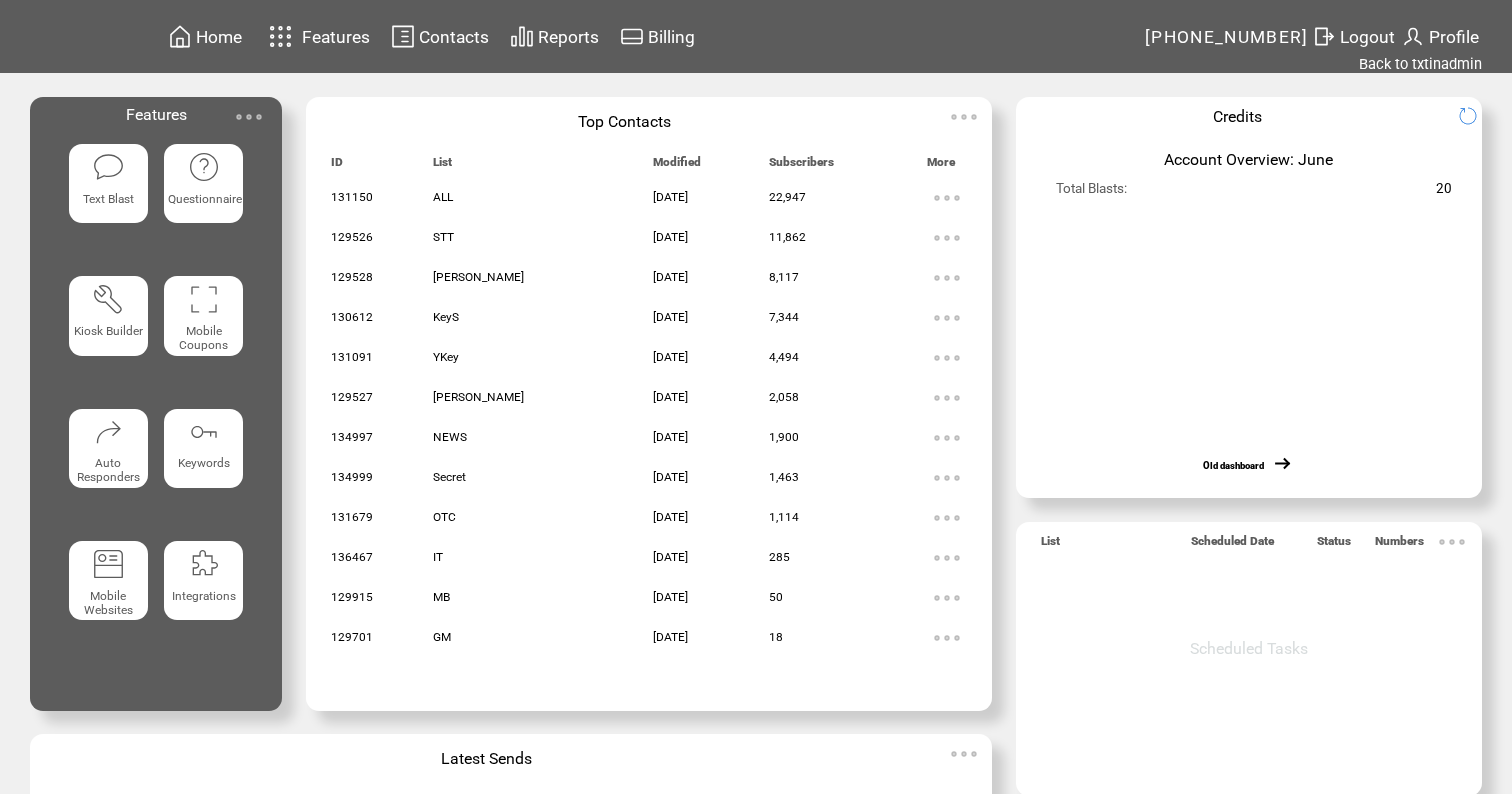 scroll, scrollTop: 0, scrollLeft: 0, axis: both 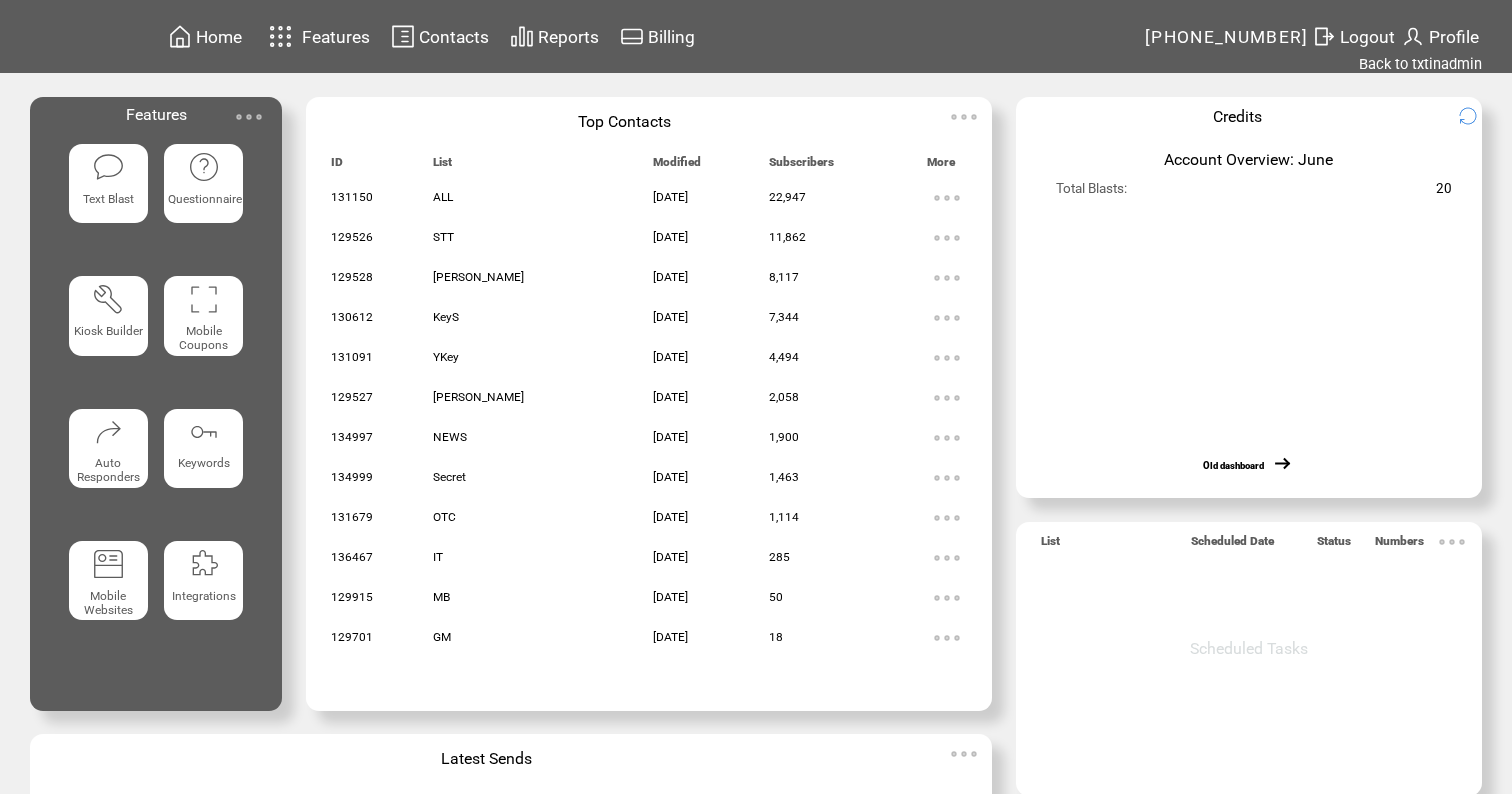 click at bounding box center [108, 167] 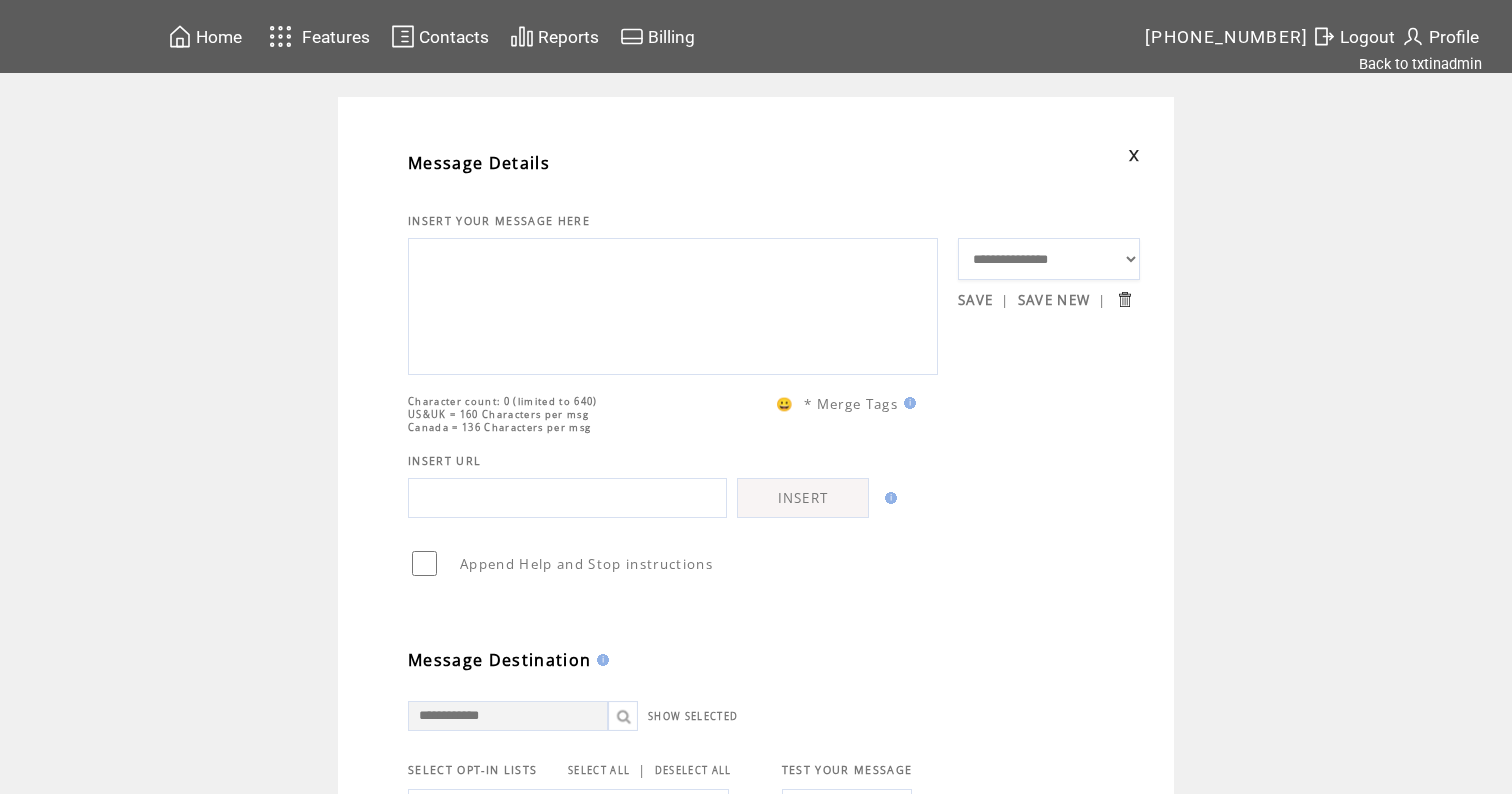 scroll, scrollTop: 0, scrollLeft: 0, axis: both 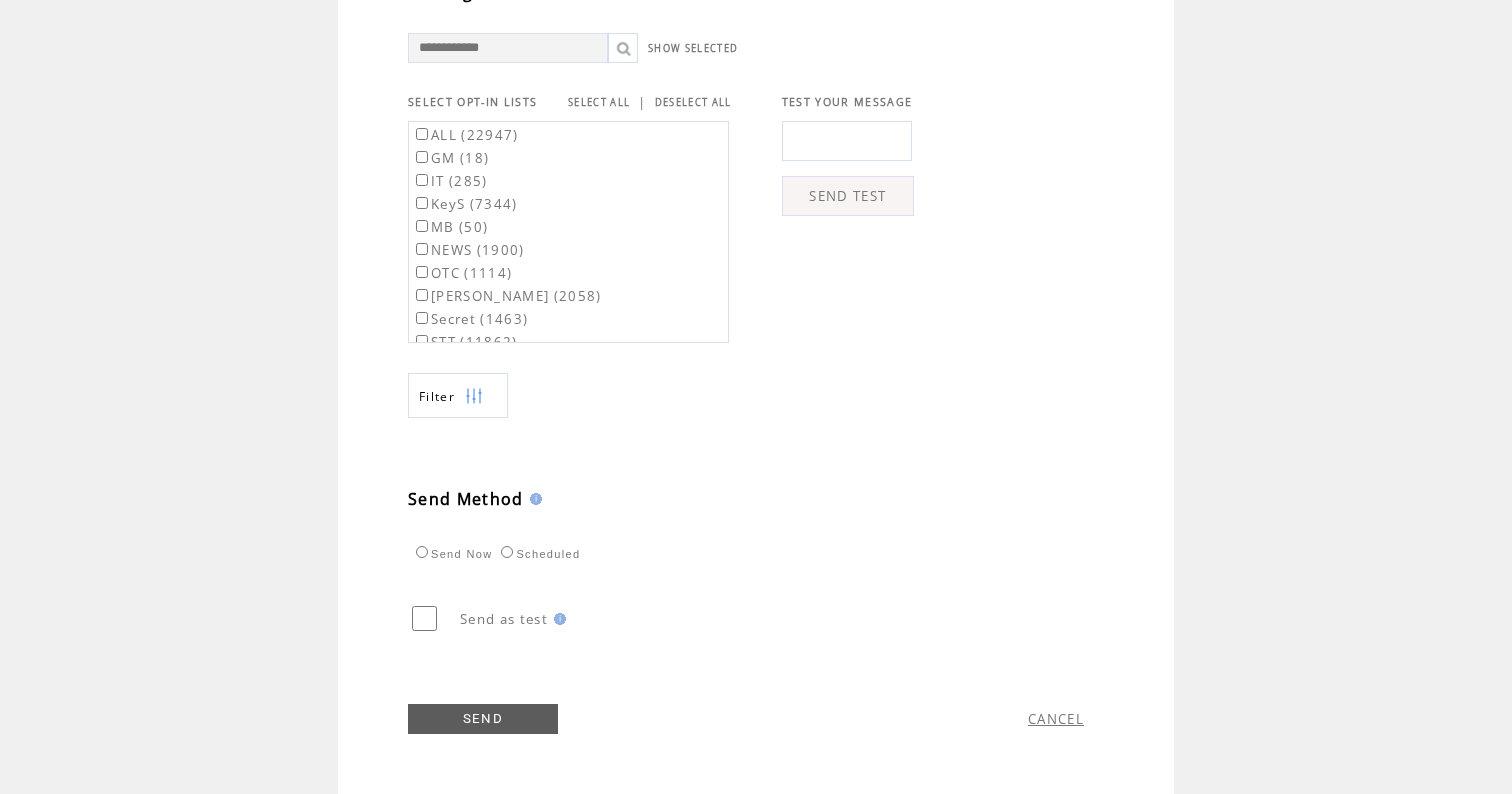 type on "**********" 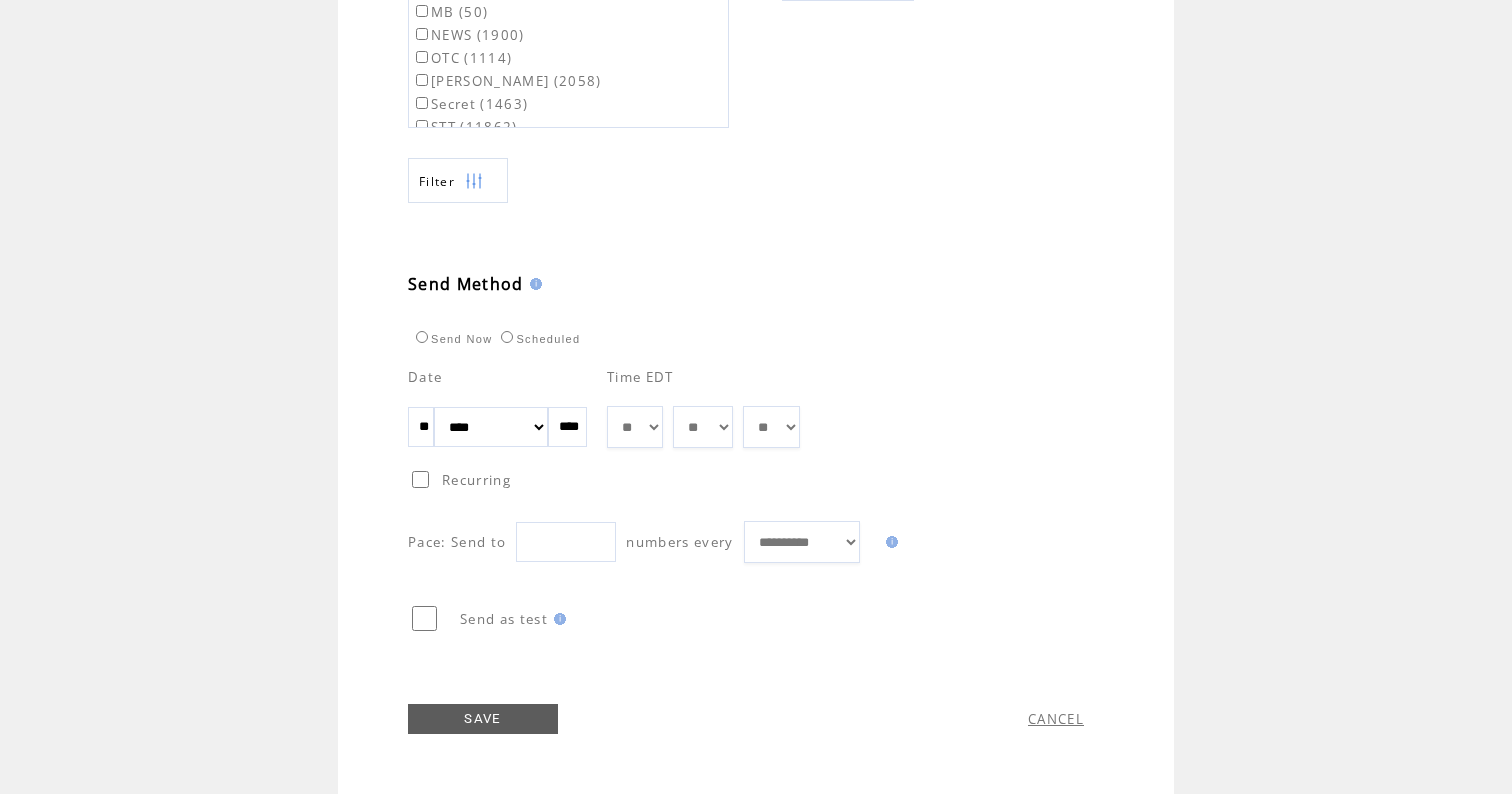 scroll, scrollTop: 924, scrollLeft: 0, axis: vertical 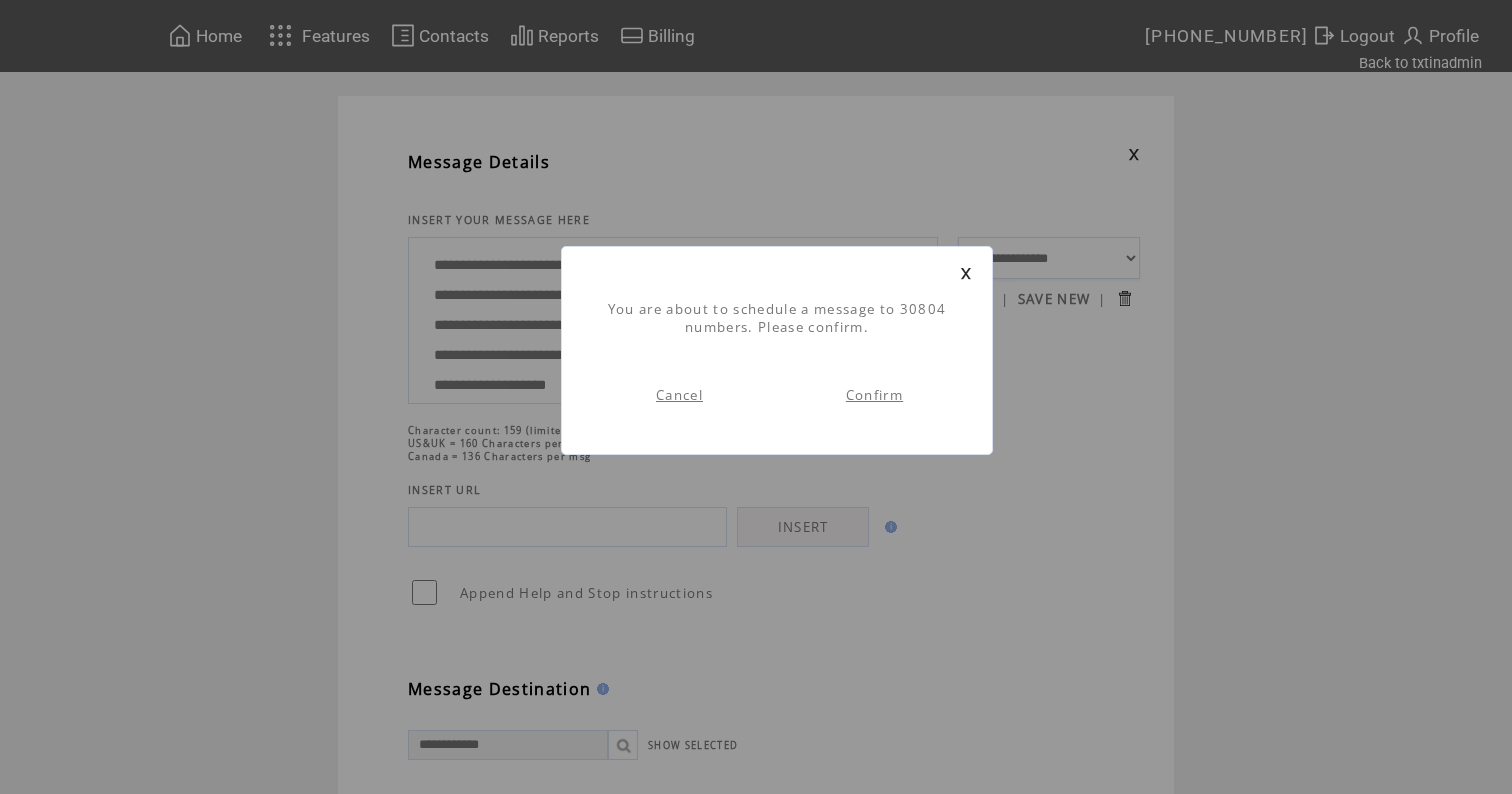 click on "Confirm" at bounding box center (874, 395) 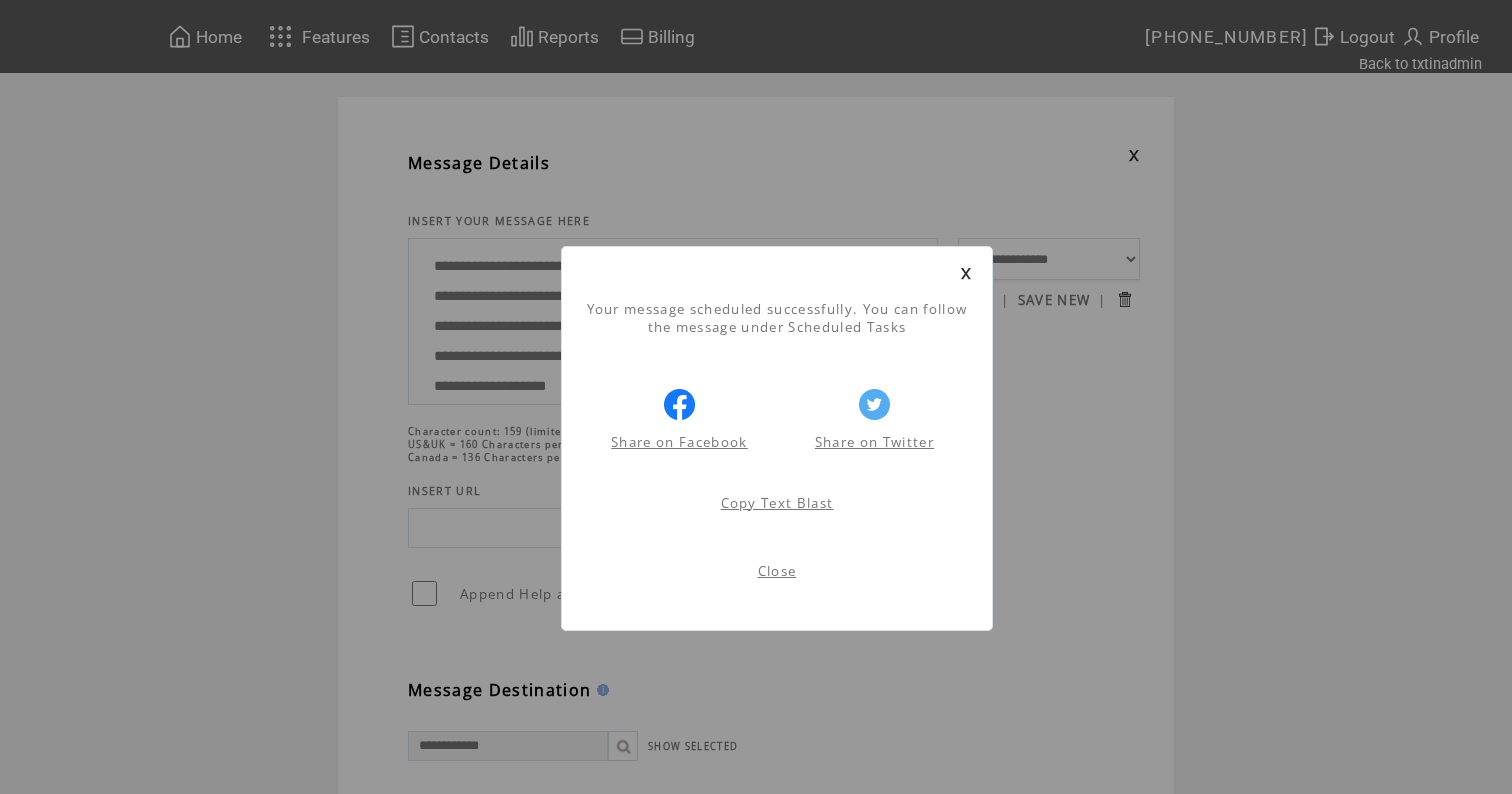 scroll, scrollTop: 1, scrollLeft: 0, axis: vertical 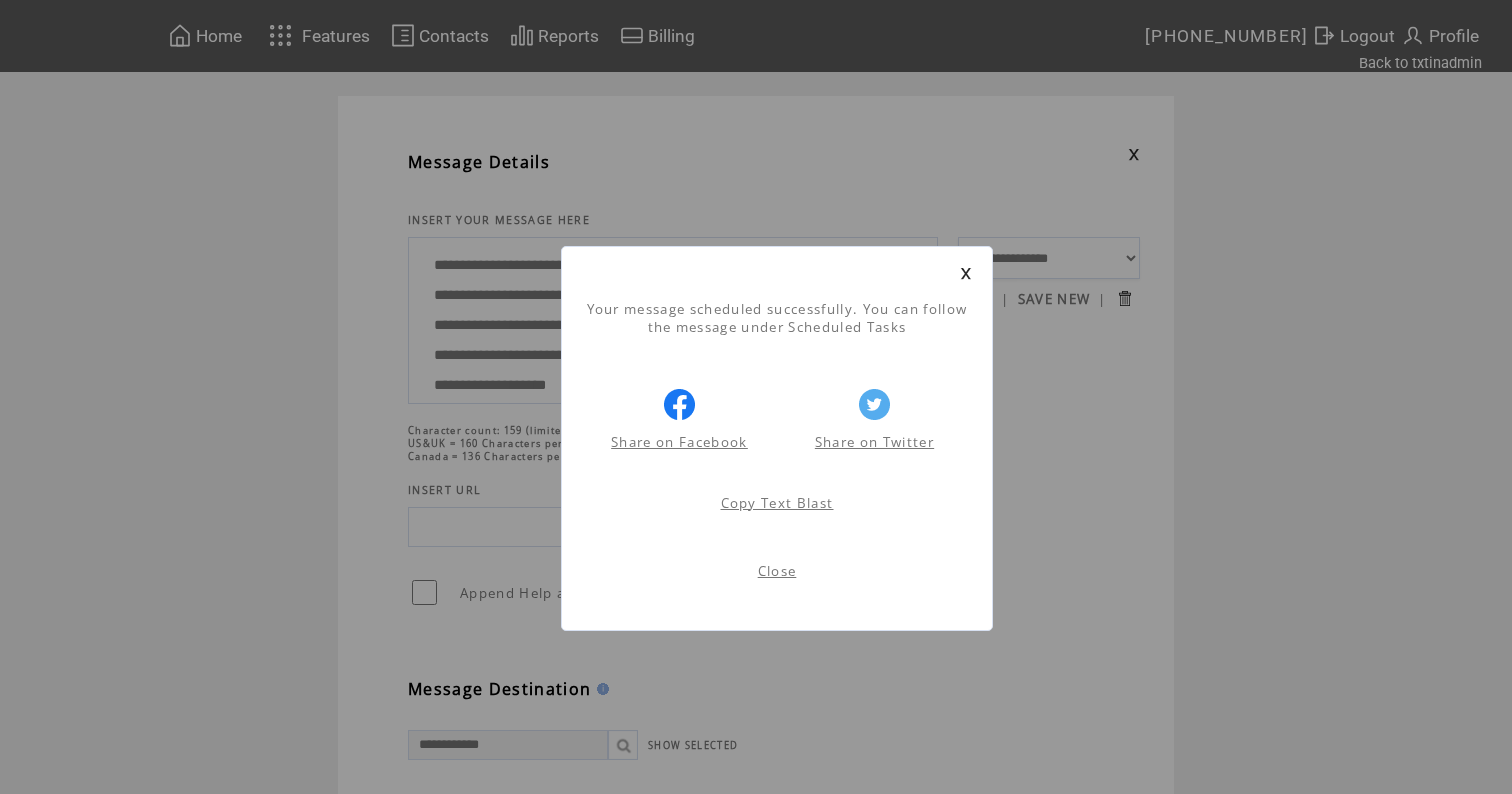 click at bounding box center [966, 273] 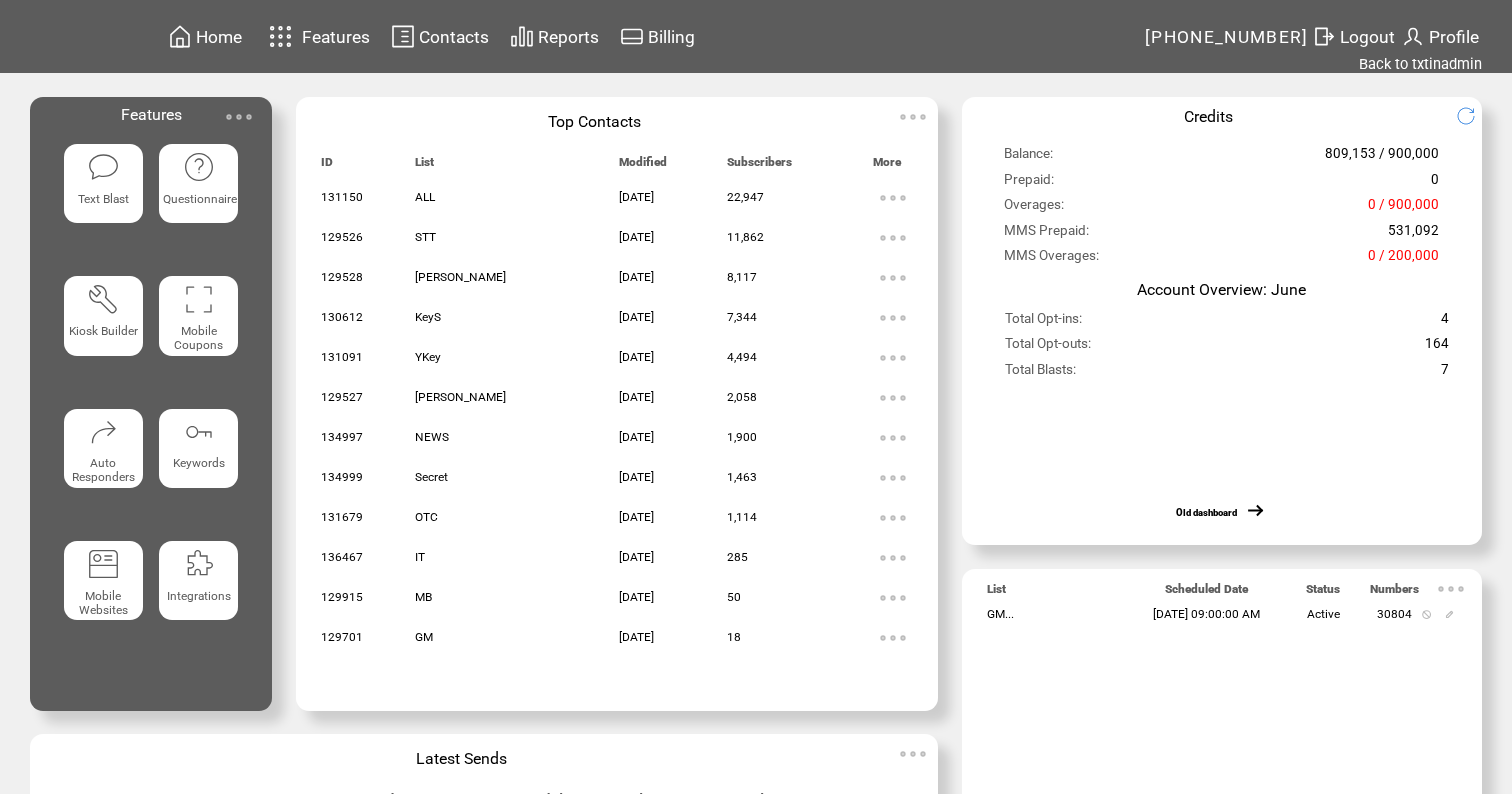 click on "Home
Features
Contacts
Reports
Billing" at bounding box center [756, 501] 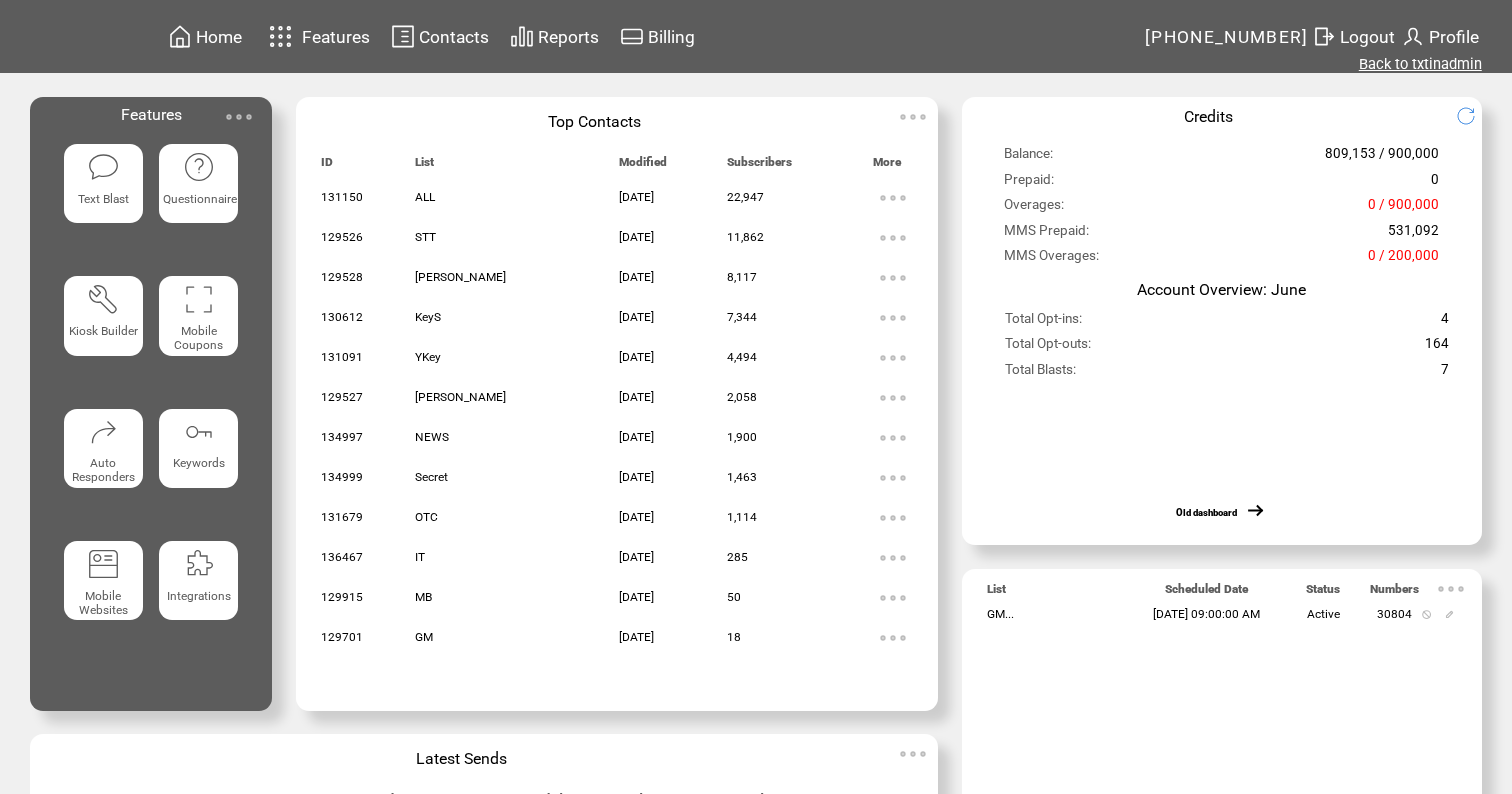 click on "Back to txtinadmin" at bounding box center [1420, 64] 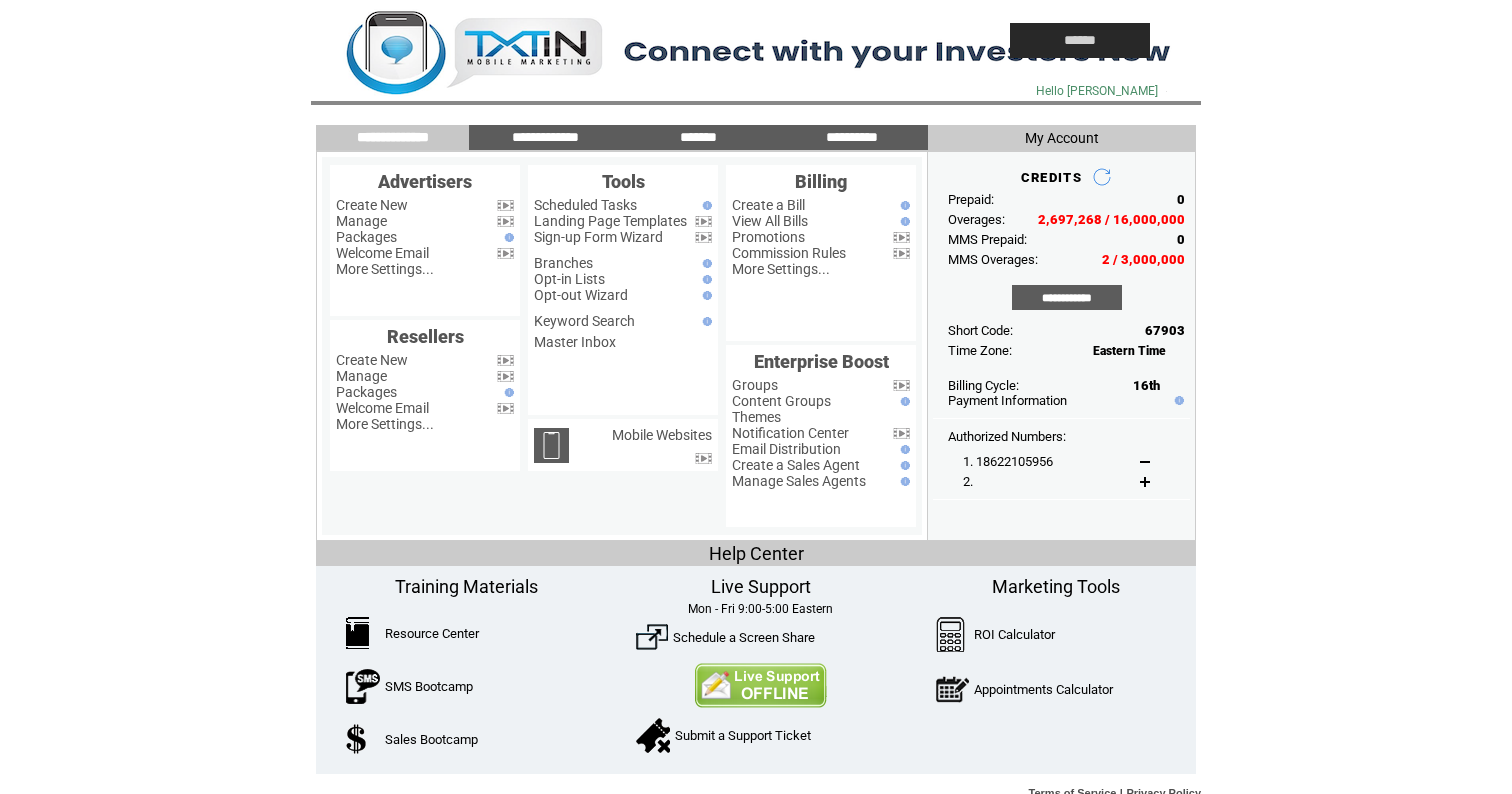 scroll, scrollTop: 0, scrollLeft: 0, axis: both 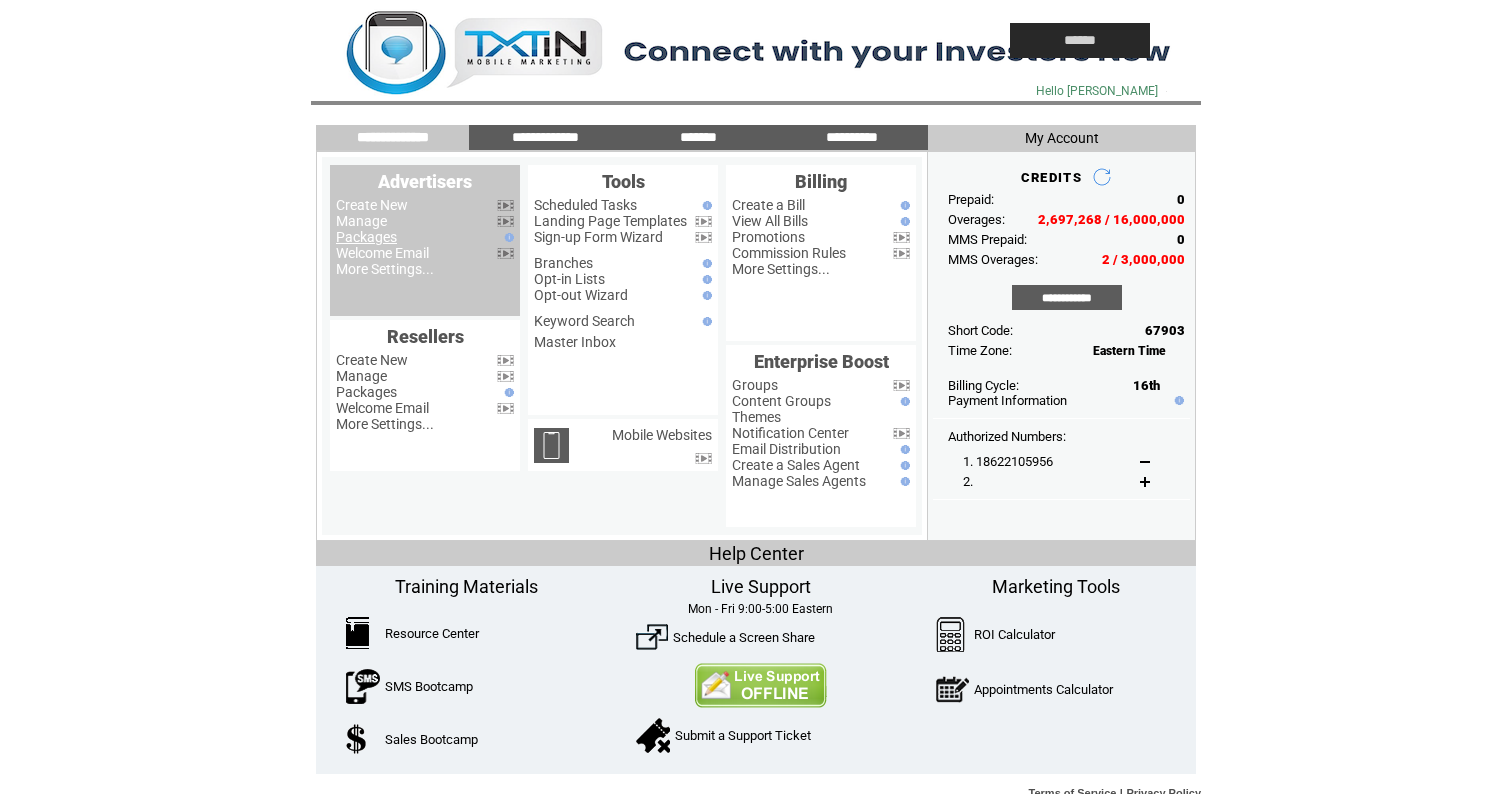 click on "Packages" at bounding box center [366, 237] 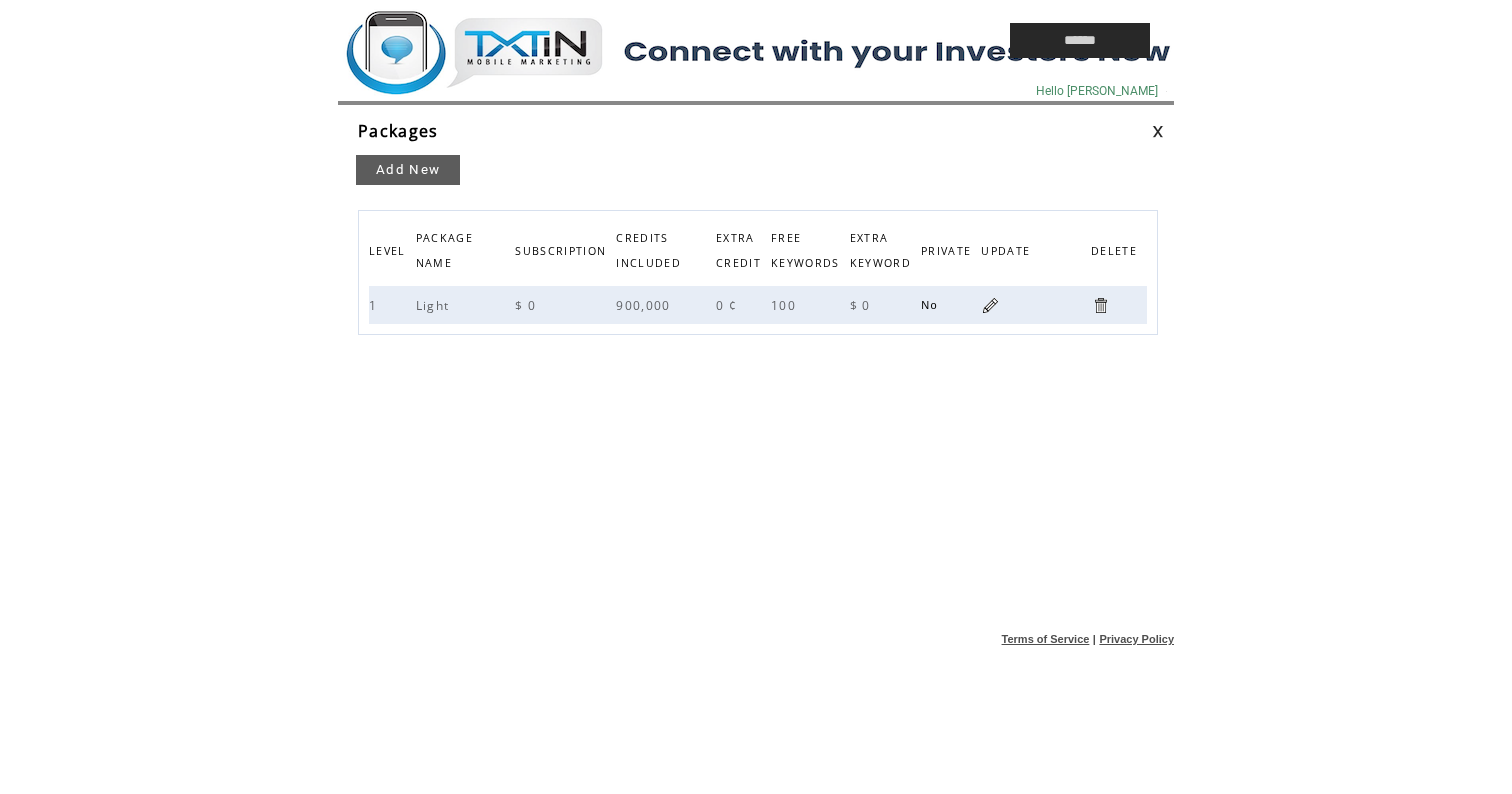scroll, scrollTop: 0, scrollLeft: 0, axis: both 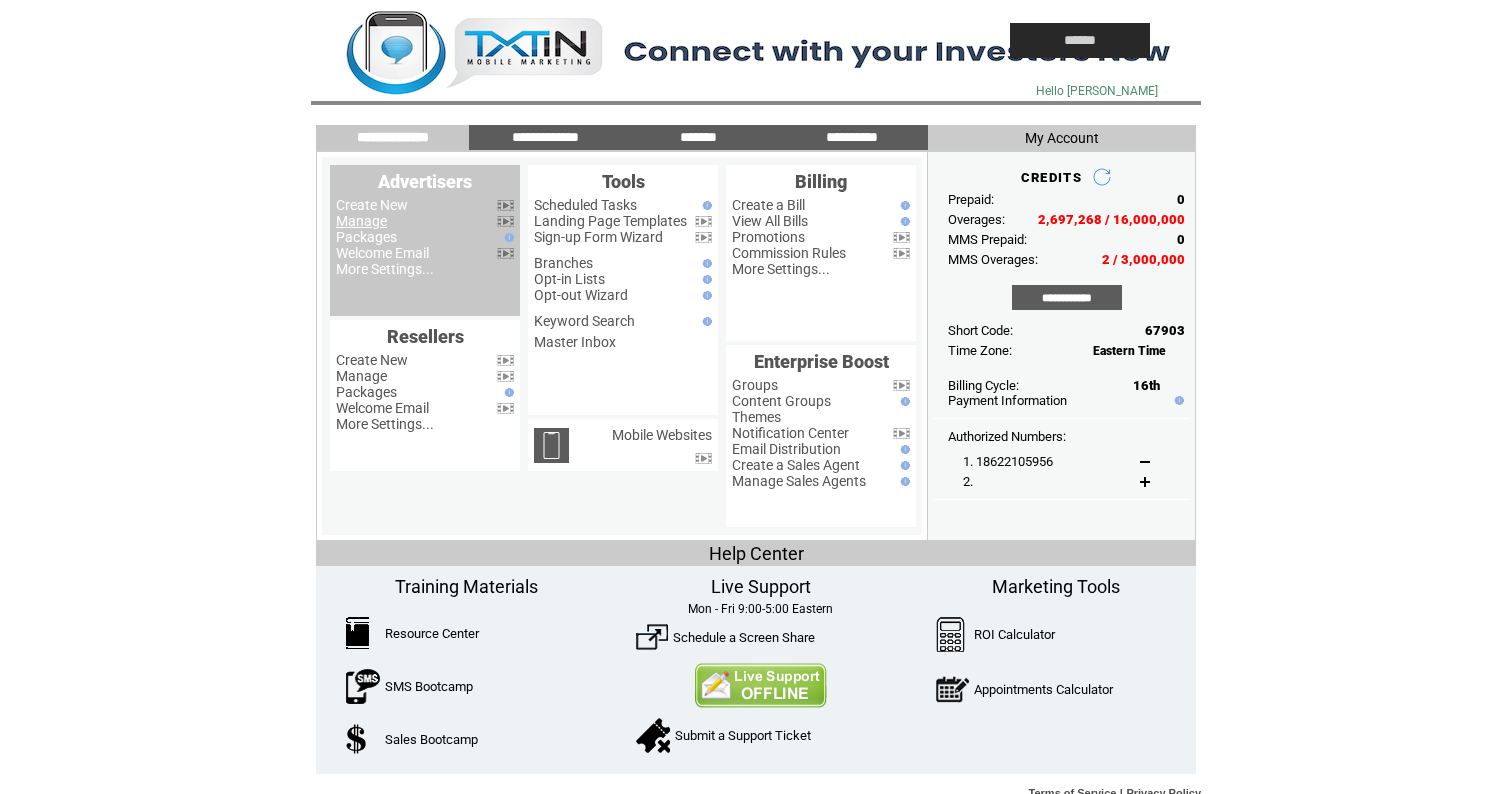 click on "Manage" at bounding box center (361, 221) 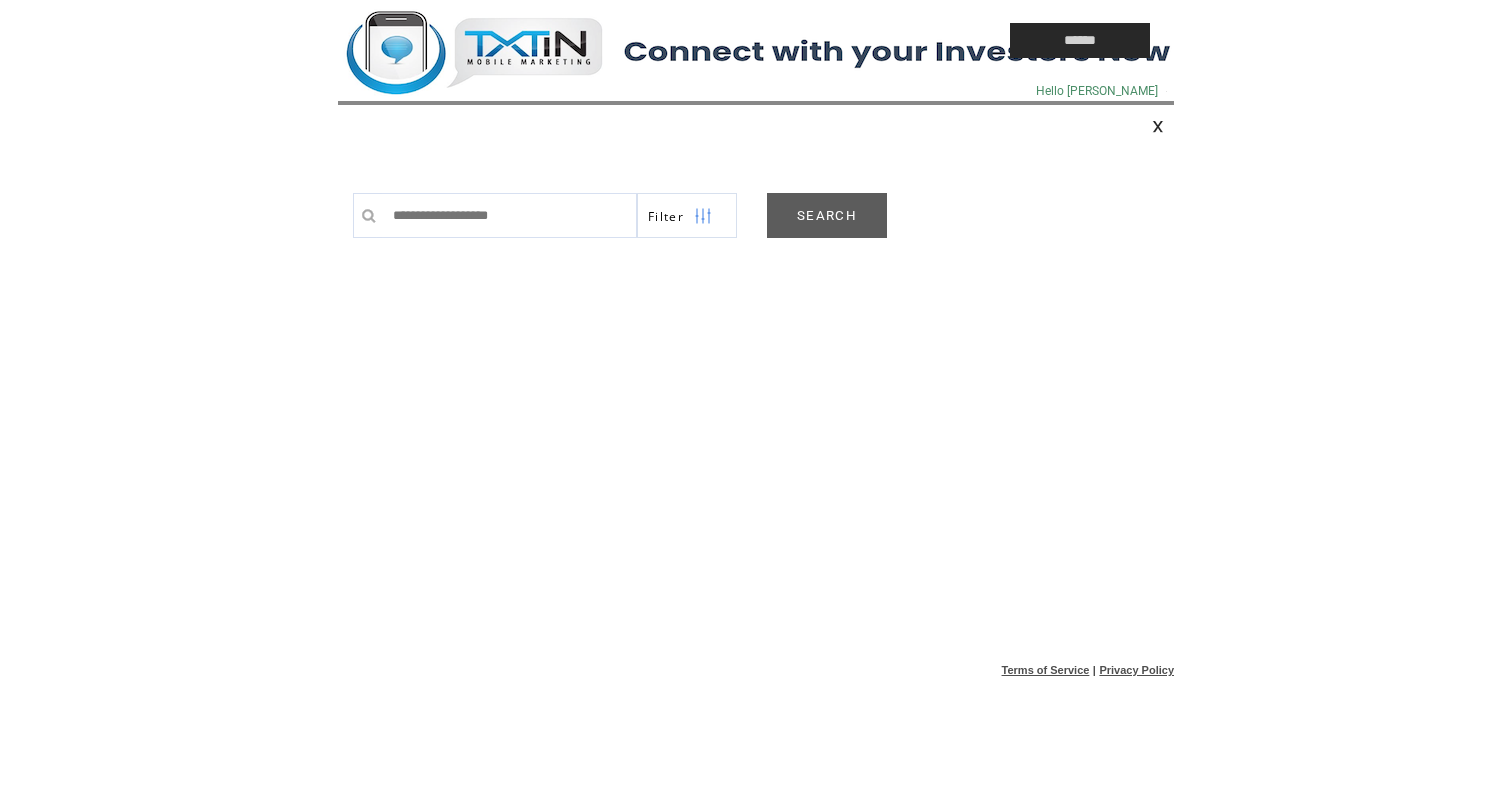 scroll, scrollTop: 0, scrollLeft: 0, axis: both 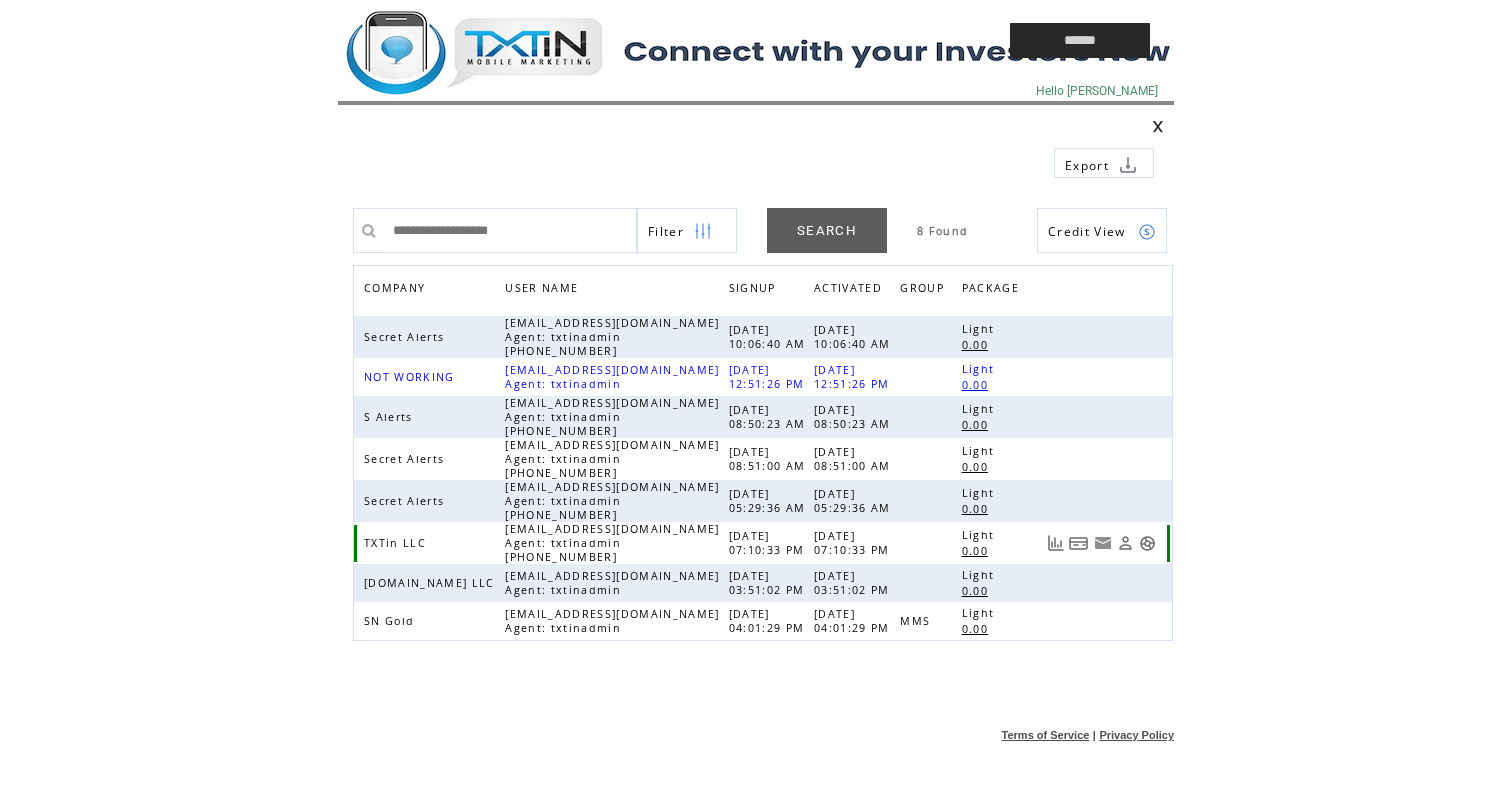 click at bounding box center (1147, 543) 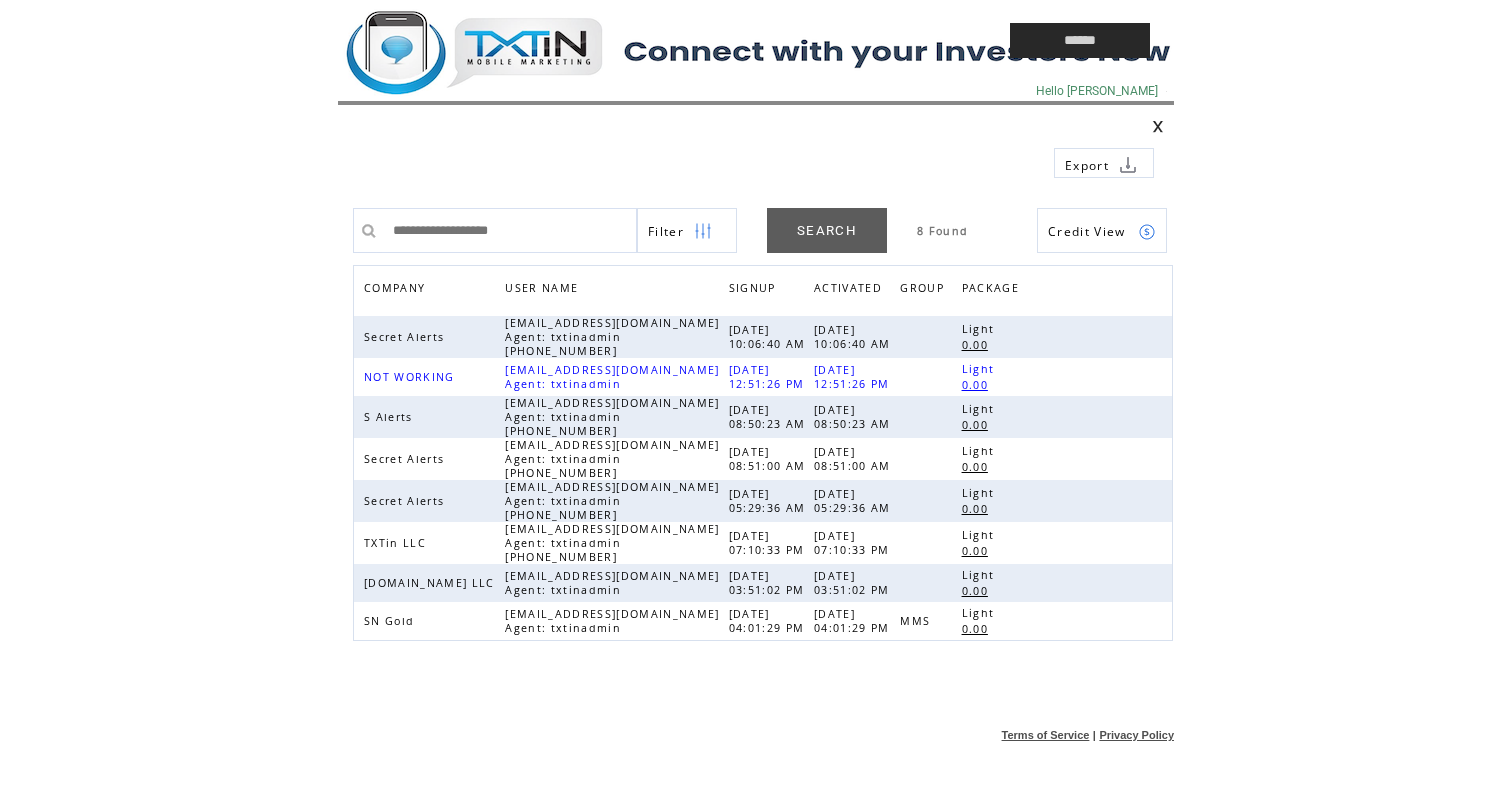 click at bounding box center [628, 40] 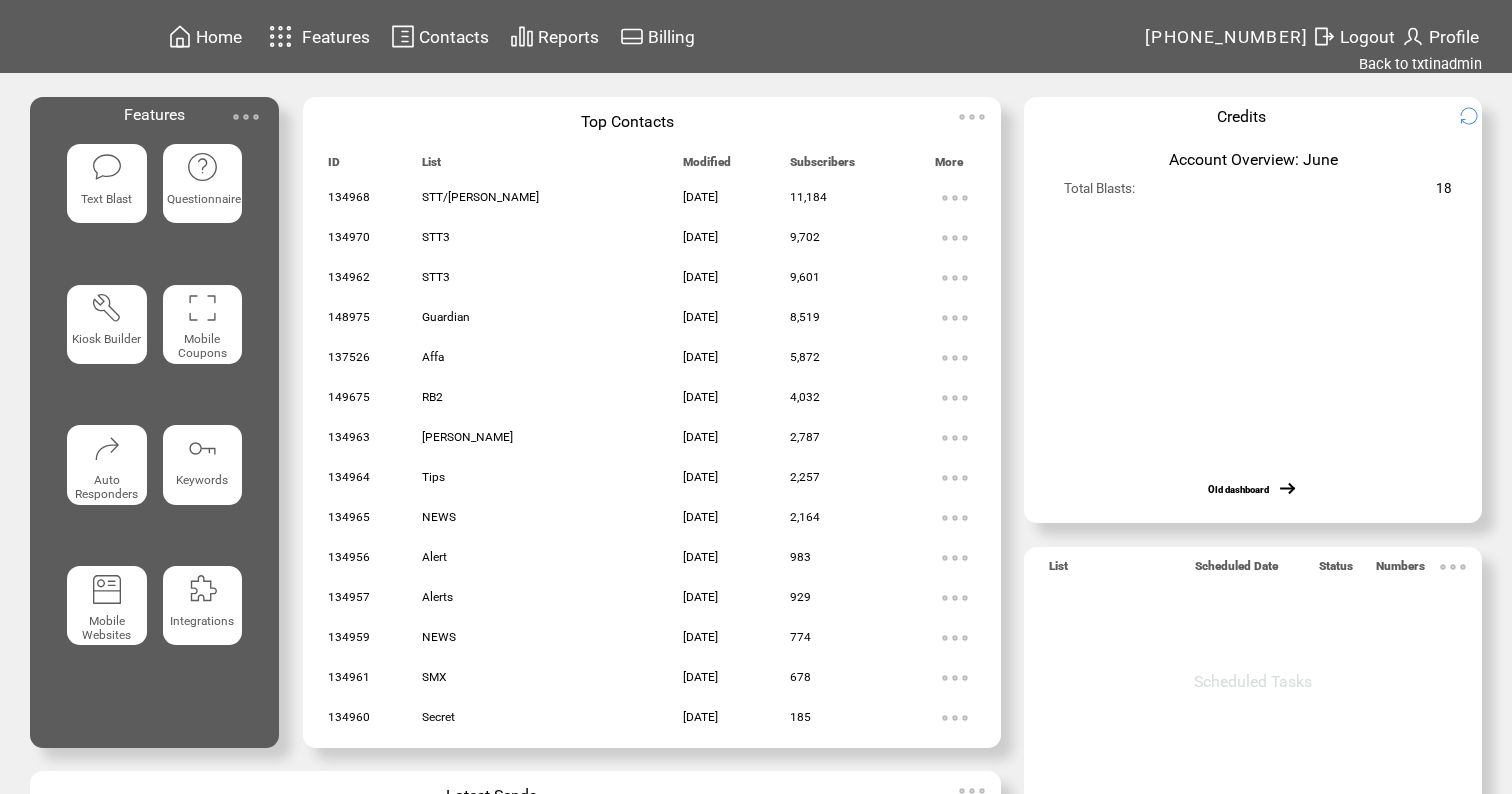 scroll, scrollTop: 0, scrollLeft: 0, axis: both 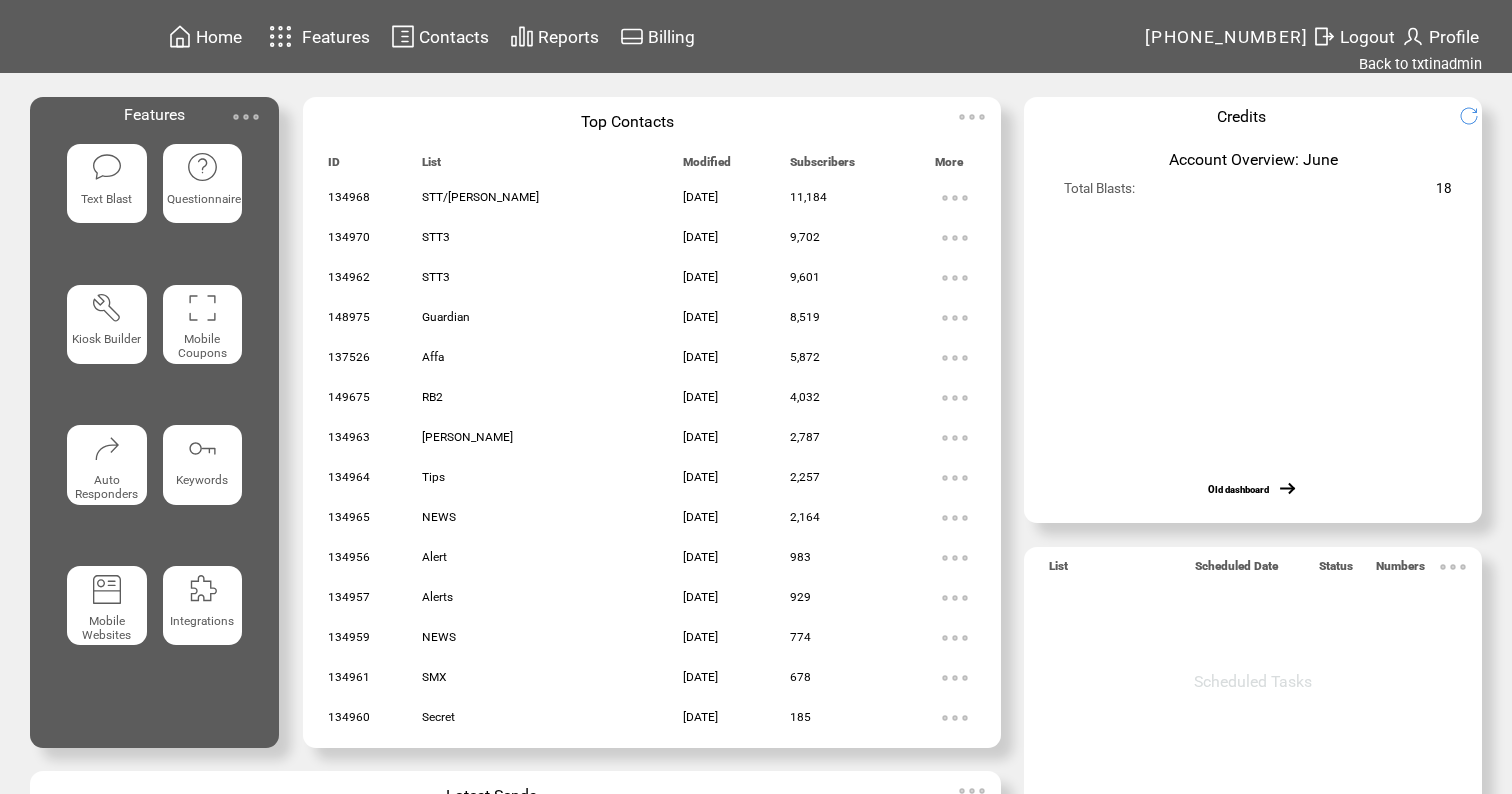 click at bounding box center (106, 166) 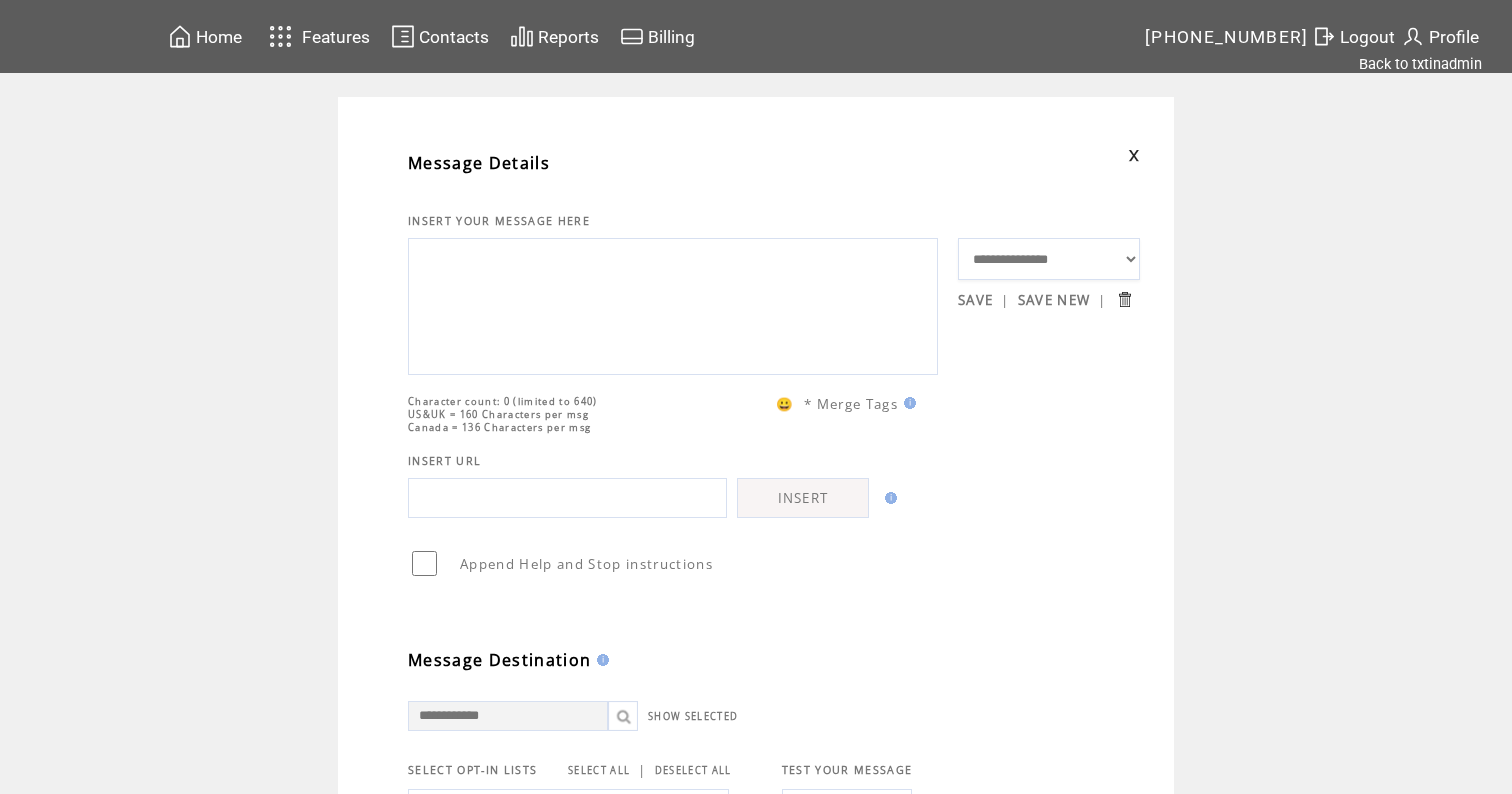 scroll, scrollTop: 0, scrollLeft: 0, axis: both 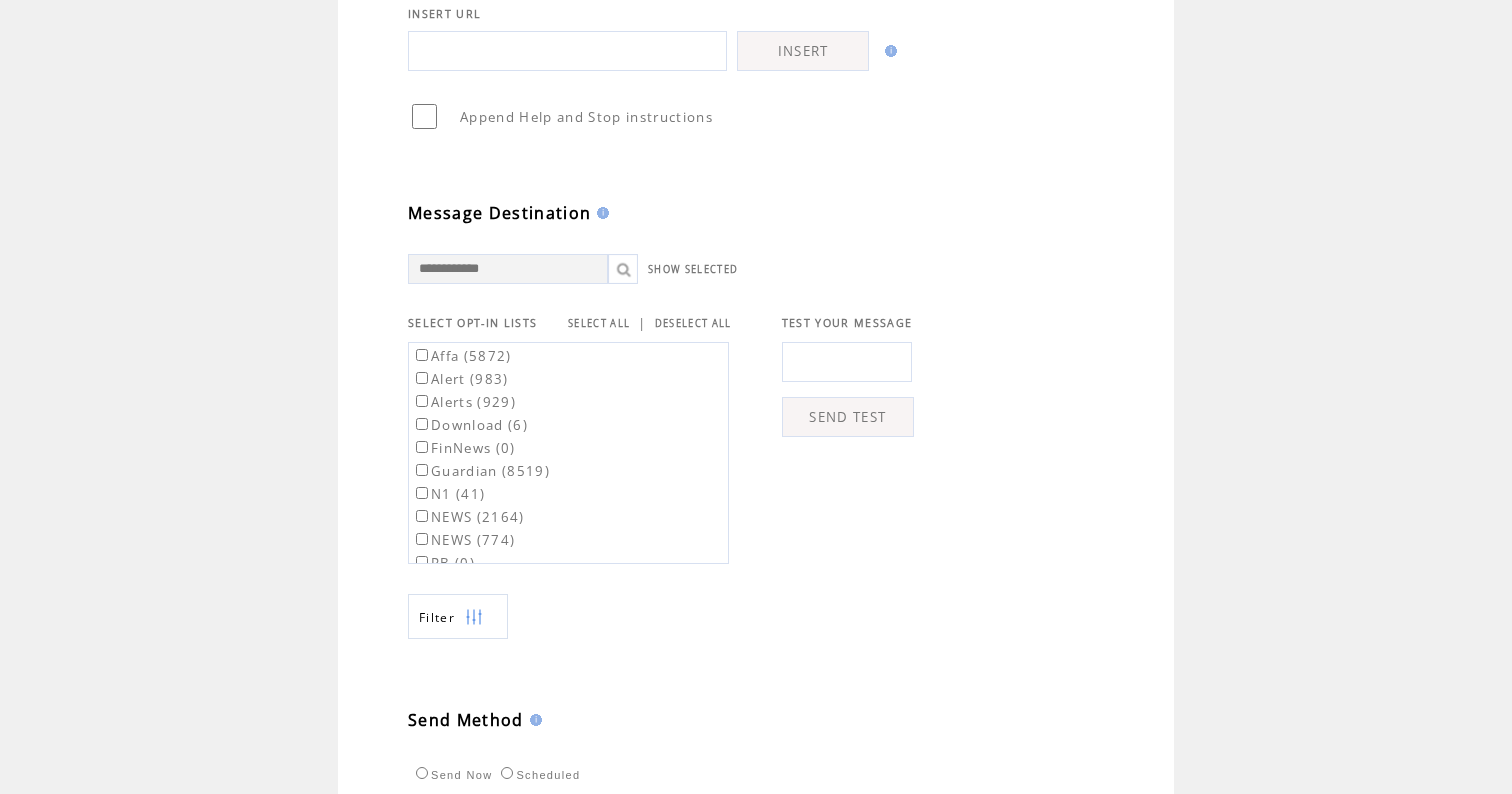 type on "**********" 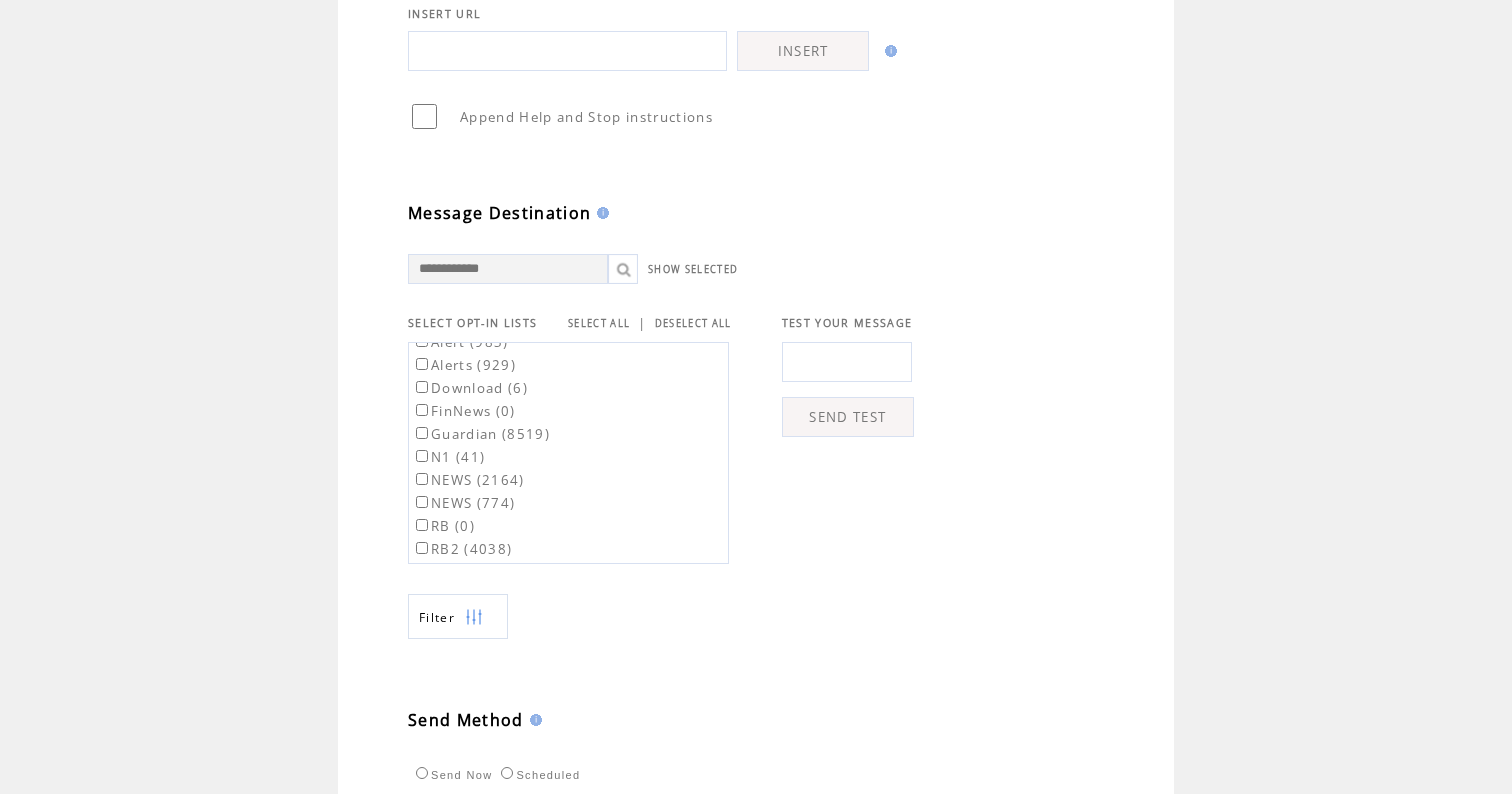 scroll, scrollTop: 48, scrollLeft: 0, axis: vertical 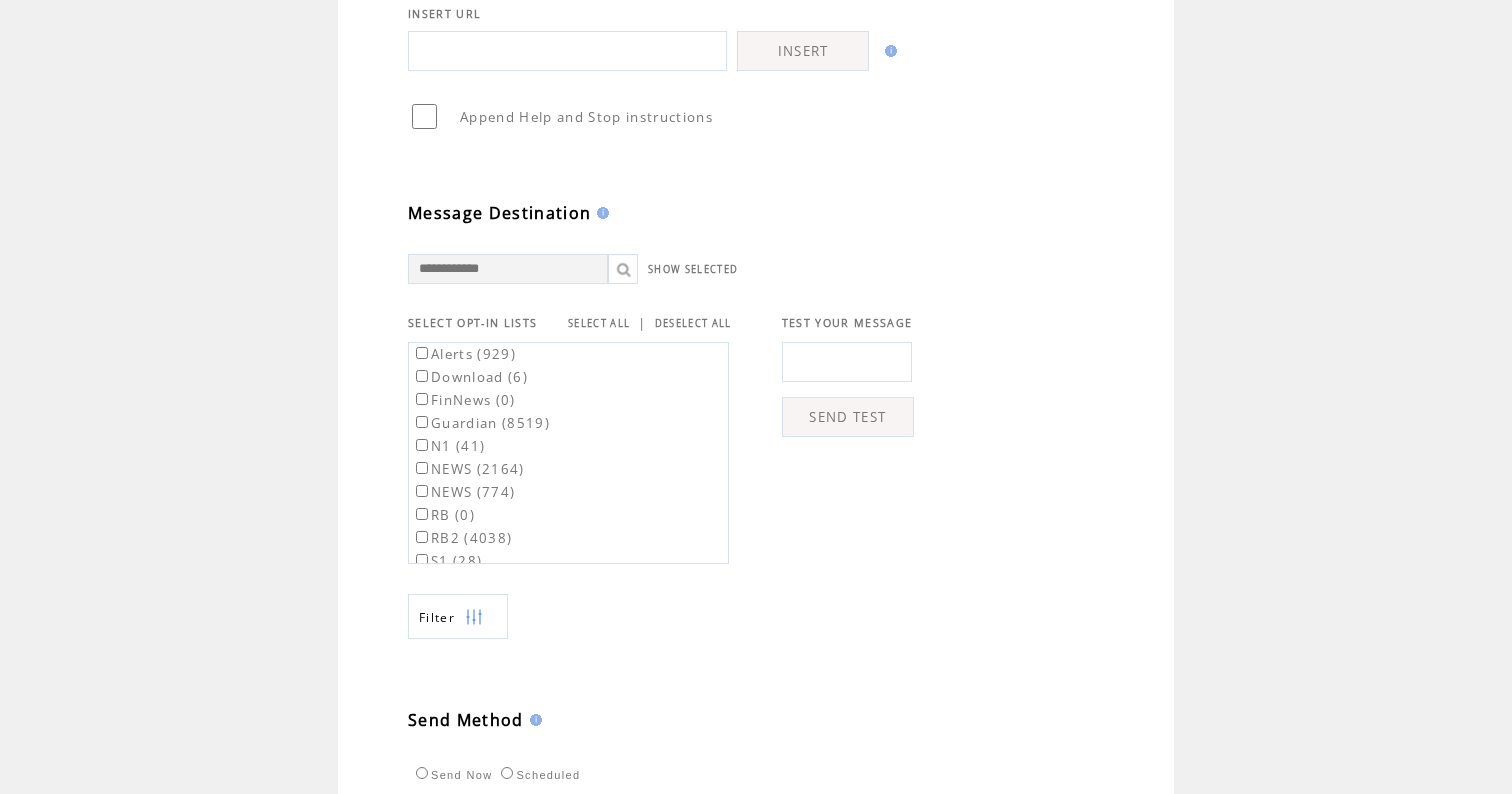 click on "RB2 (4038)" at bounding box center [462, 538] 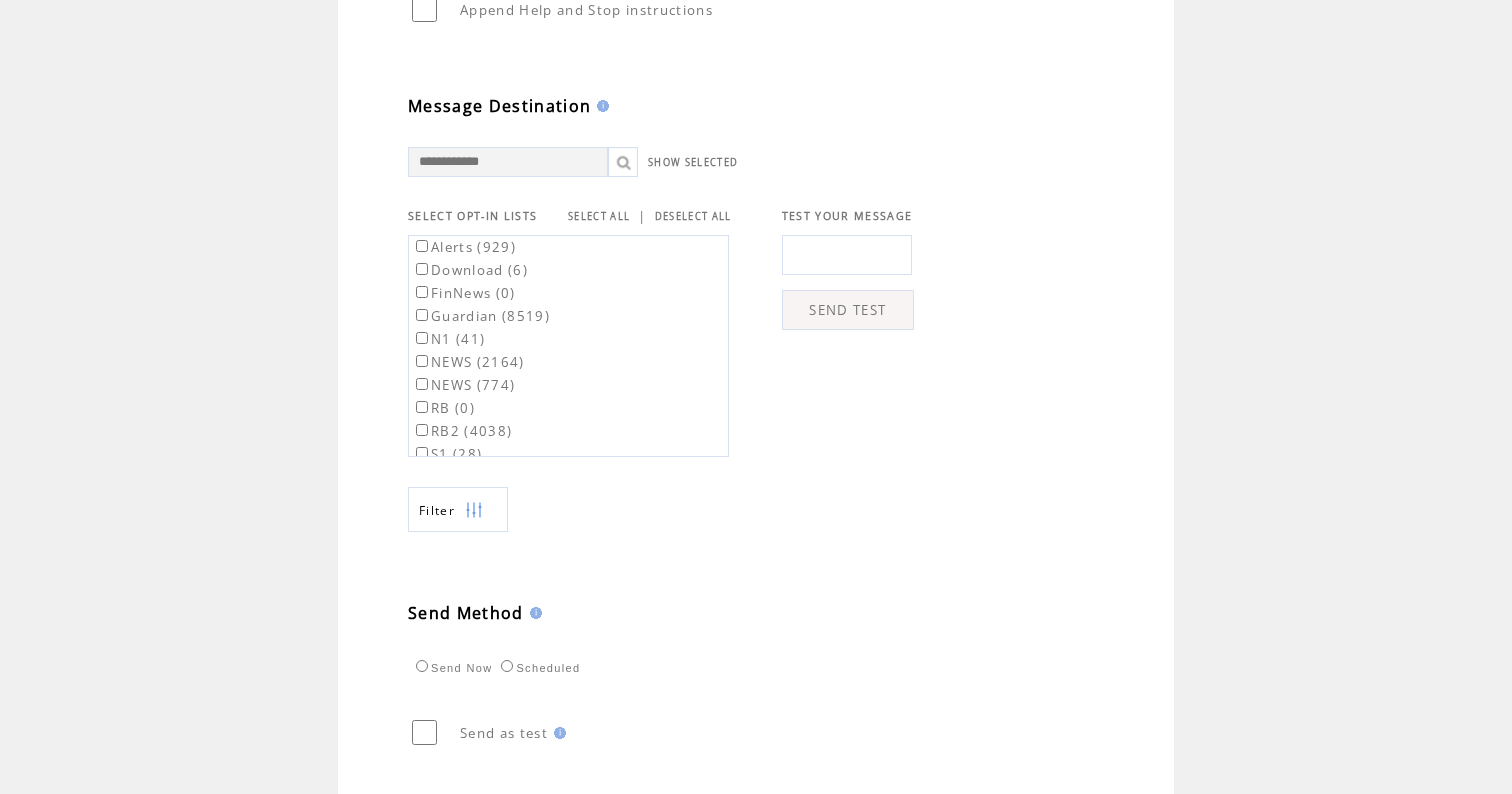 scroll, scrollTop: 629, scrollLeft: 0, axis: vertical 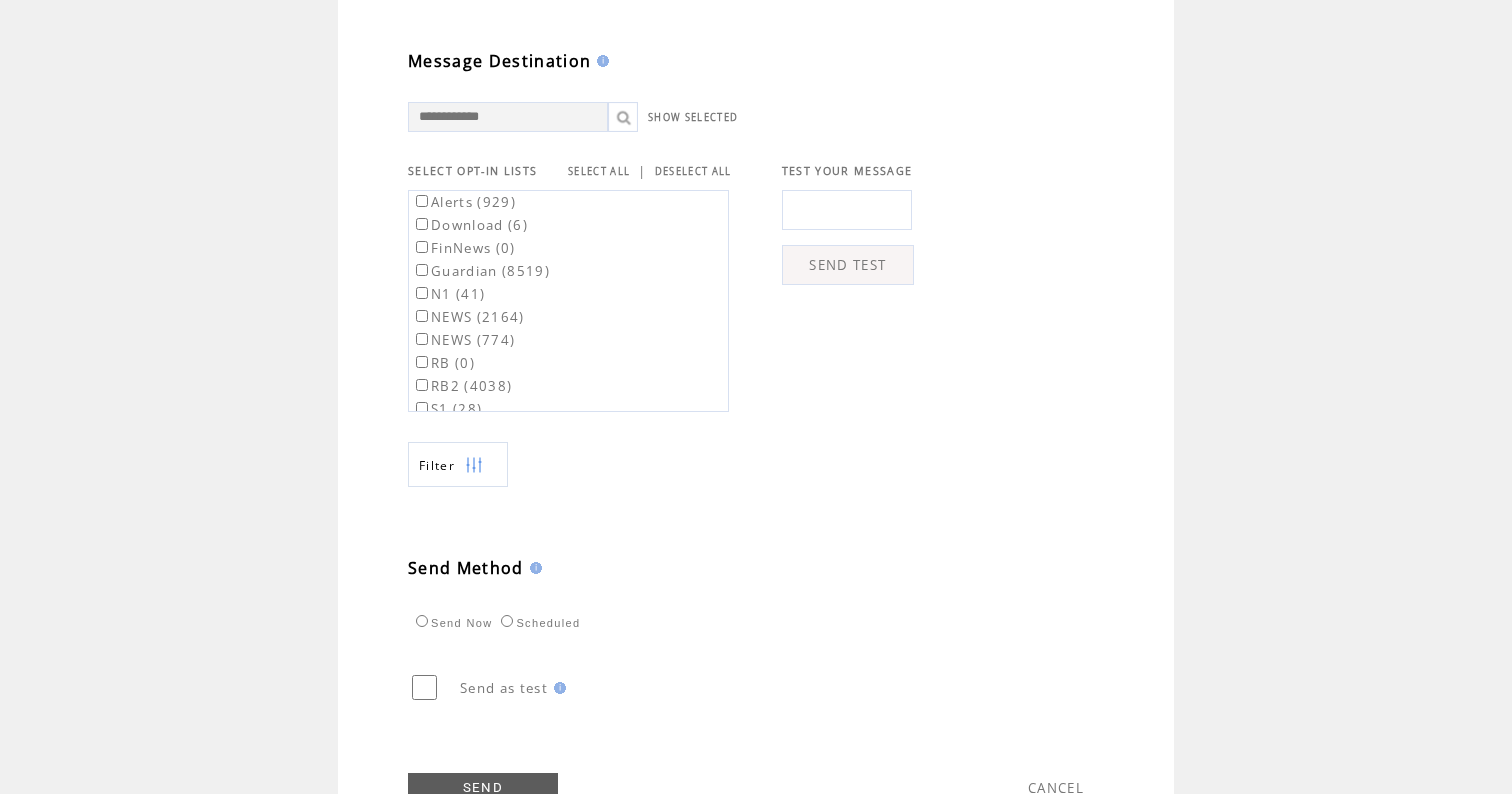 click on "Scheduled" at bounding box center [538, 623] 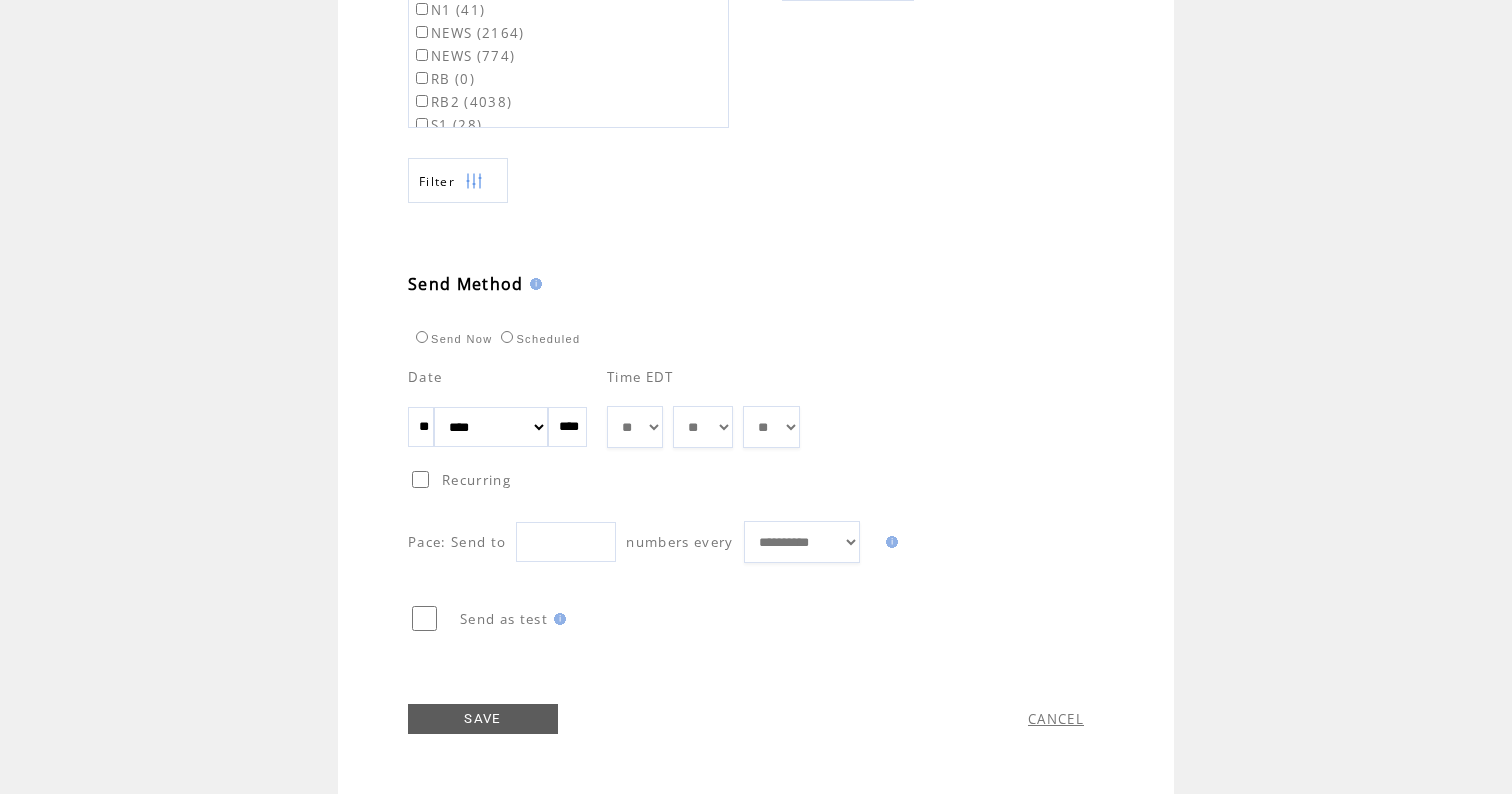 scroll, scrollTop: 924, scrollLeft: 0, axis: vertical 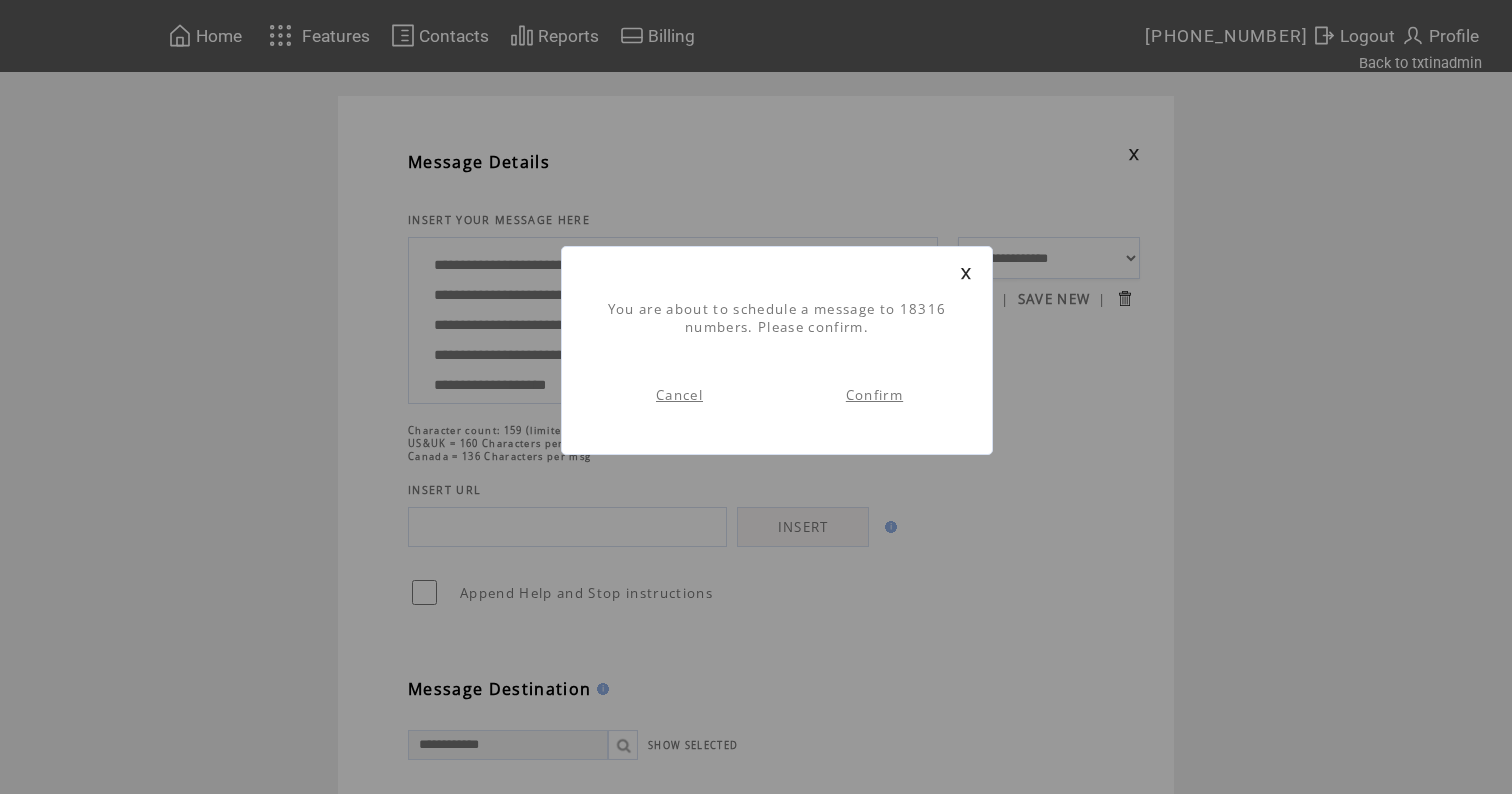 click on "Confirm" at bounding box center (874, 395) 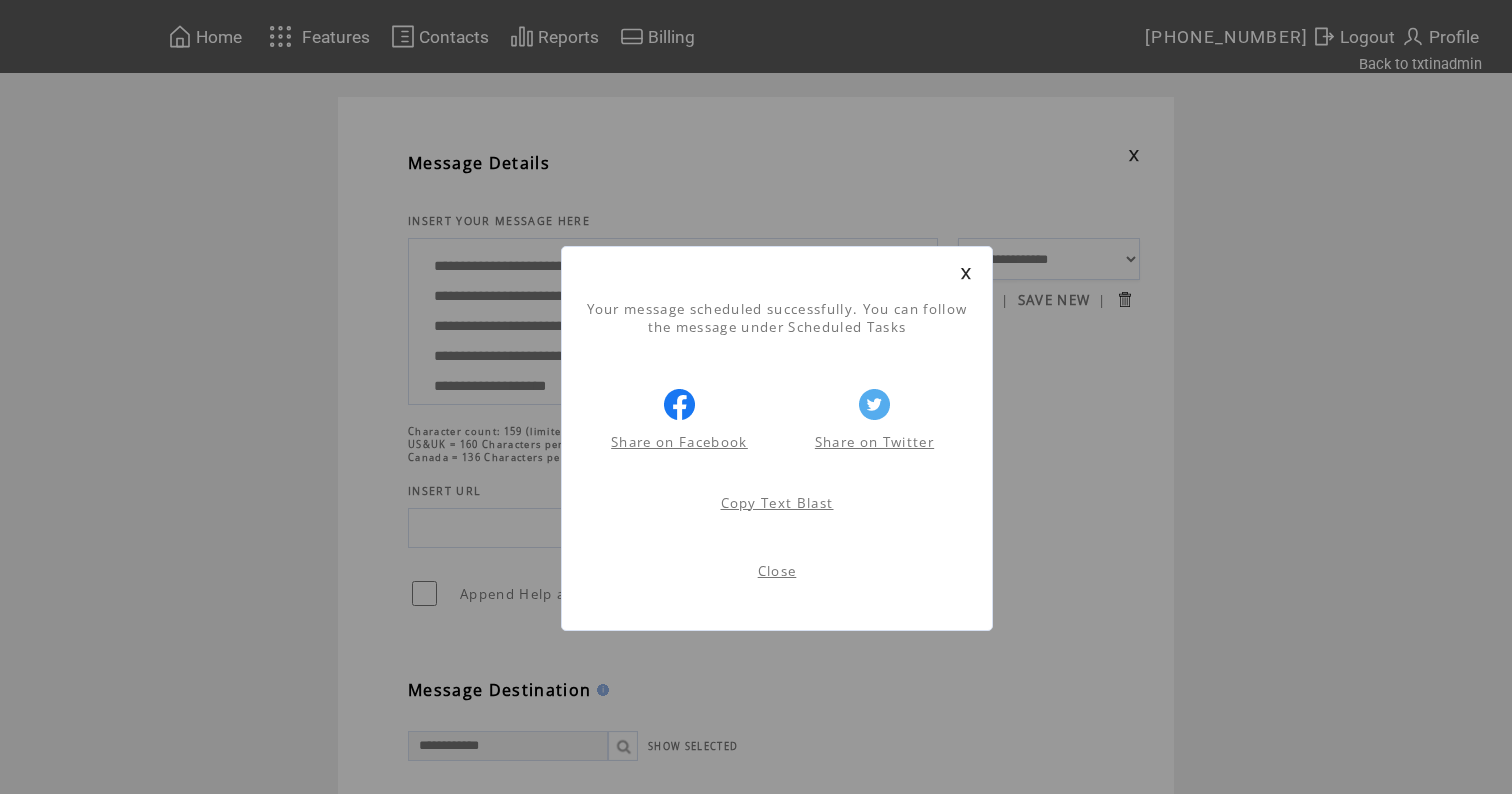 scroll, scrollTop: 1, scrollLeft: 0, axis: vertical 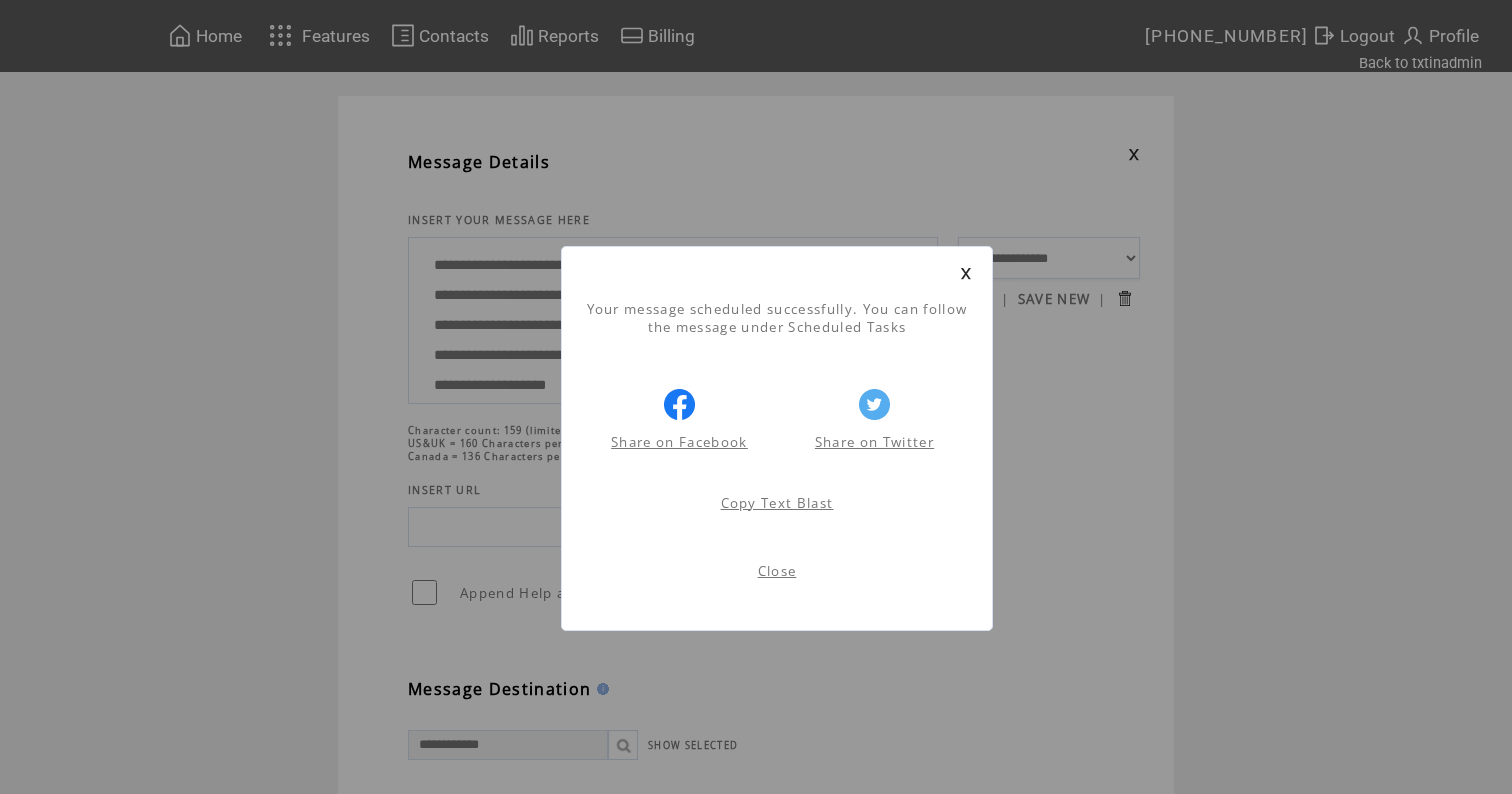 click at bounding box center [966, 273] 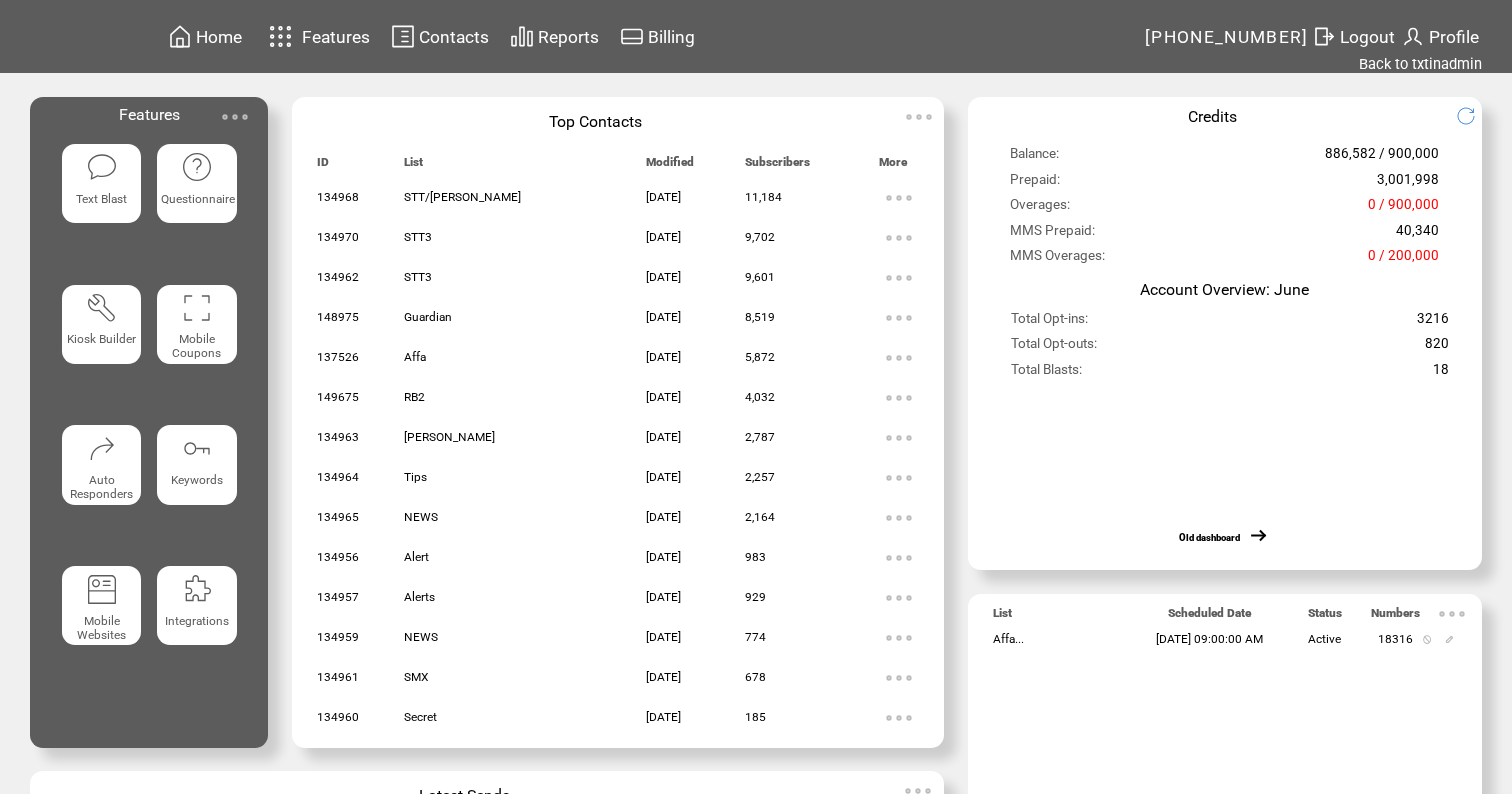 scroll, scrollTop: 0, scrollLeft: 0, axis: both 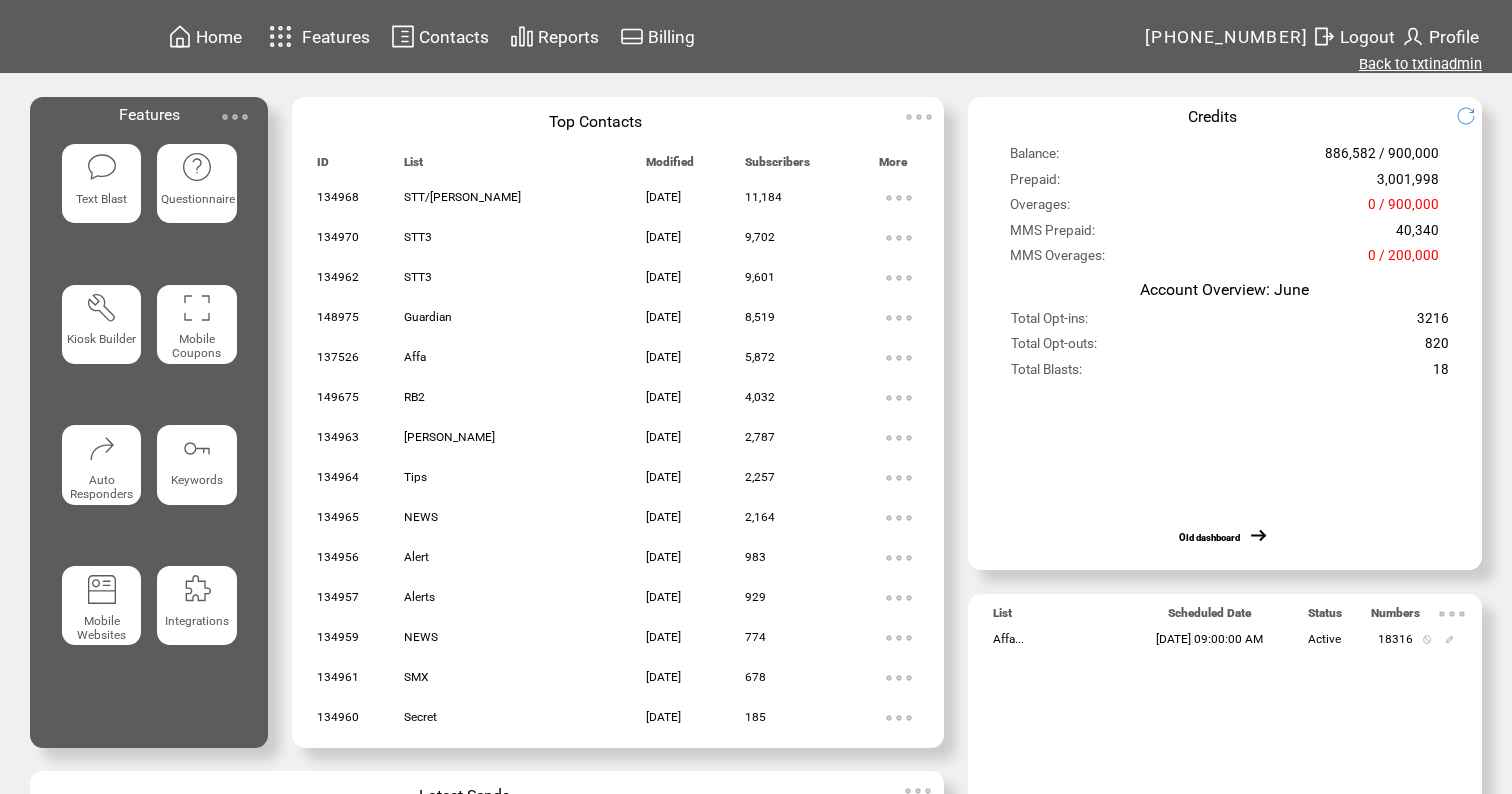 click on "Back to txtinadmin" at bounding box center [1420, 64] 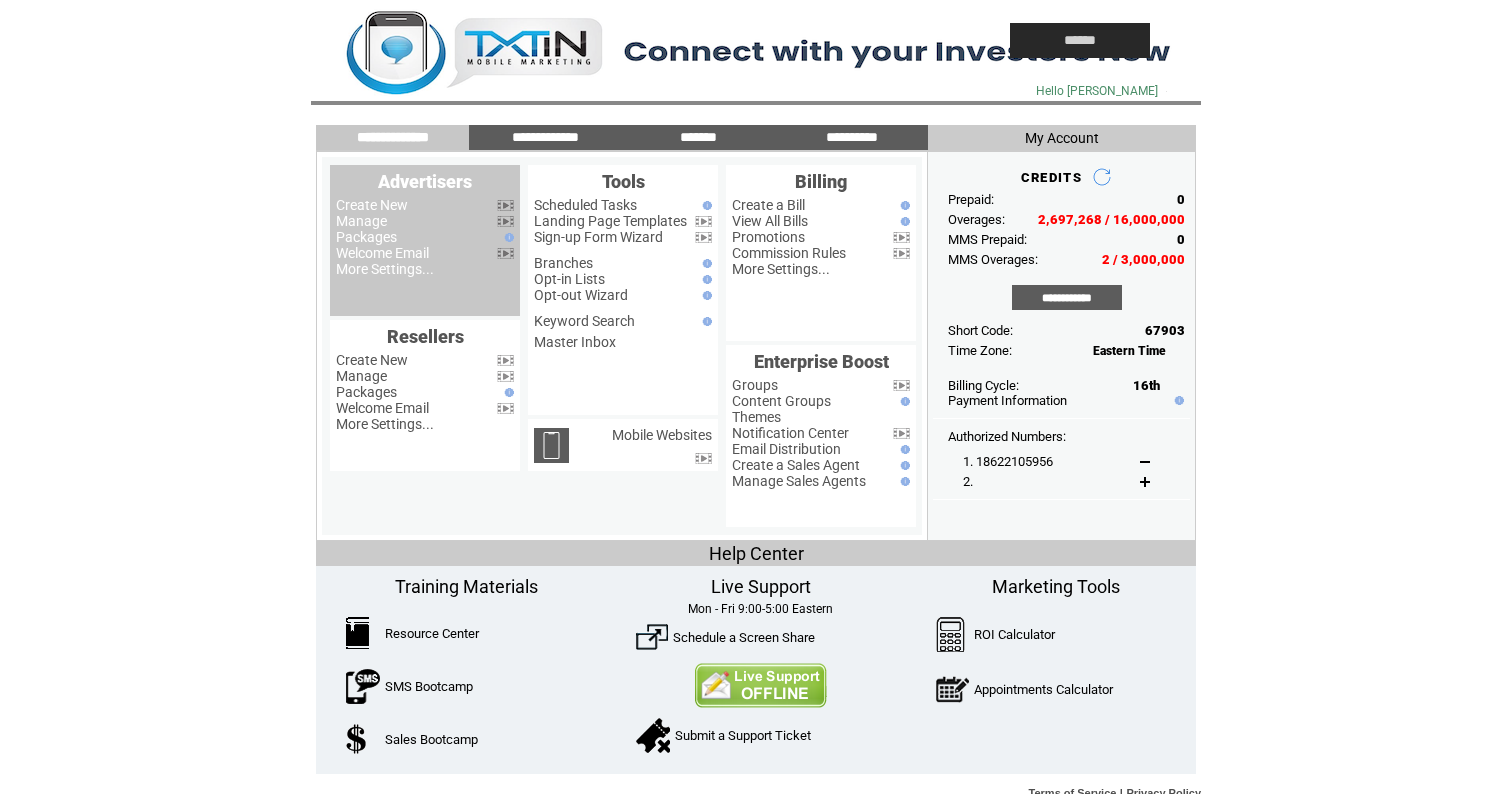 scroll, scrollTop: 0, scrollLeft: 0, axis: both 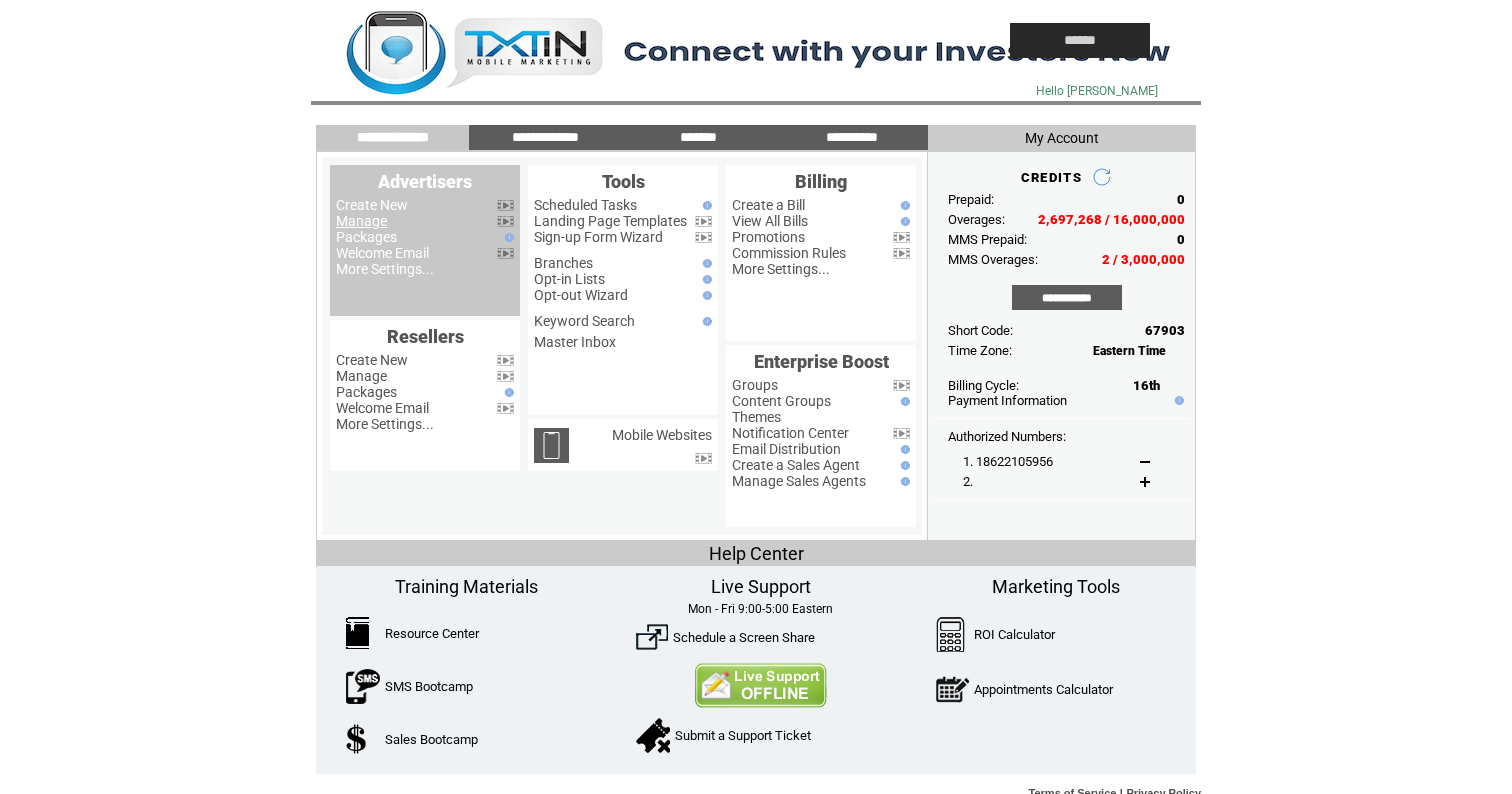 click on "Manage" at bounding box center (361, 221) 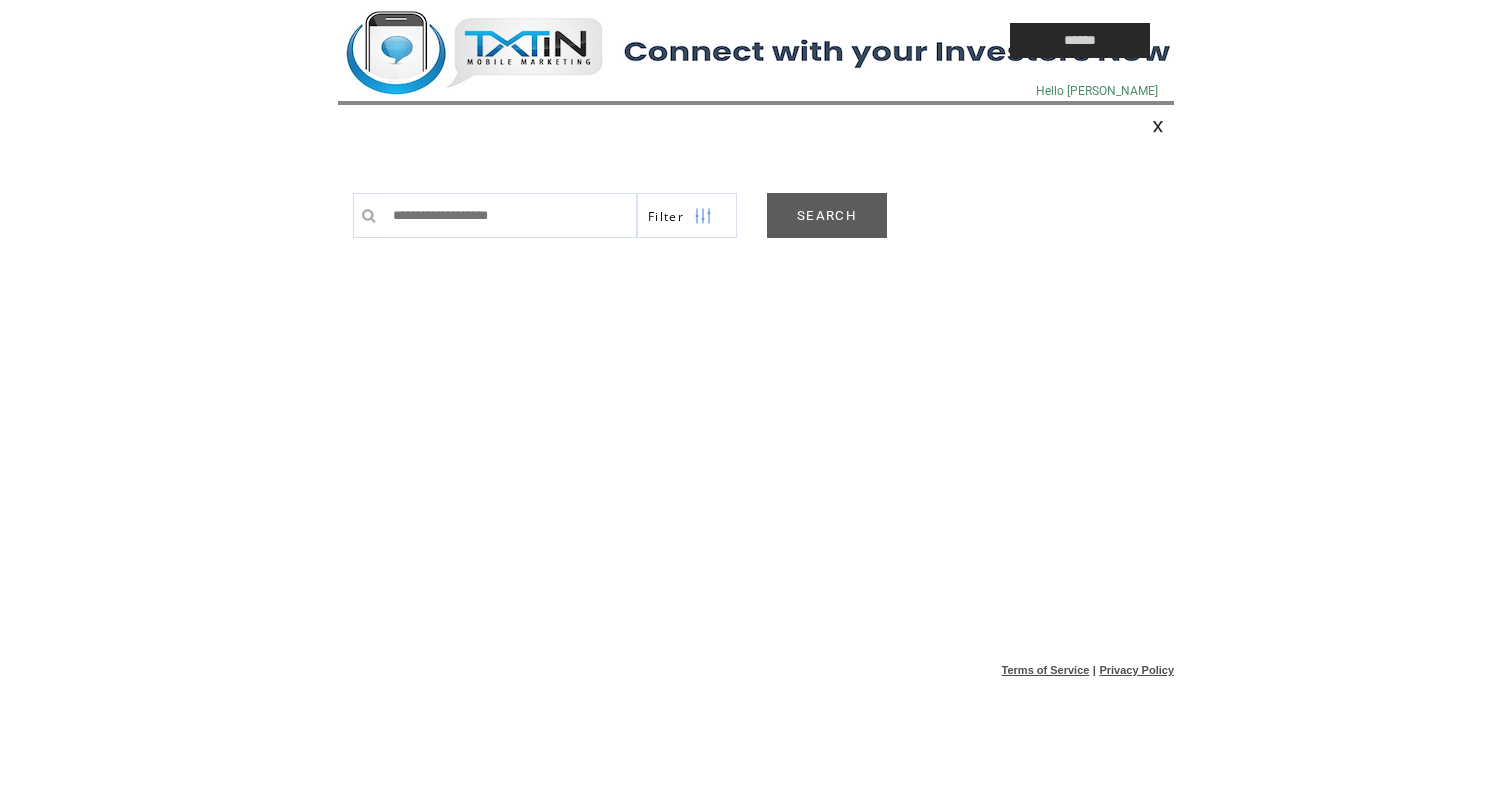 scroll, scrollTop: 0, scrollLeft: 0, axis: both 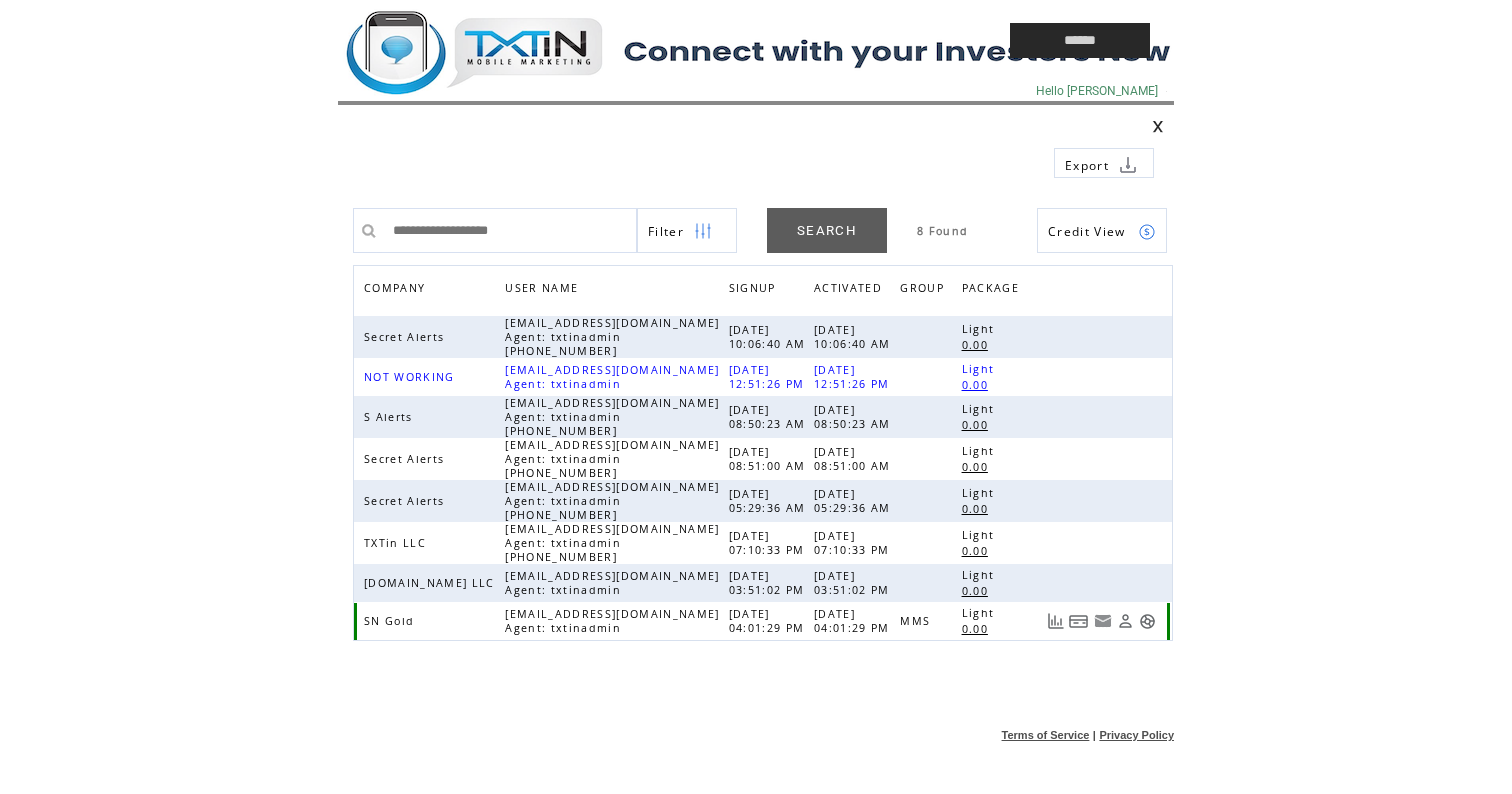 click at bounding box center (1147, 621) 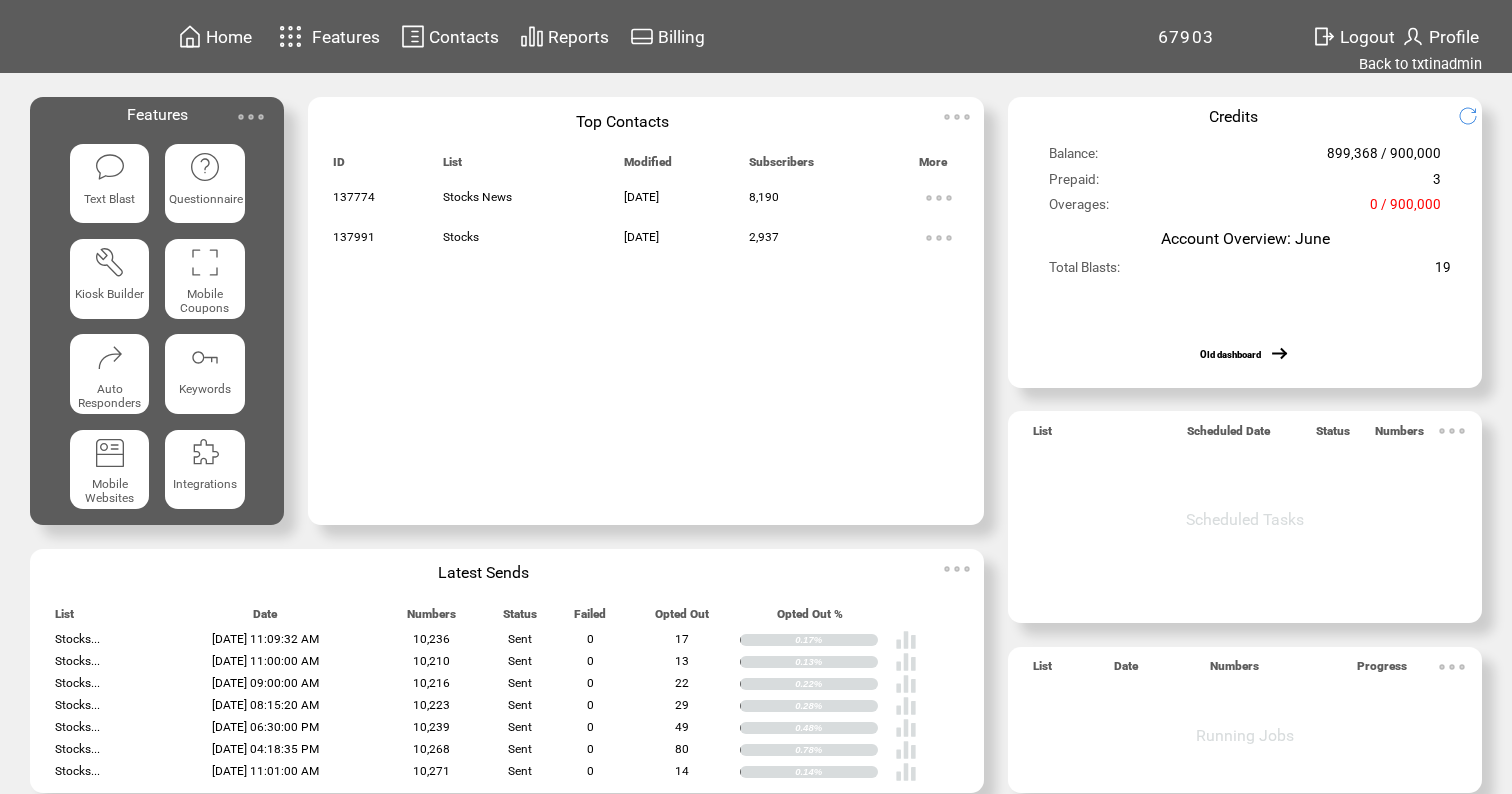 scroll, scrollTop: 0, scrollLeft: 0, axis: both 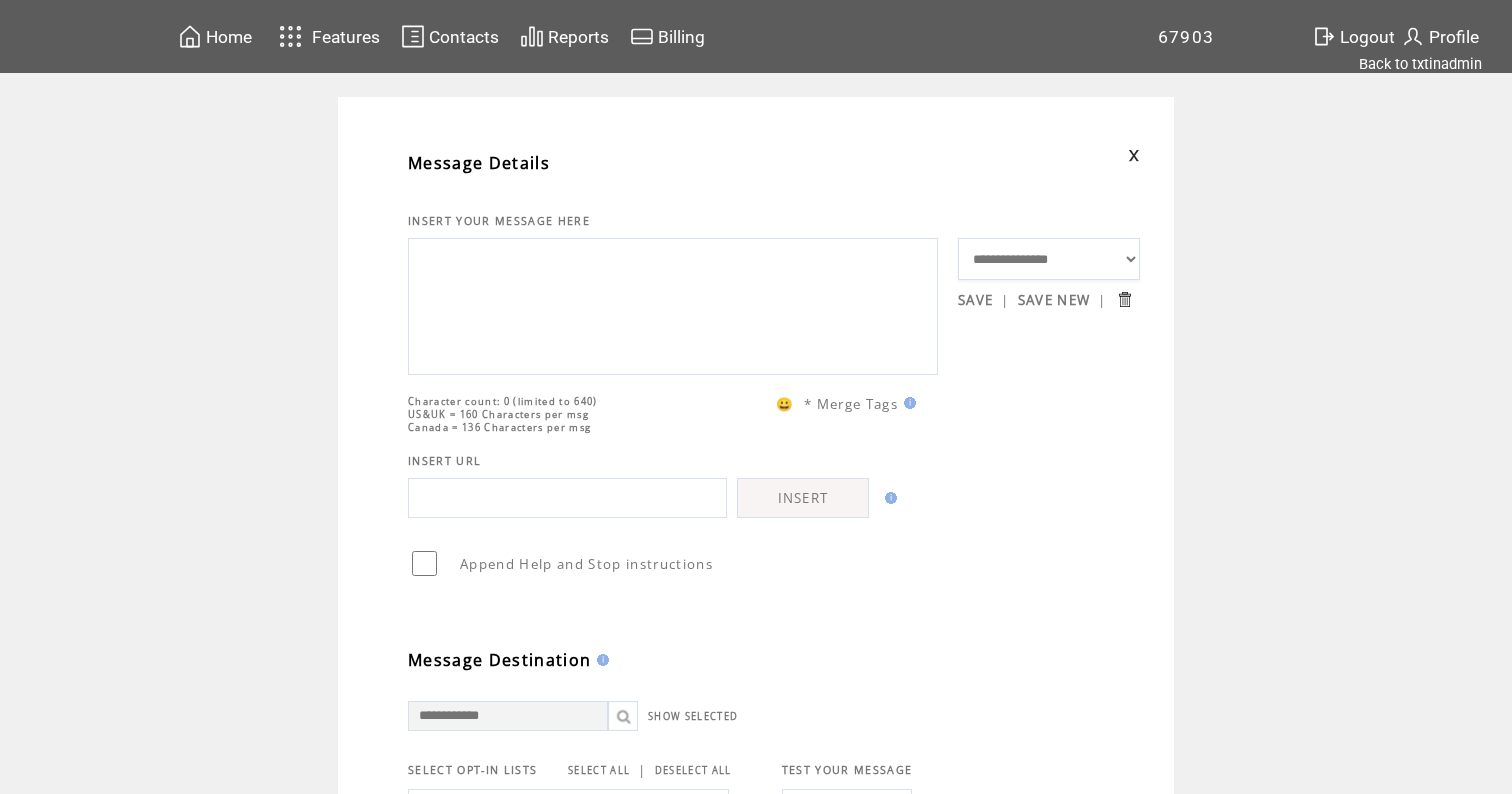 click at bounding box center [673, 304] 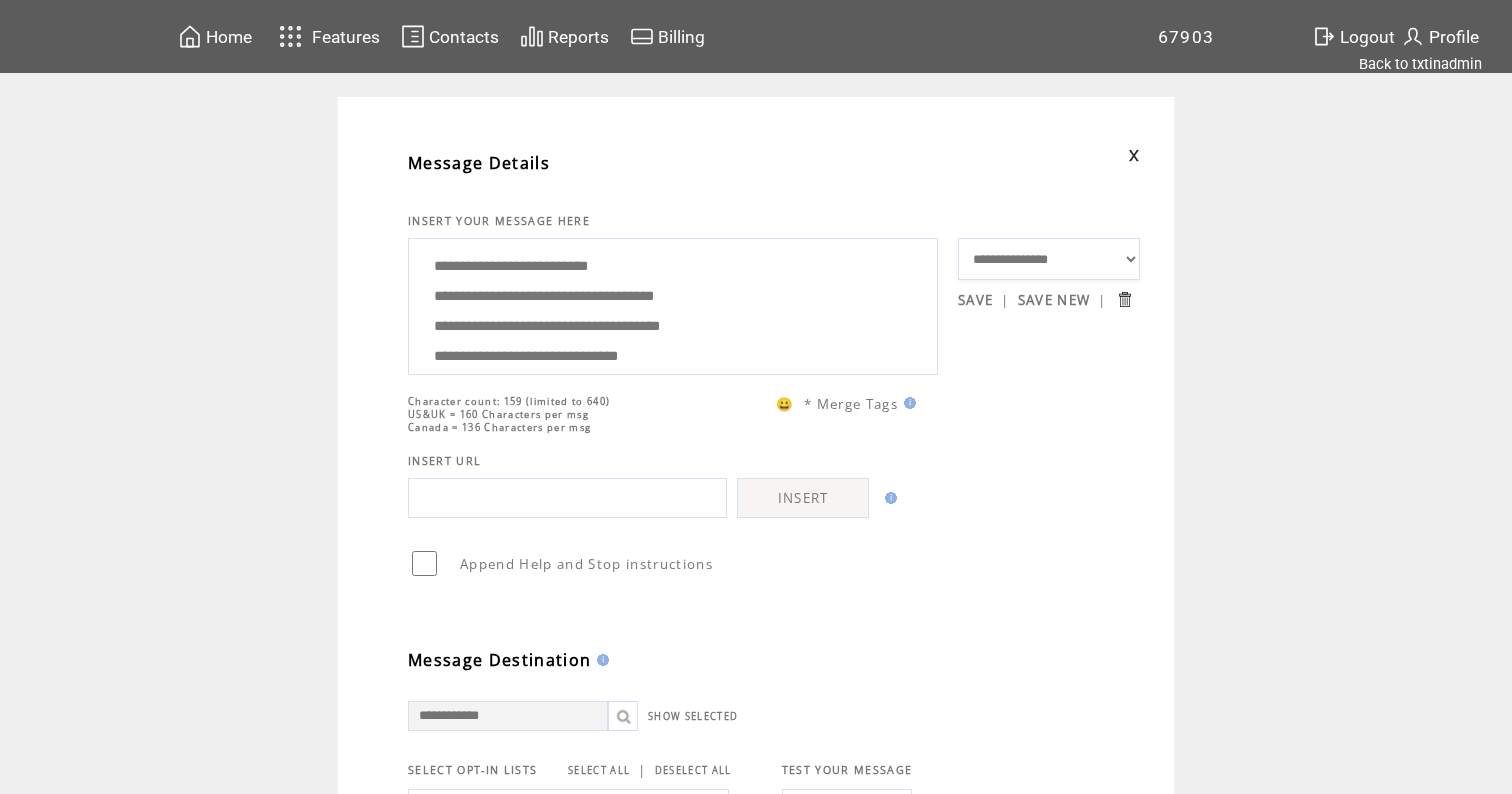 scroll, scrollTop: 60, scrollLeft: 0, axis: vertical 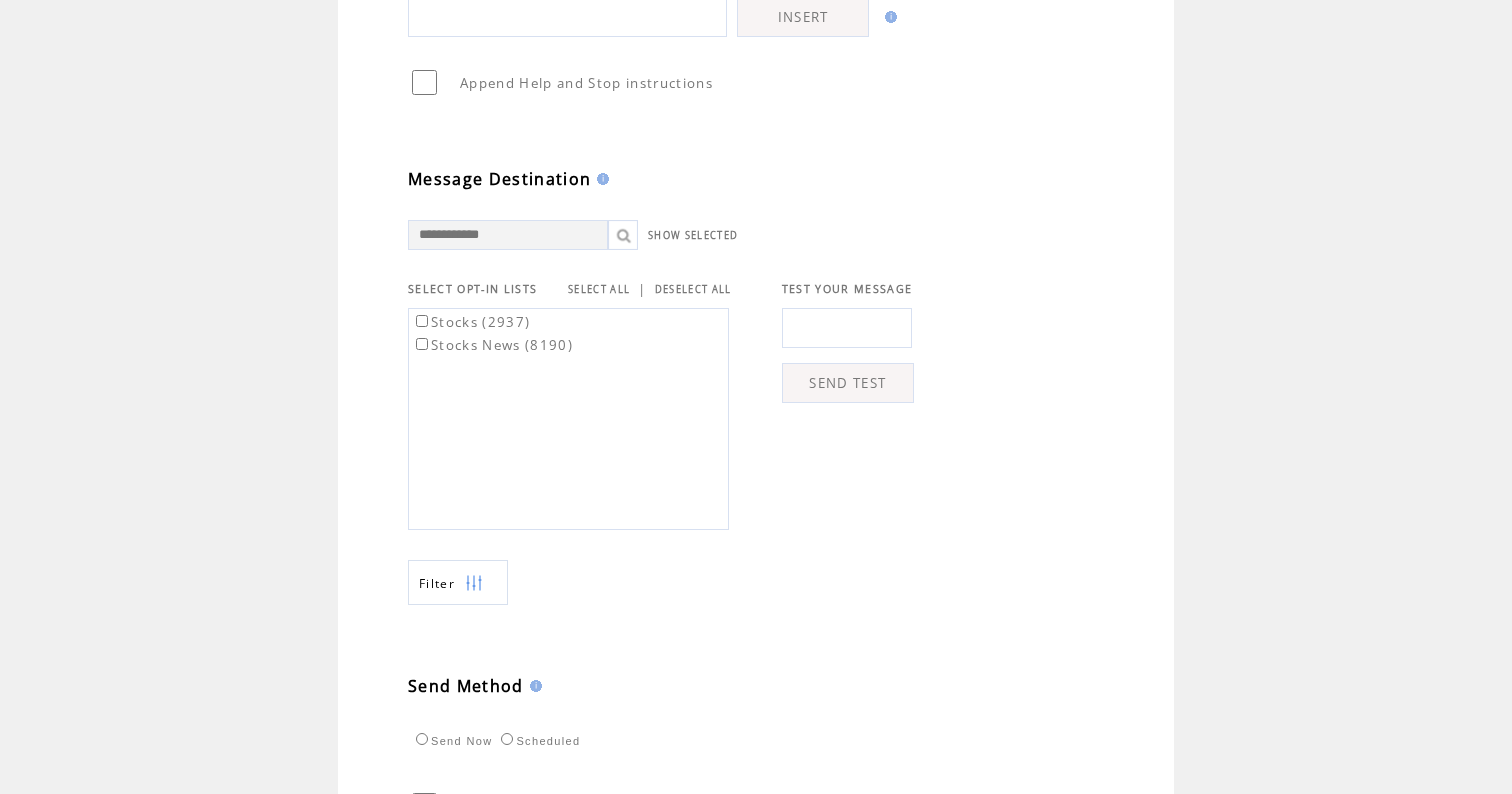 type on "**********" 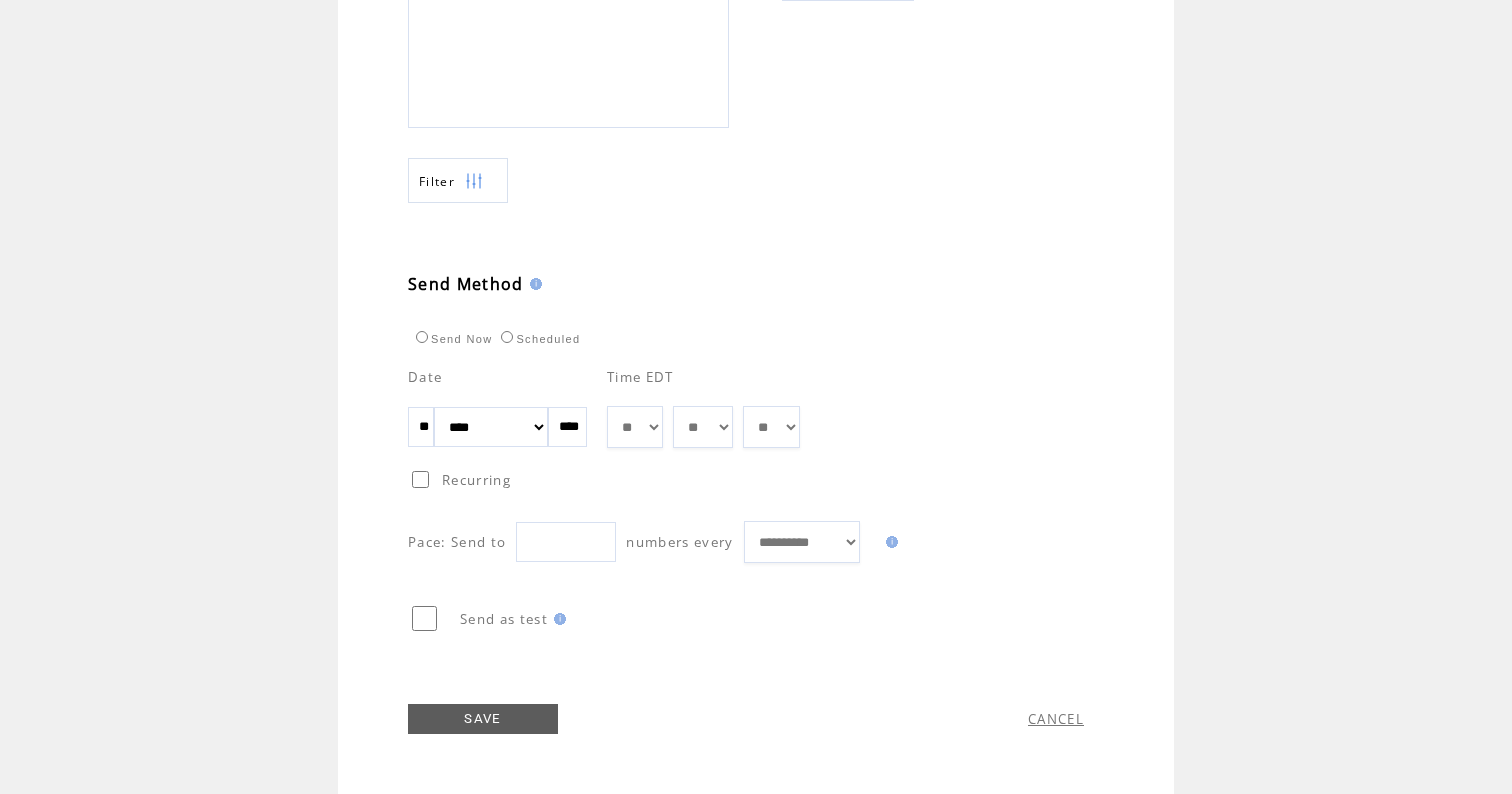 scroll, scrollTop: 924, scrollLeft: 0, axis: vertical 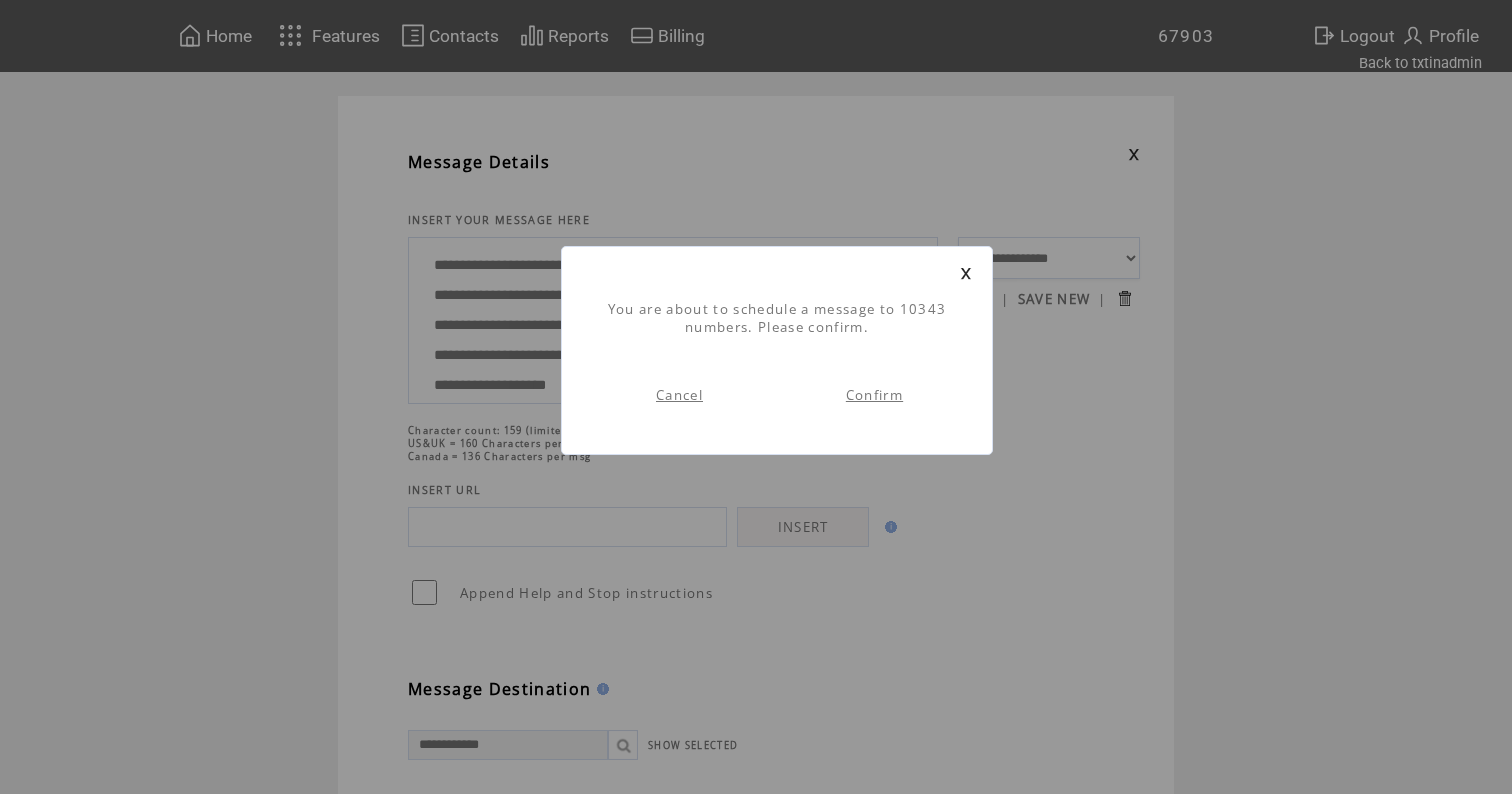 click on "Confirm" at bounding box center [874, 395] 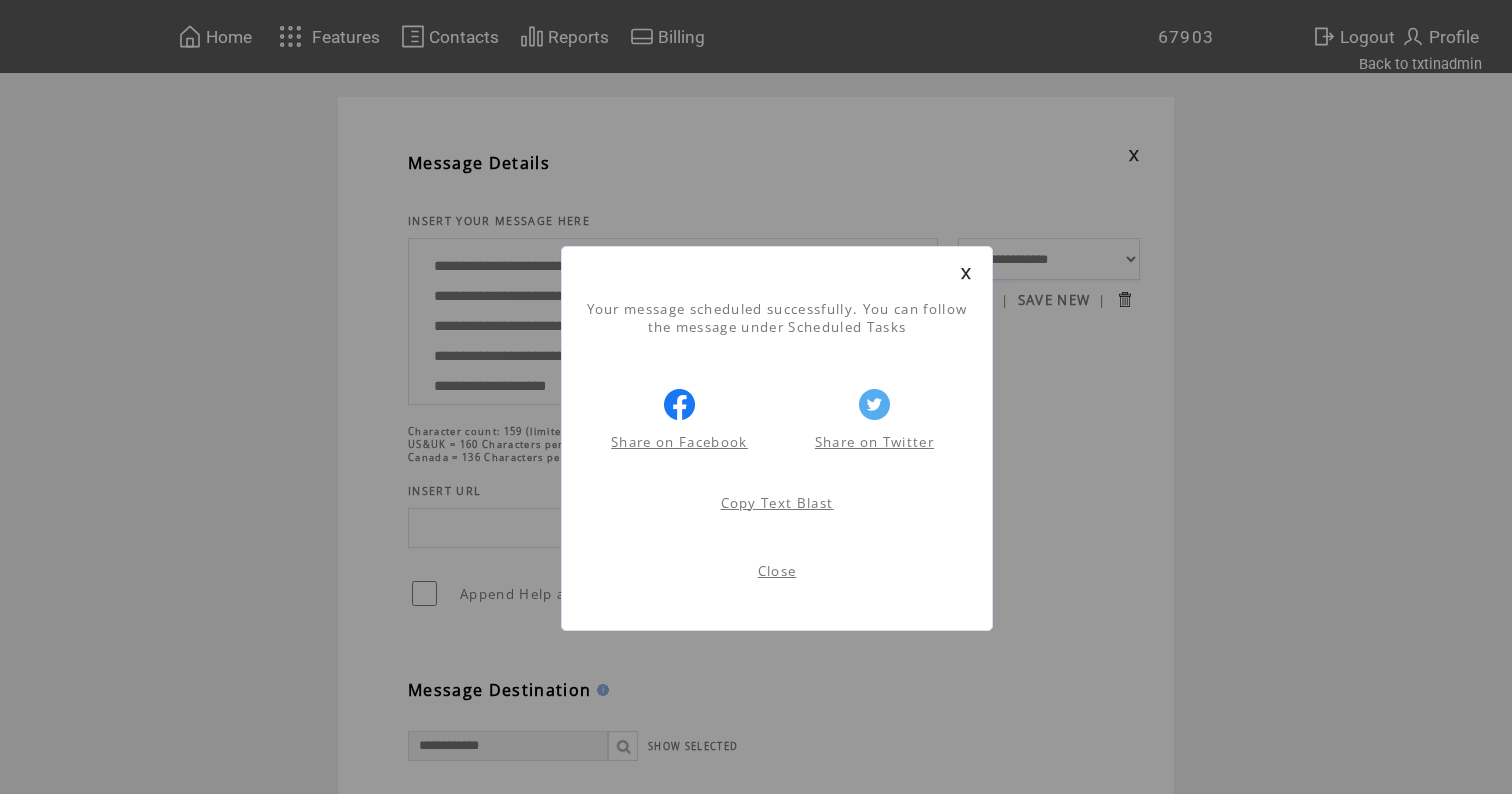 scroll, scrollTop: 1, scrollLeft: 0, axis: vertical 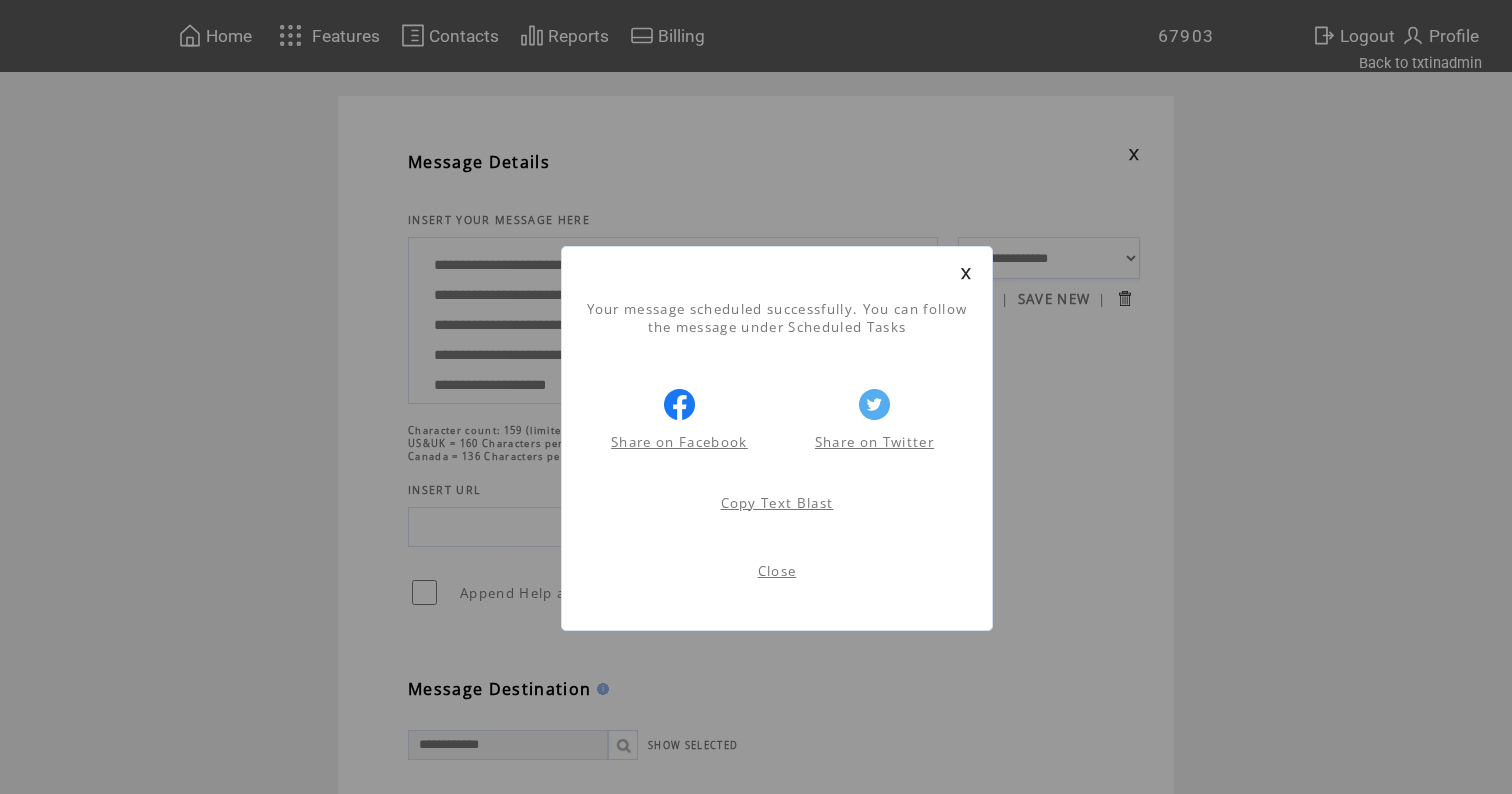 click at bounding box center (966, 273) 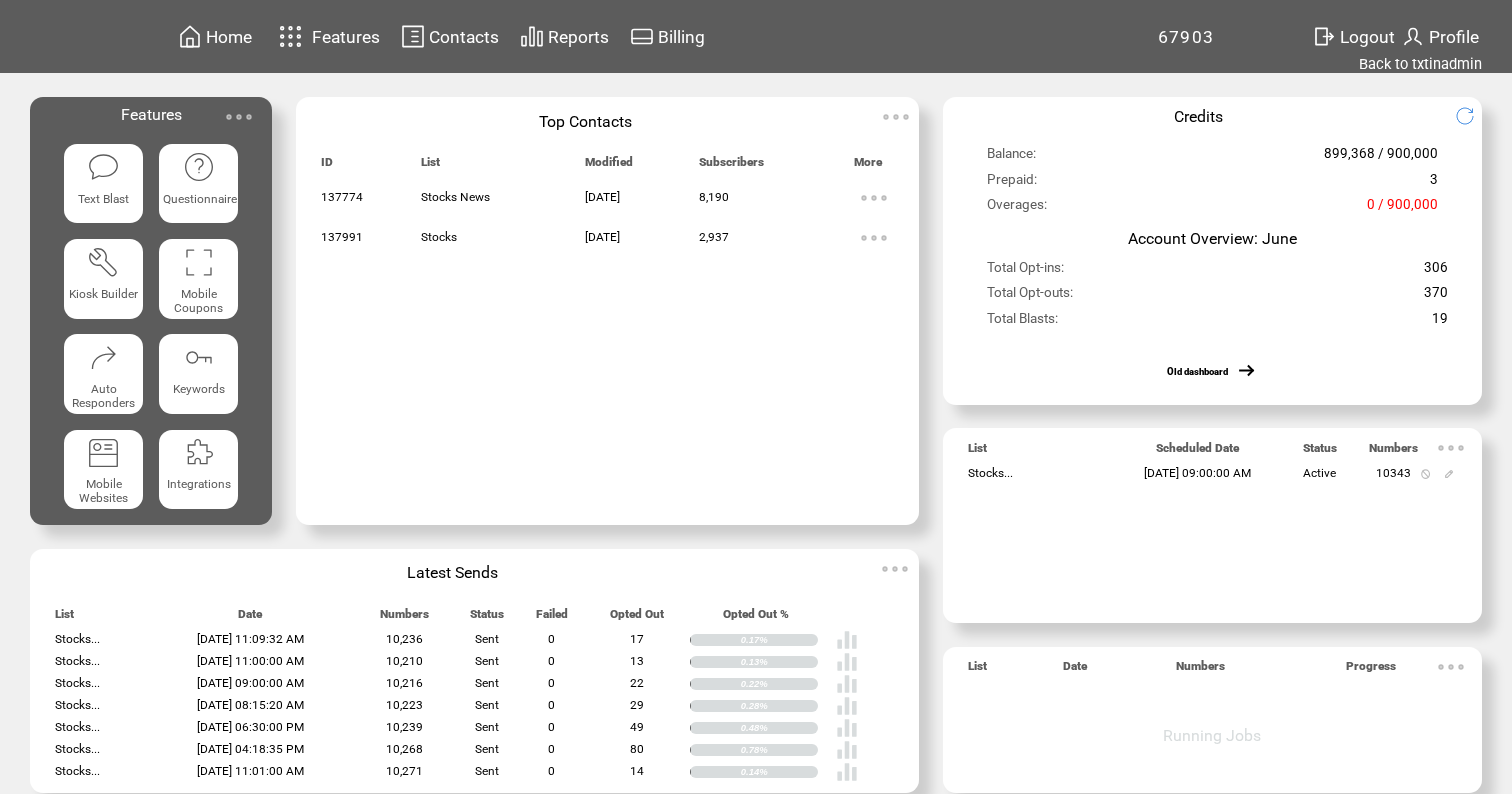 scroll, scrollTop: 0, scrollLeft: 0, axis: both 